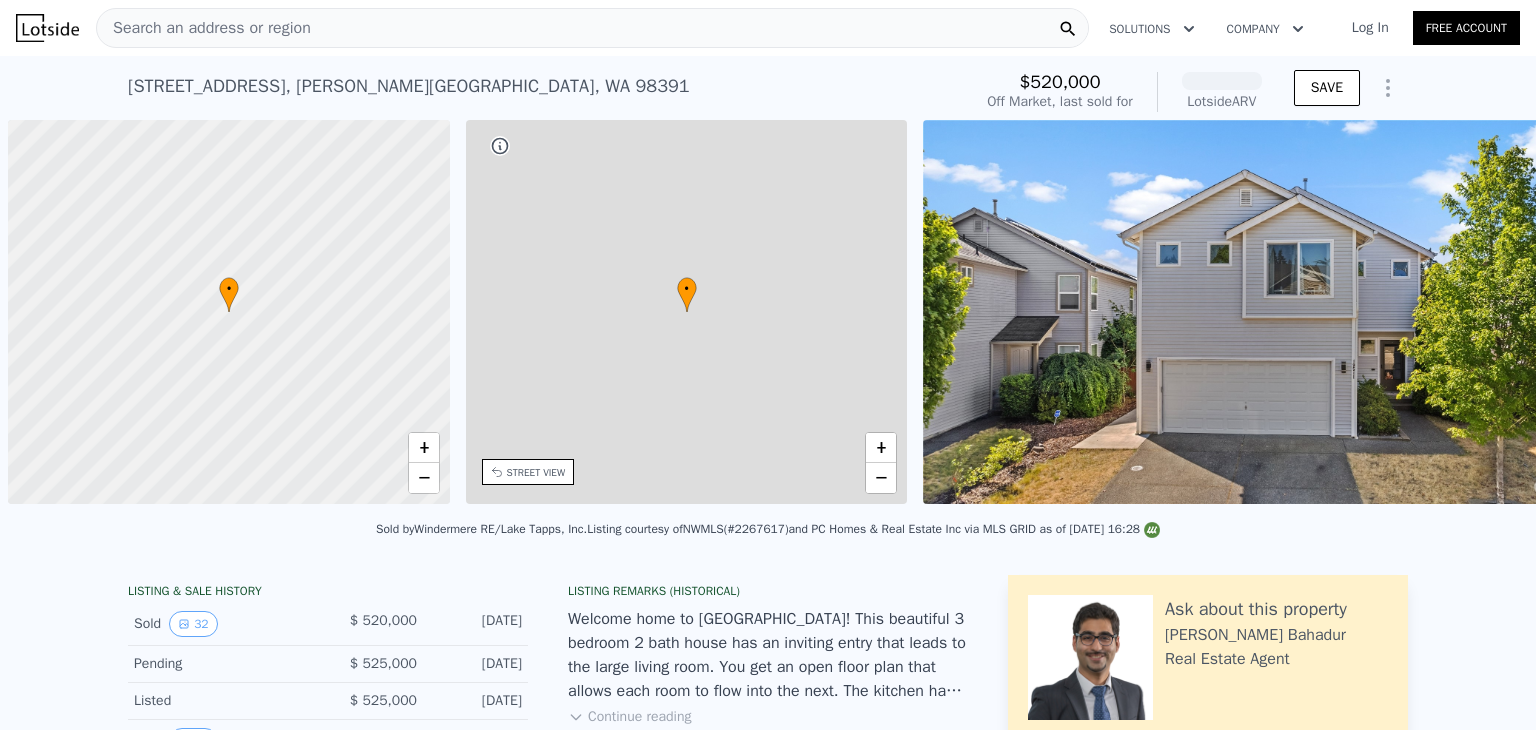 scroll, scrollTop: 0, scrollLeft: 0, axis: both 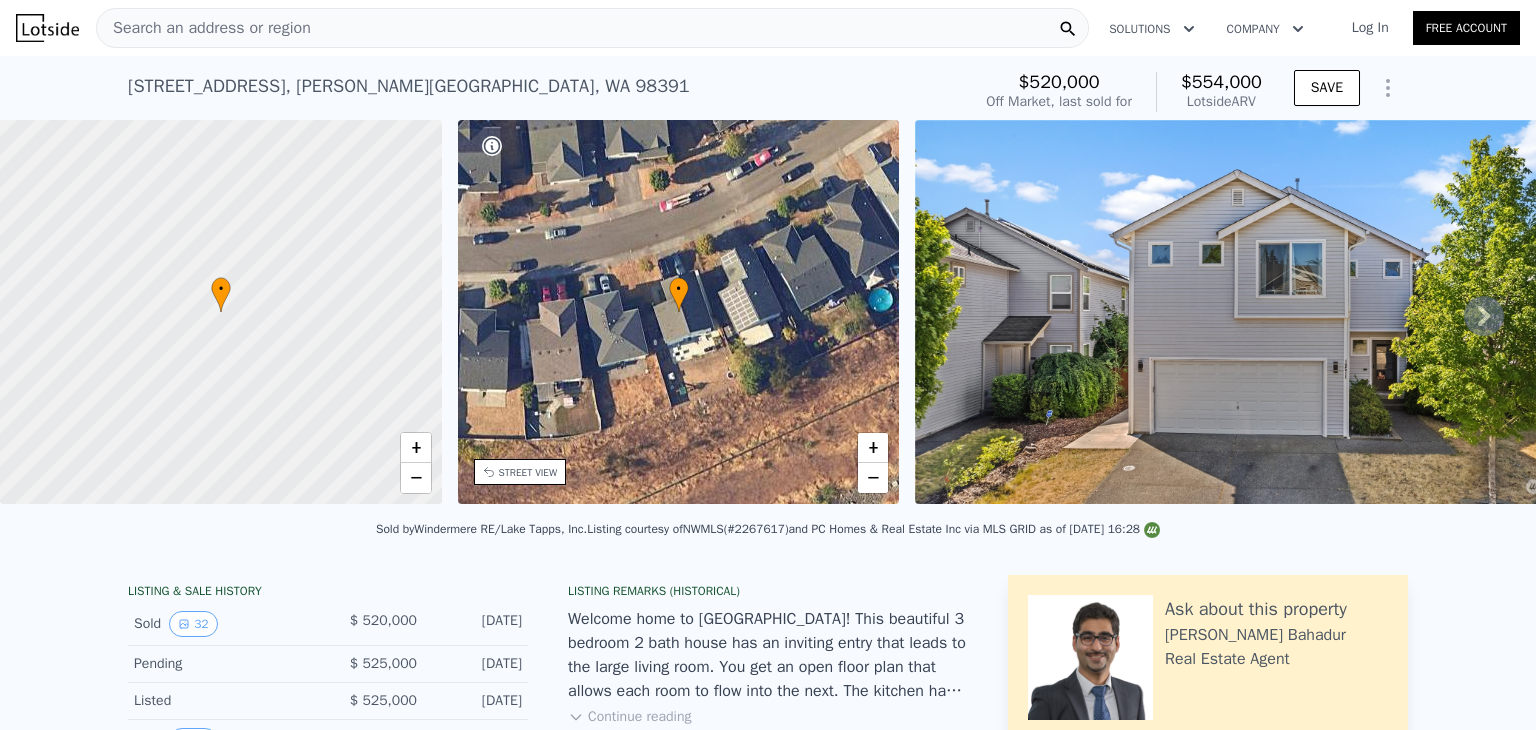 click on "Search an address or region" at bounding box center [592, 28] 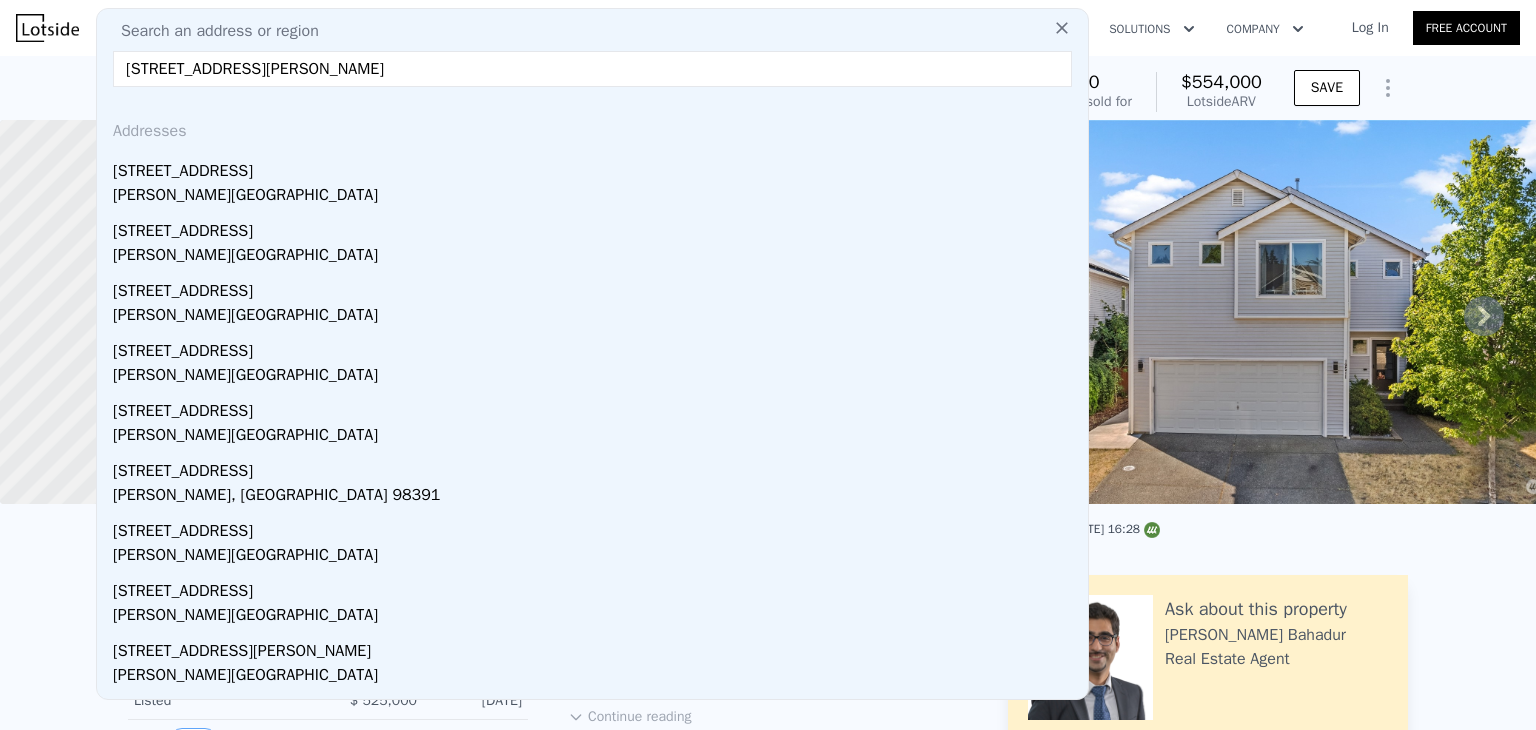 drag, startPoint x: 518, startPoint y: 75, endPoint x: 304, endPoint y: 73, distance: 214.00934 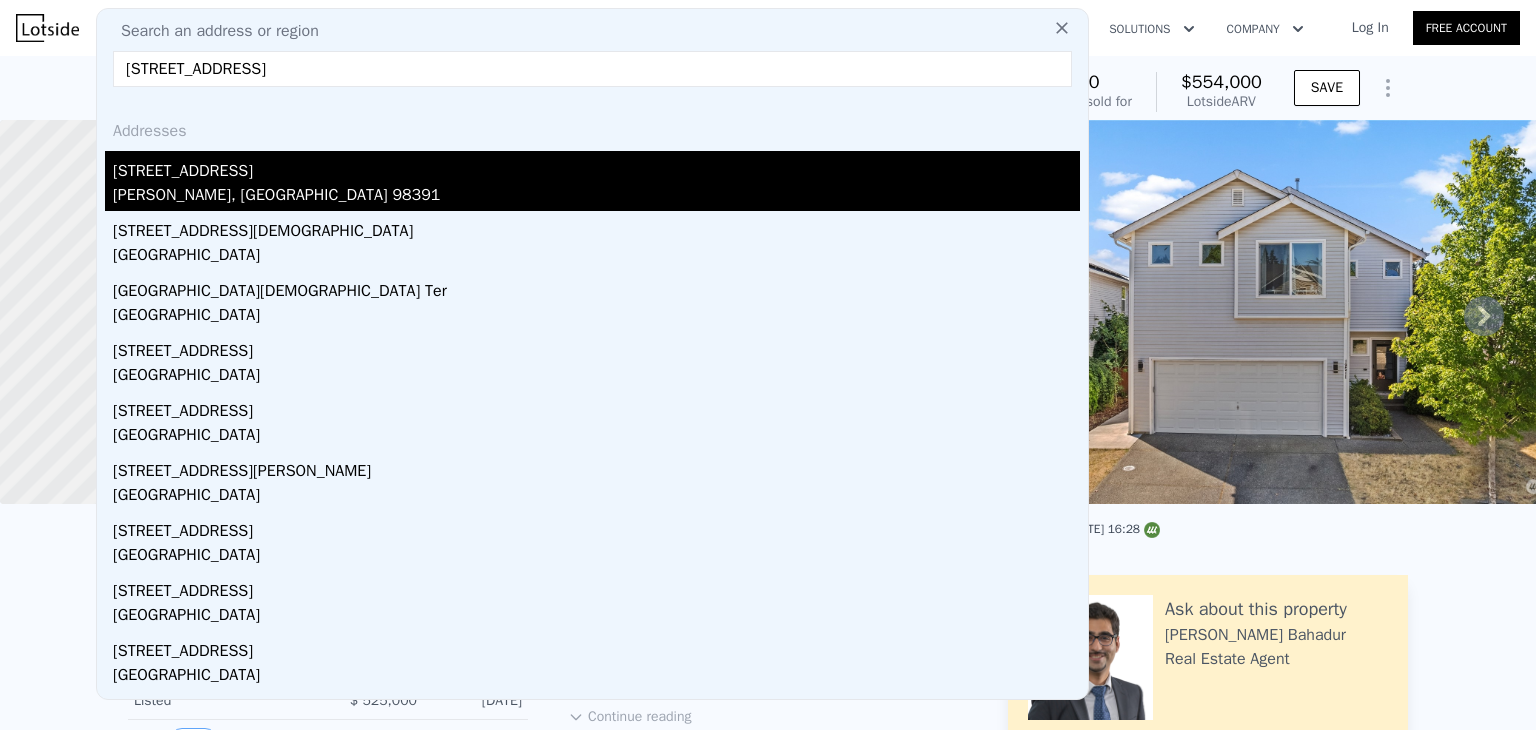 type on "19511 Church Lake Rd E," 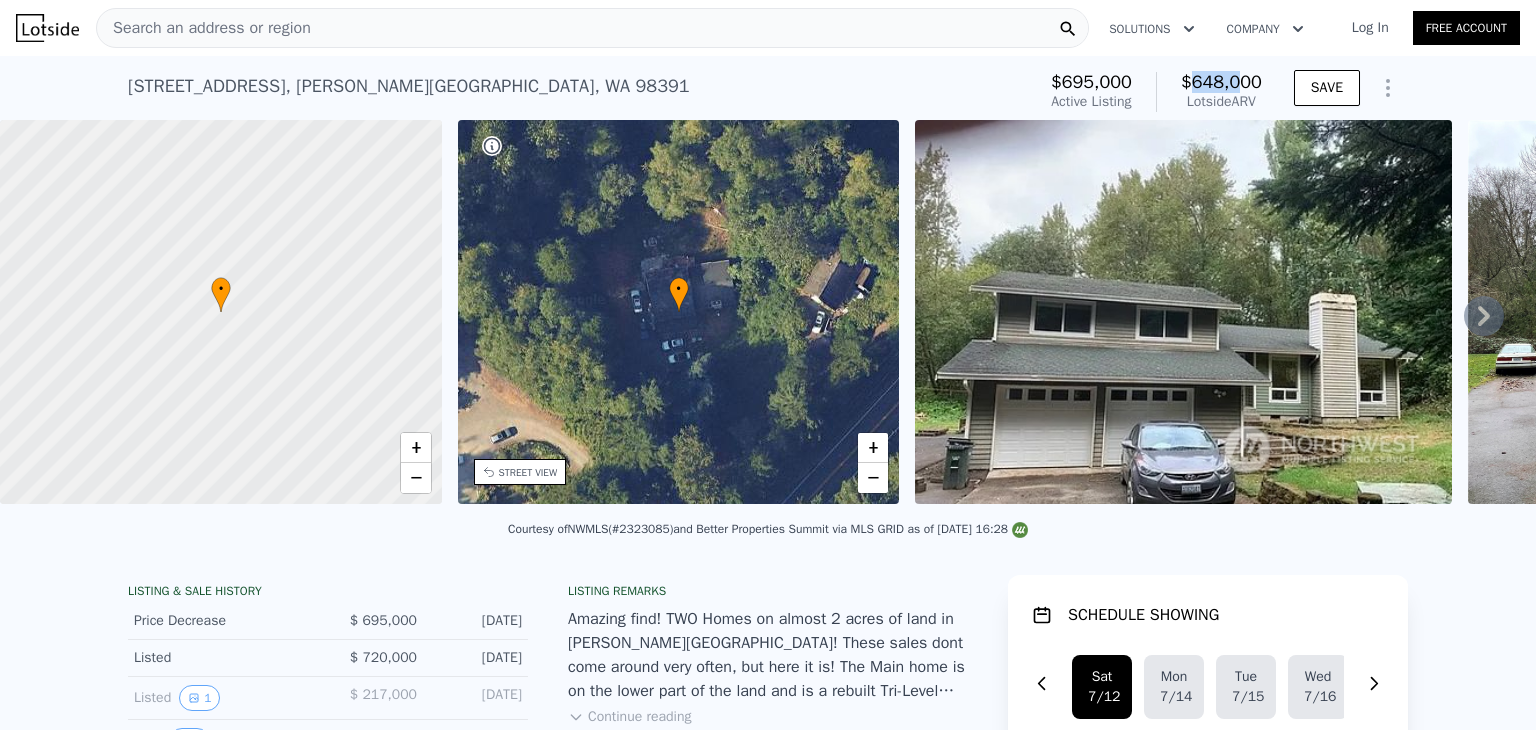 drag, startPoint x: 1185, startPoint y: 91, endPoint x: 1233, endPoint y: 80, distance: 49.24429 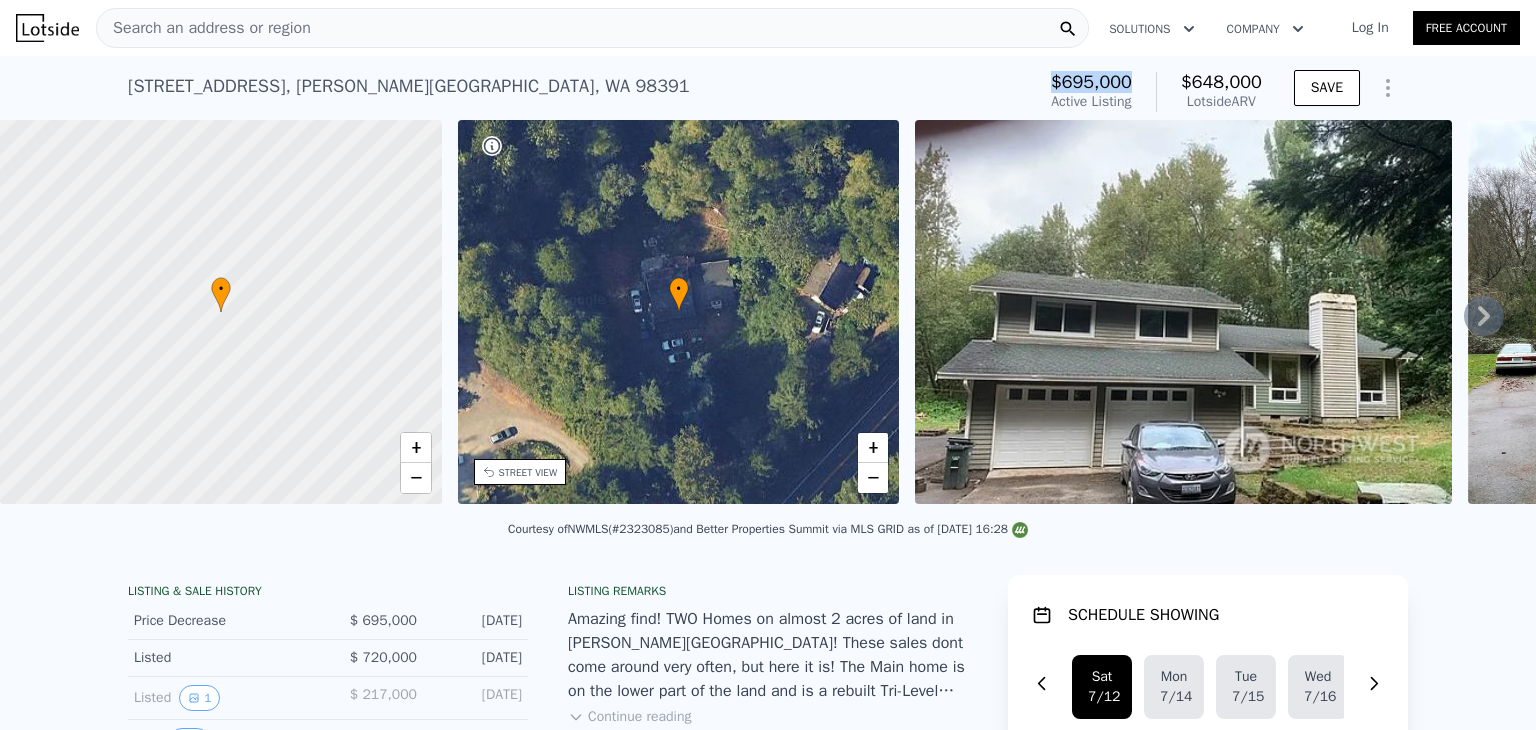 drag, startPoint x: 1137, startPoint y: 80, endPoint x: 1020, endPoint y: 86, distance: 117.15375 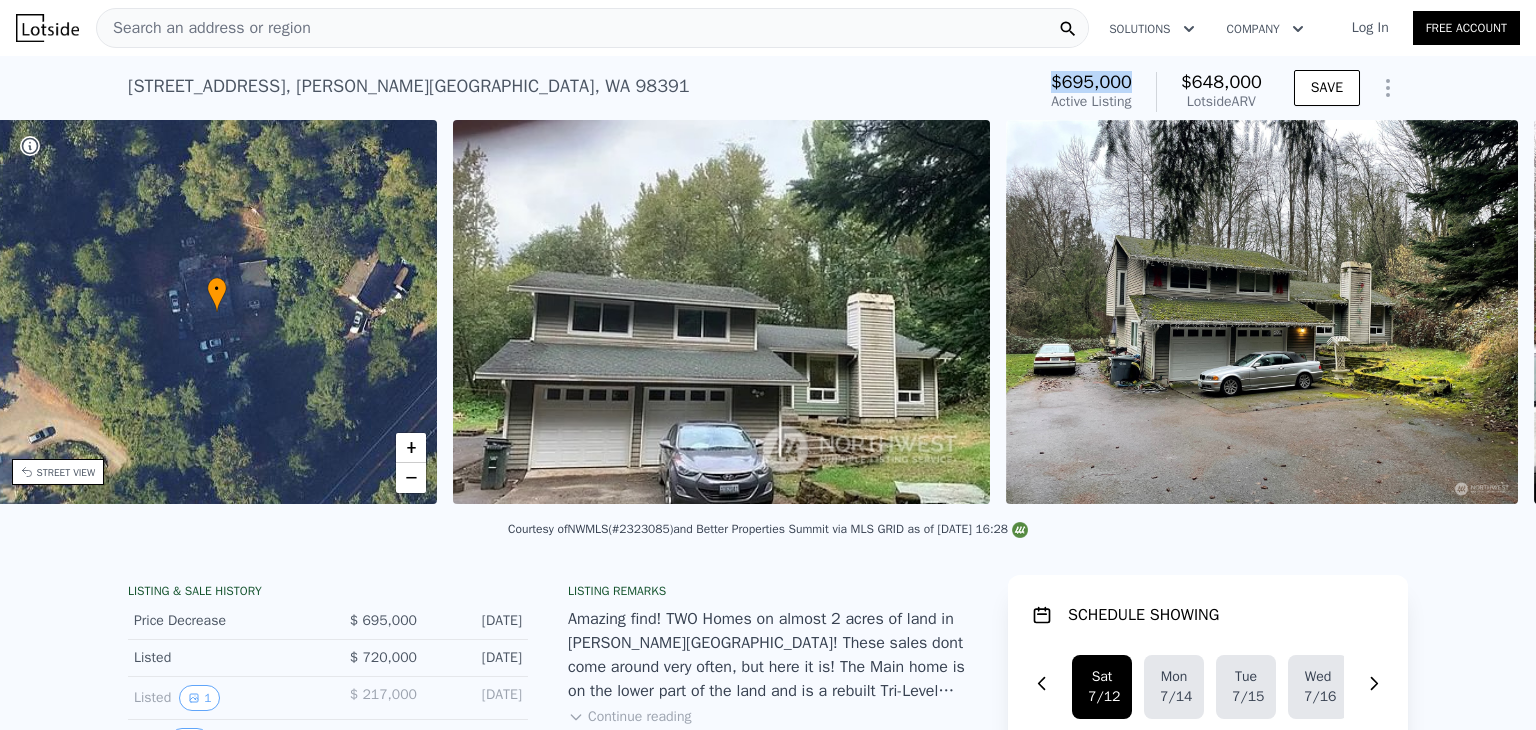scroll, scrollTop: 0, scrollLeft: 465, axis: horizontal 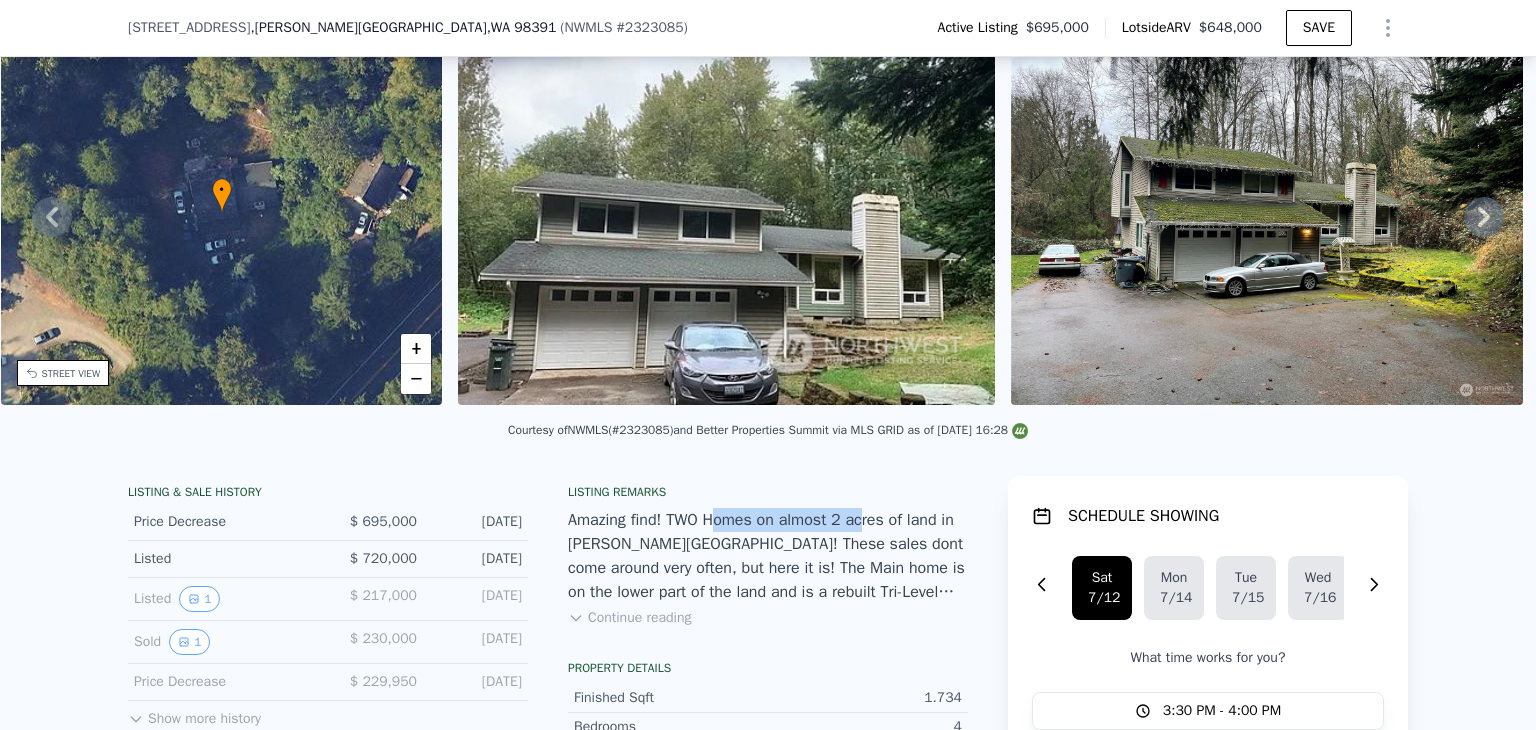 drag, startPoint x: 709, startPoint y: 543, endPoint x: 839, endPoint y: 528, distance: 130.86252 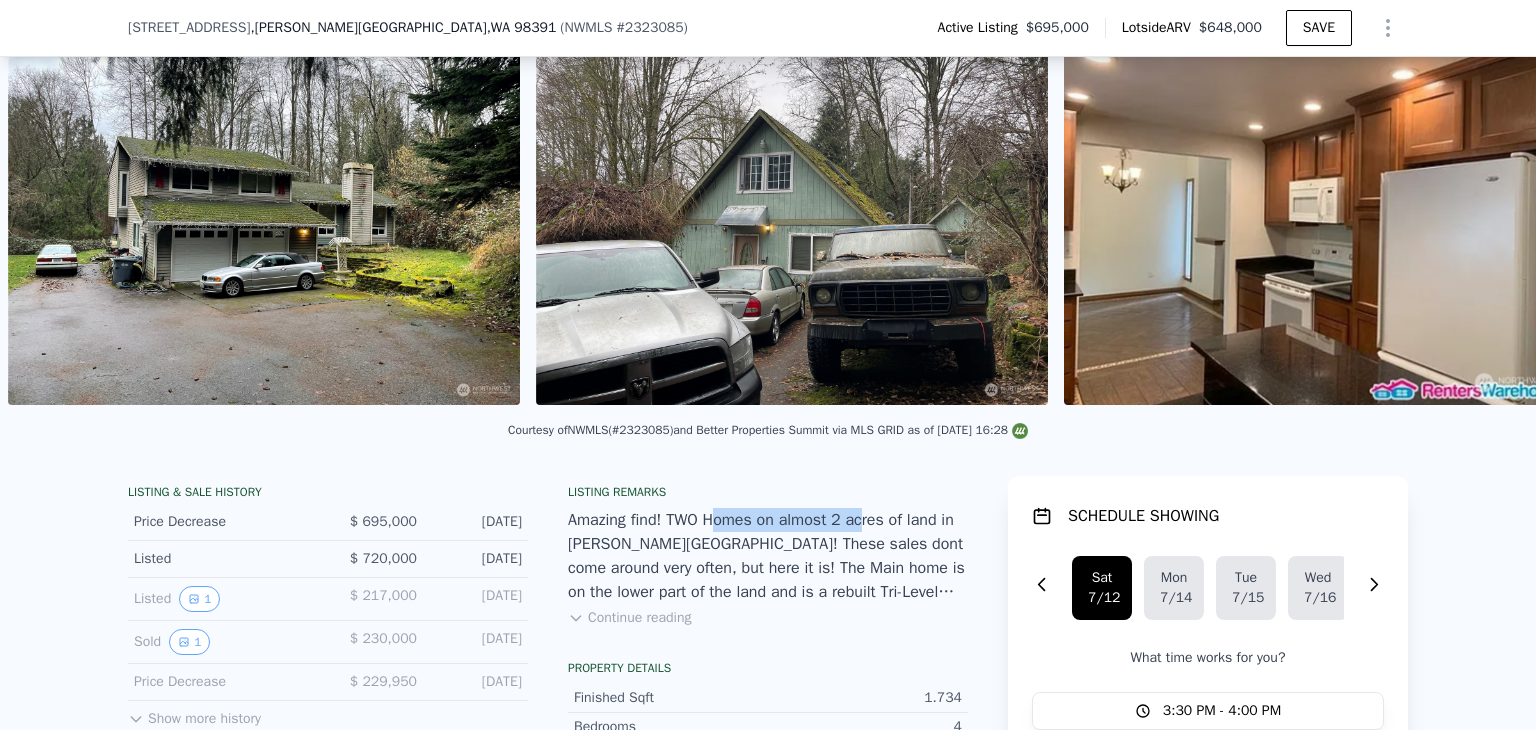 scroll, scrollTop: 0, scrollLeft: 1468, axis: horizontal 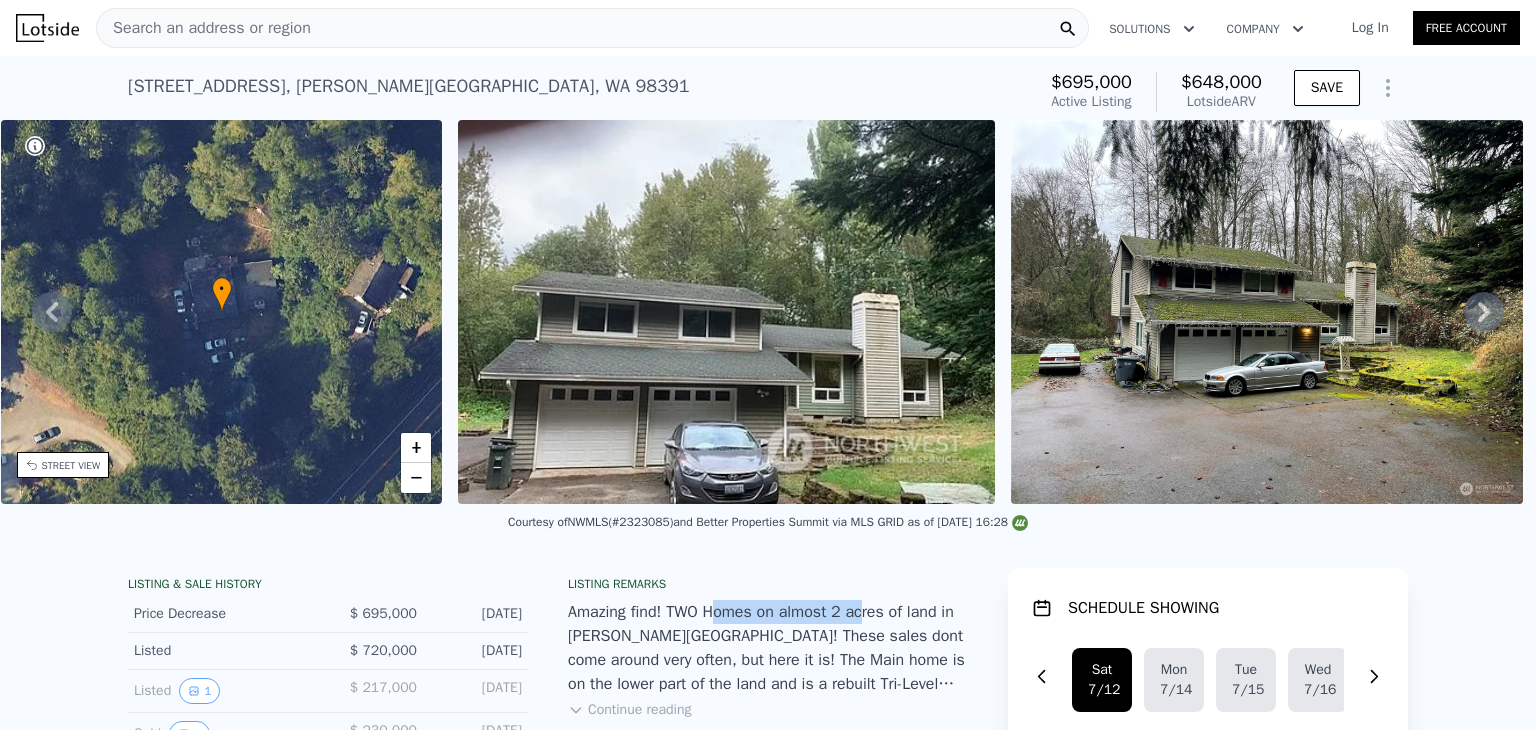 drag, startPoint x: 302, startPoint y: 81, endPoint x: 241, endPoint y: 91, distance: 61.81424 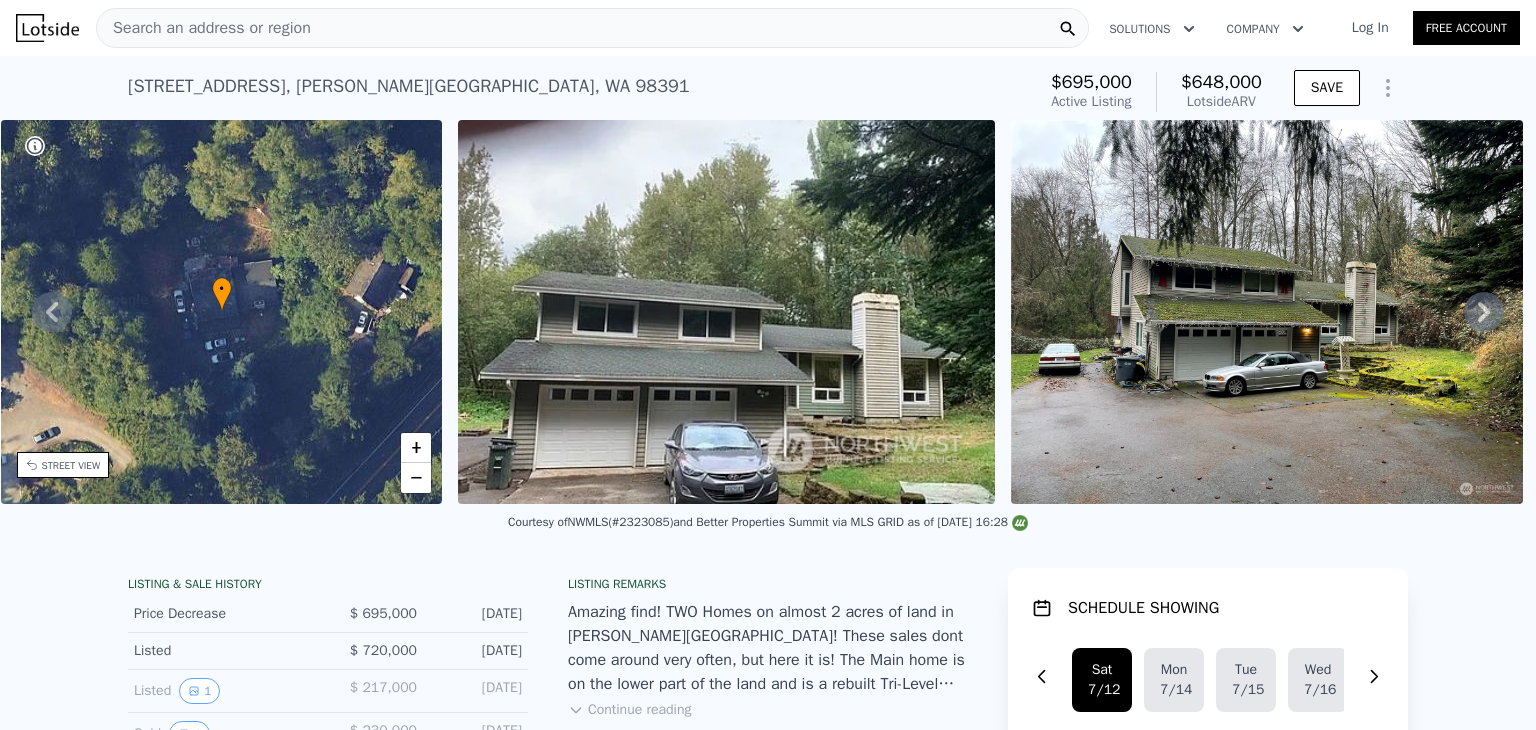 drag, startPoint x: 304, startPoint y: 85, endPoint x: 129, endPoint y: 93, distance: 175.18275 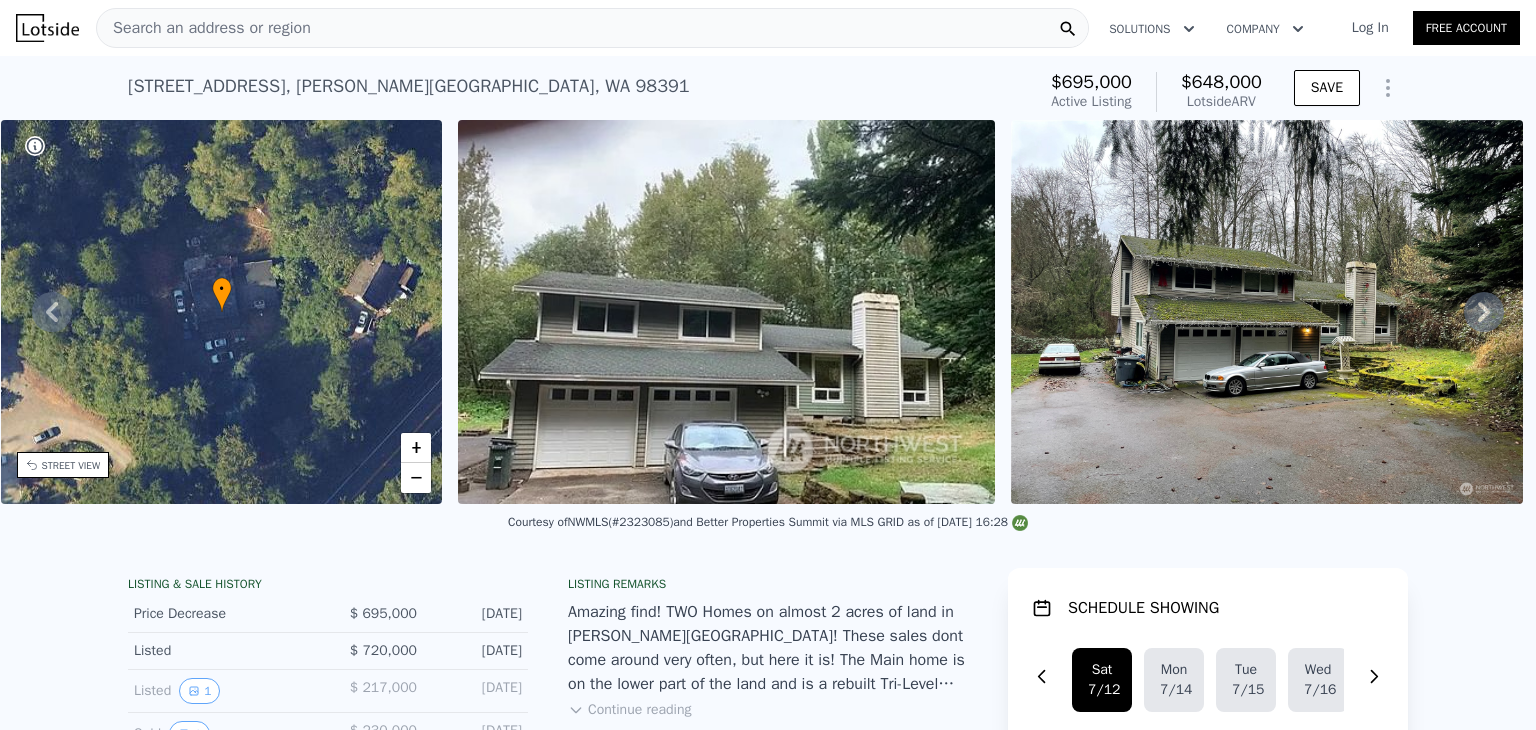 drag, startPoint x: 308, startPoint y: 84, endPoint x: 120, endPoint y: 94, distance: 188.26576 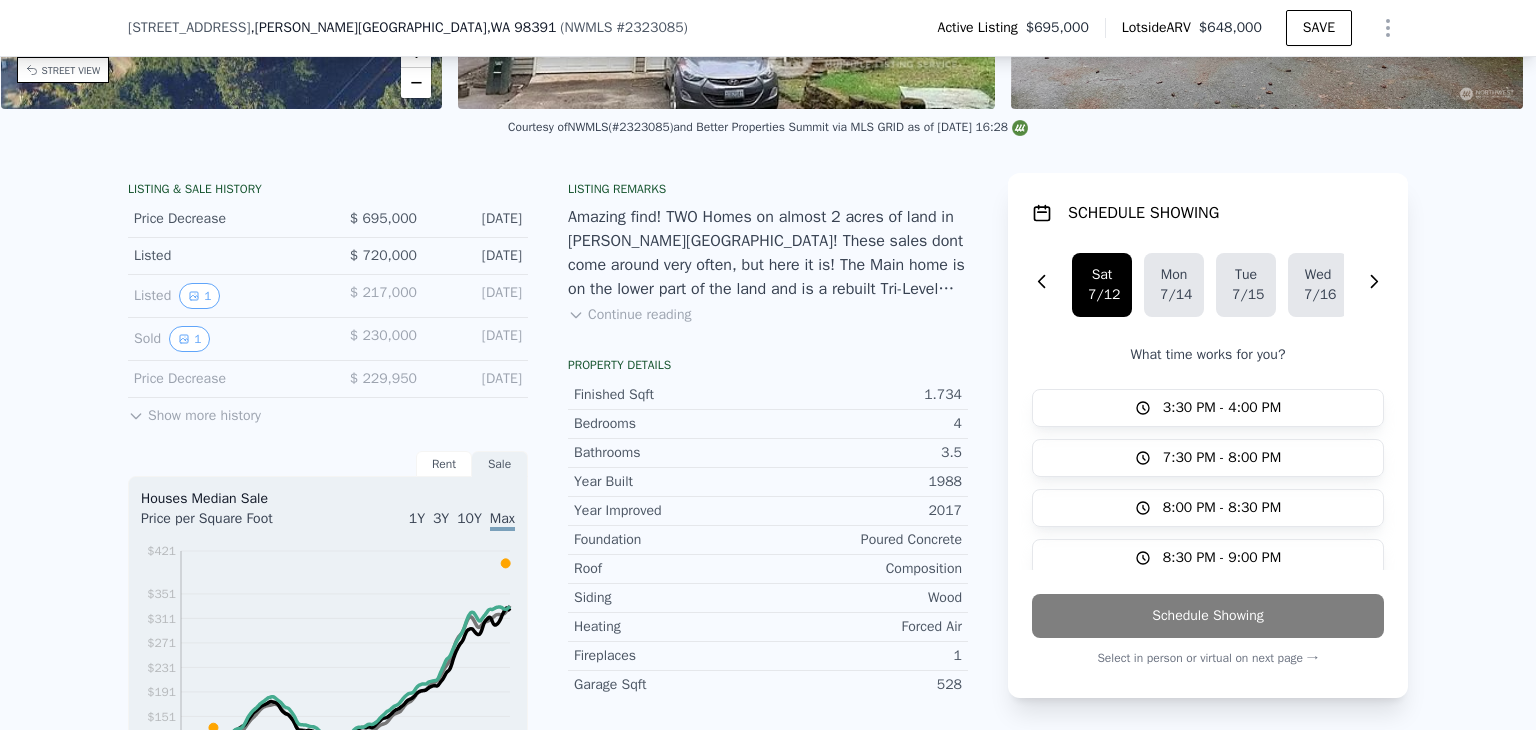 scroll, scrollTop: 392, scrollLeft: 0, axis: vertical 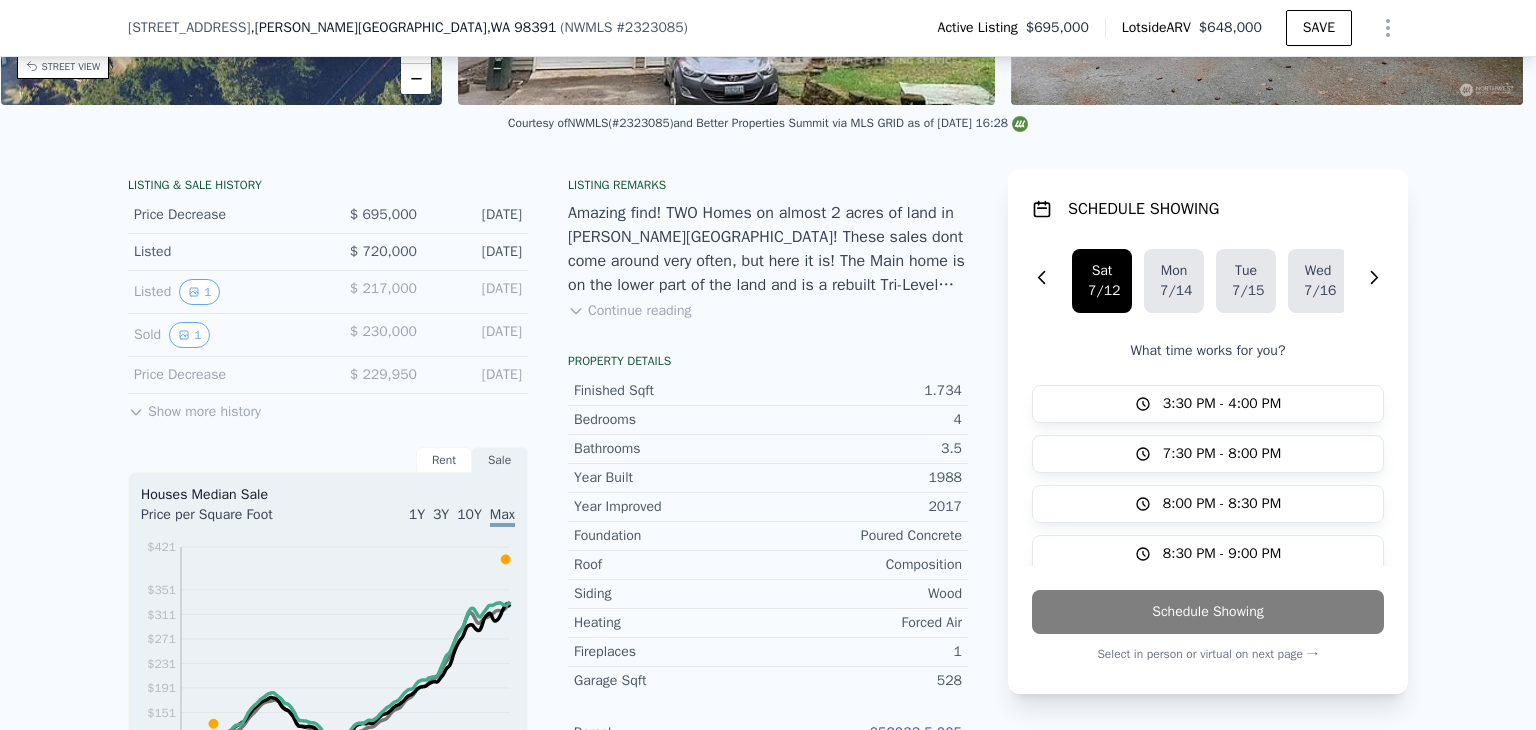 click on "Continue reading" at bounding box center [629, 311] 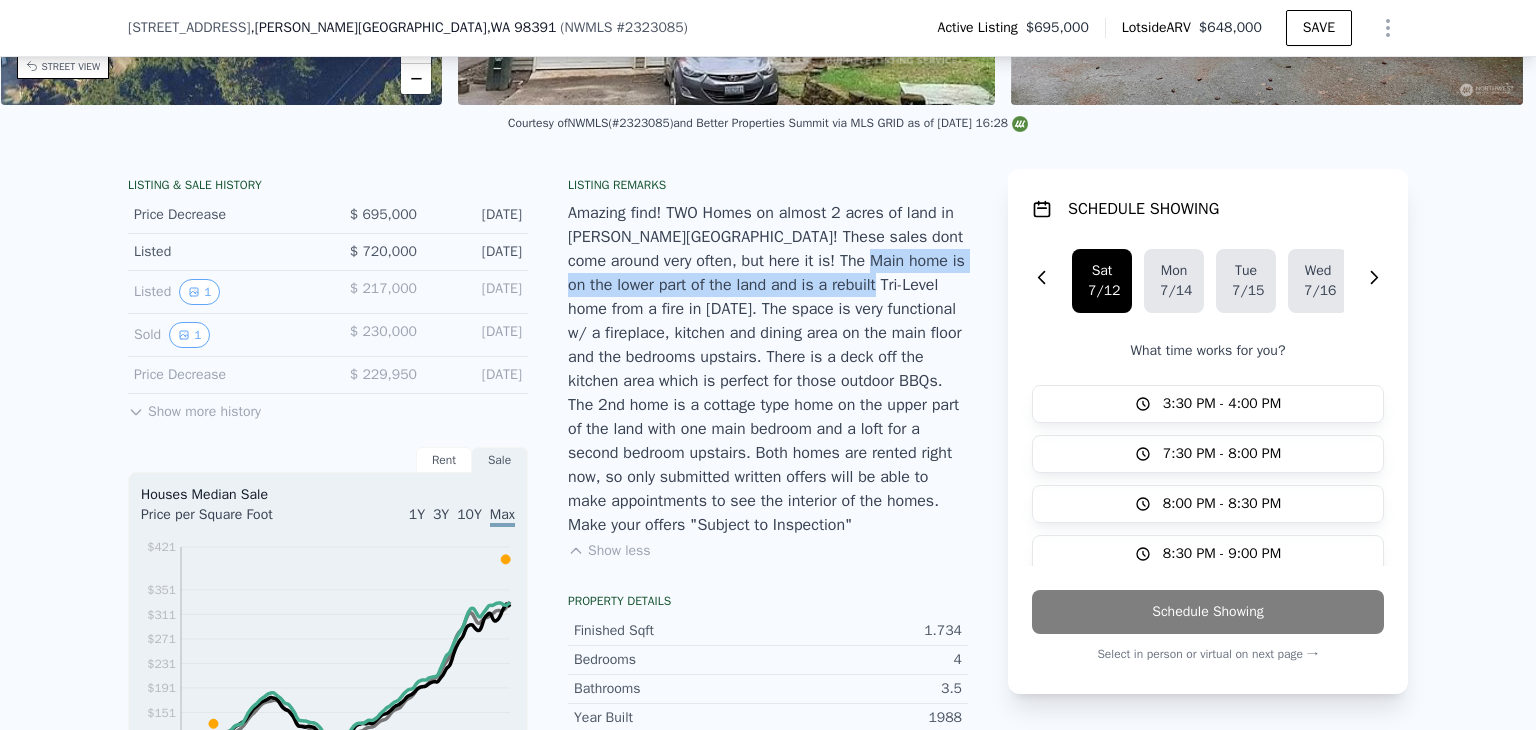 drag, startPoint x: 836, startPoint y: 276, endPoint x: 818, endPoint y: 296, distance: 26.907248 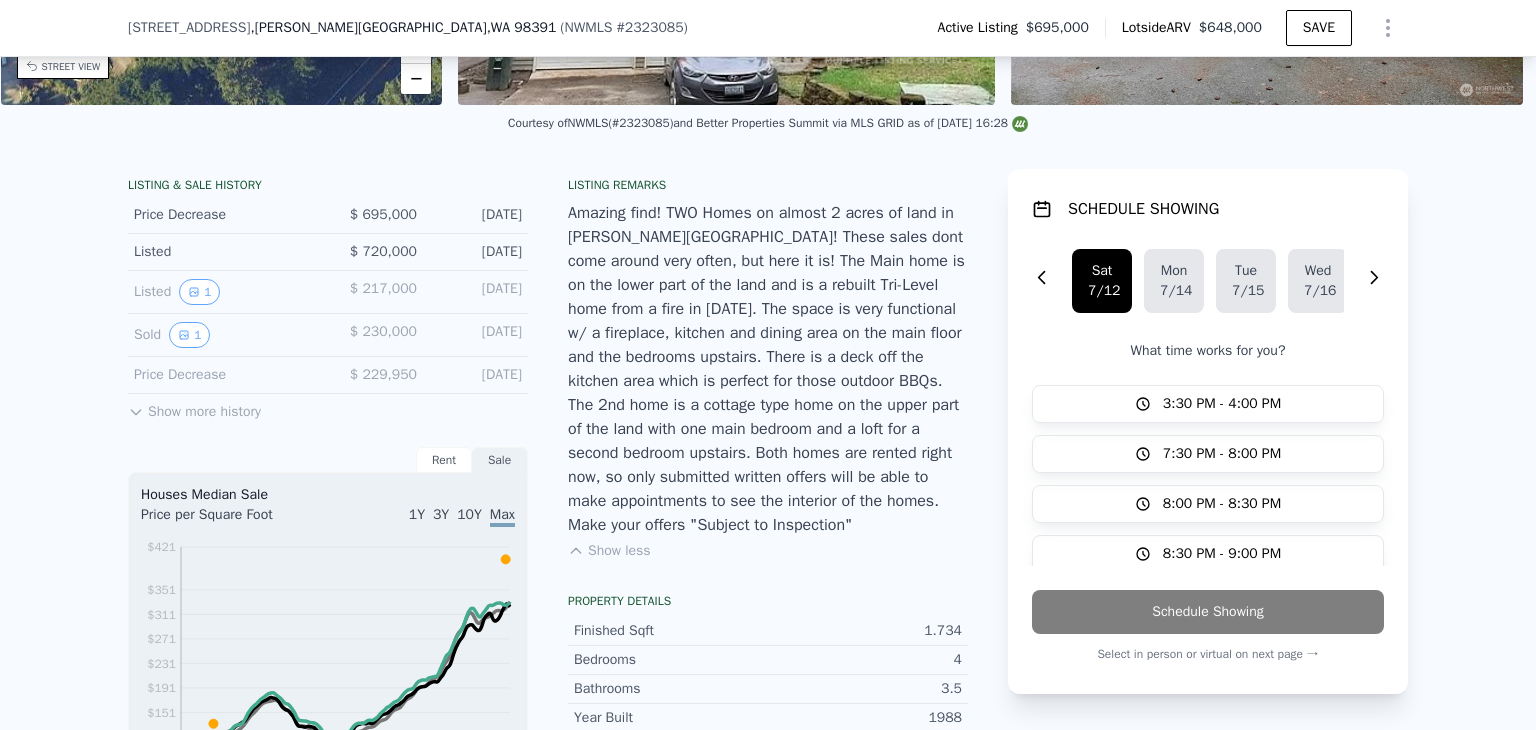 click on "Amazing find! TWO Homes on almost 2 acres of land in Bonney Lake! These sales dont come around very often, but here  it is! The Main home is on the lower part of the land and is a rebuilt Tri-Level home from a fire in 2015. The space is very  functional w/ a fireplace, kitchen and dining area on the main floor and the bedrooms upstairs. There is a deck off the  kitchen area which is perfect for those outdoor BBQs. The 2nd home is a cottage type home on the upper part of the land  with one main bedroom and a loft for a second bedroom upstairs. Both homes are rented right now, so only submitted  written offers will be able to make appointments to see the interior of the homes. Make your offers "Subject to  Inspection"" at bounding box center [768, 369] 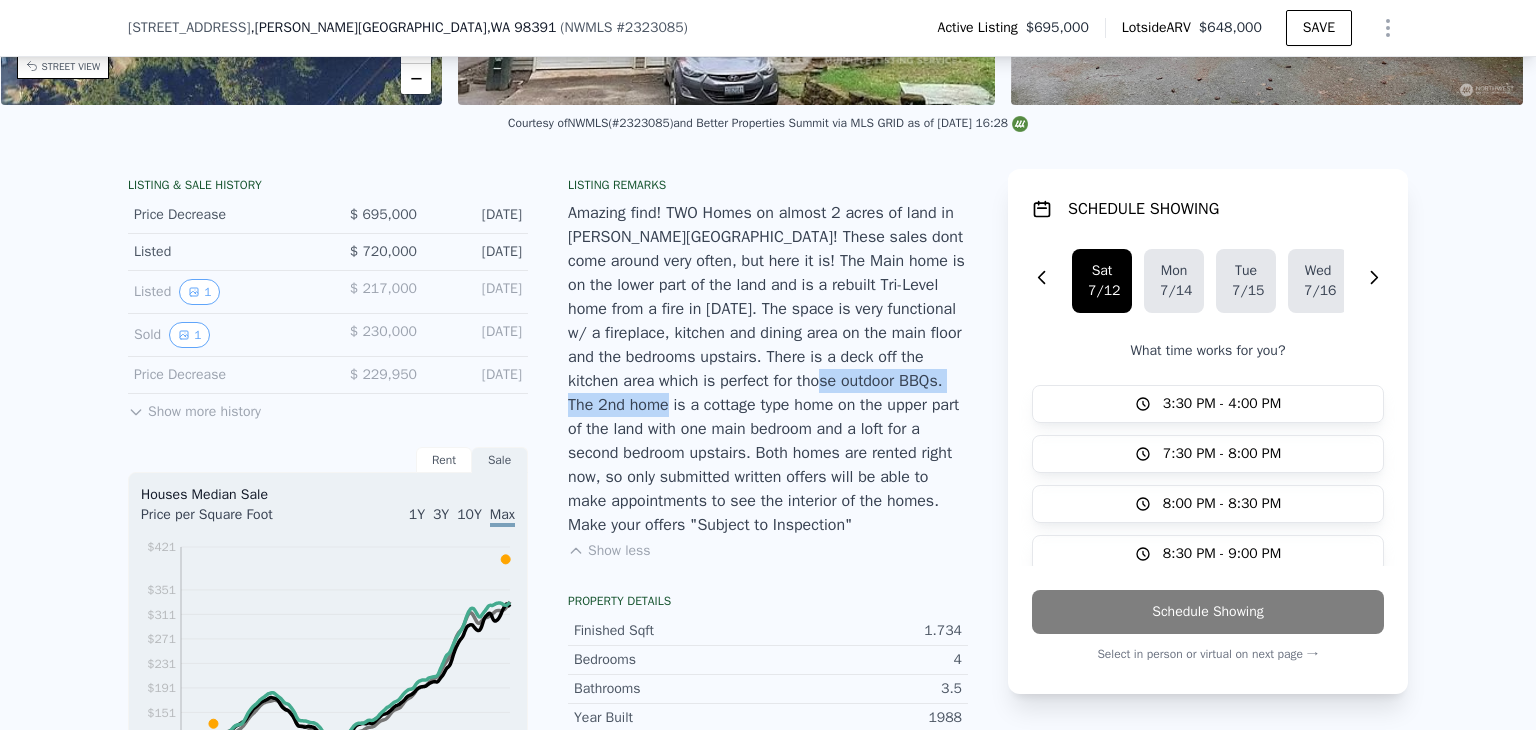 drag, startPoint x: 706, startPoint y: 393, endPoint x: 900, endPoint y: 388, distance: 194.06442 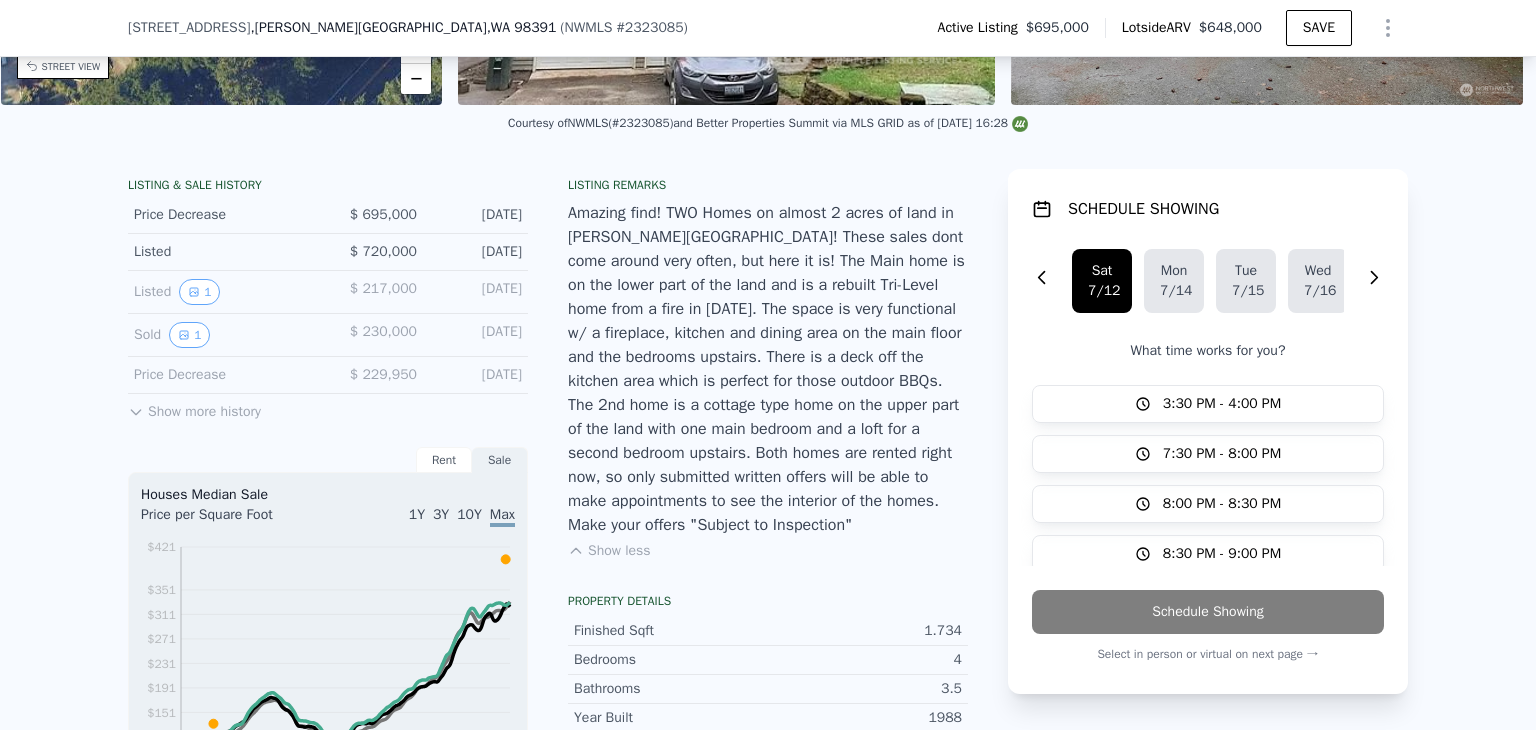 click on "Amazing find! TWO Homes on almost 2 acres of land in Bonney Lake! These sales dont come around very often, but here  it is! The Main home is on the lower part of the land and is a rebuilt Tri-Level home from a fire in 2015. The space is very  functional w/ a fireplace, kitchen and dining area on the main floor and the bedrooms upstairs. There is a deck off the  kitchen area which is perfect for those outdoor BBQs. The 2nd home is a cottage type home on the upper part of the land  with one main bedroom and a loft for a second bedroom upstairs. Both homes are rented right now, so only submitted  written offers will be able to make appointments to see the interior of the homes. Make your offers "Subject to  Inspection"" at bounding box center [768, 369] 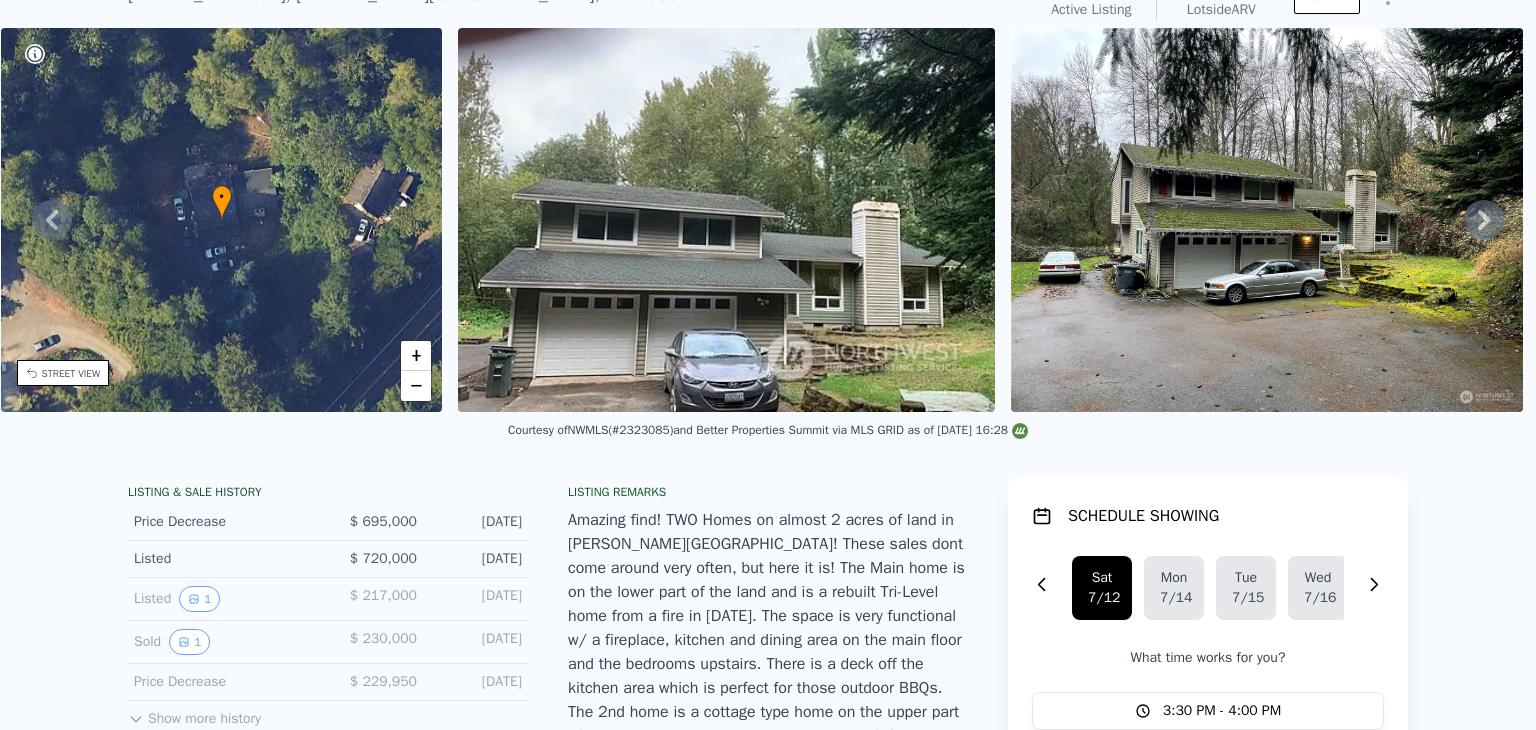 scroll, scrollTop: 0, scrollLeft: 0, axis: both 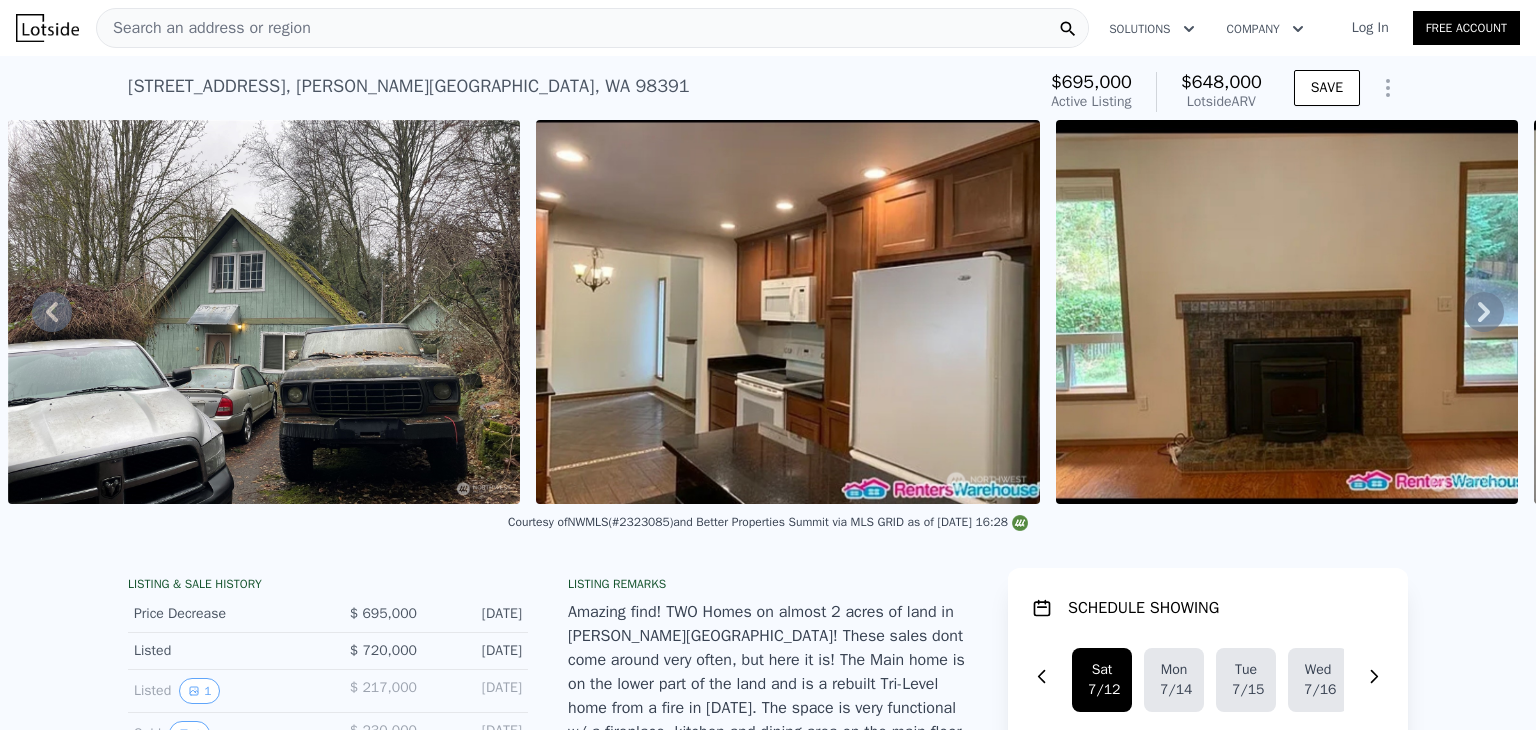 click on "Search an address or region" at bounding box center (592, 28) 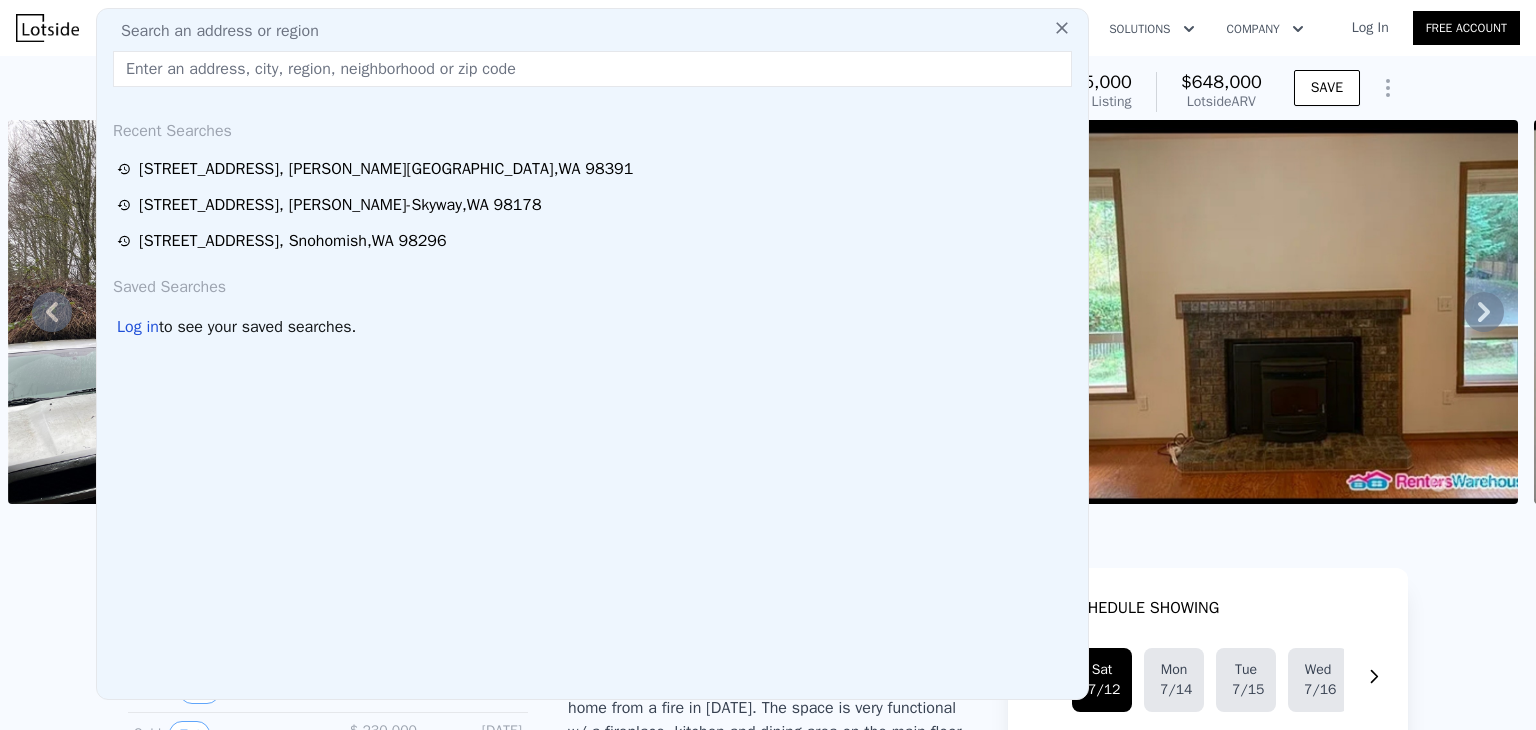 click at bounding box center (592, 69) 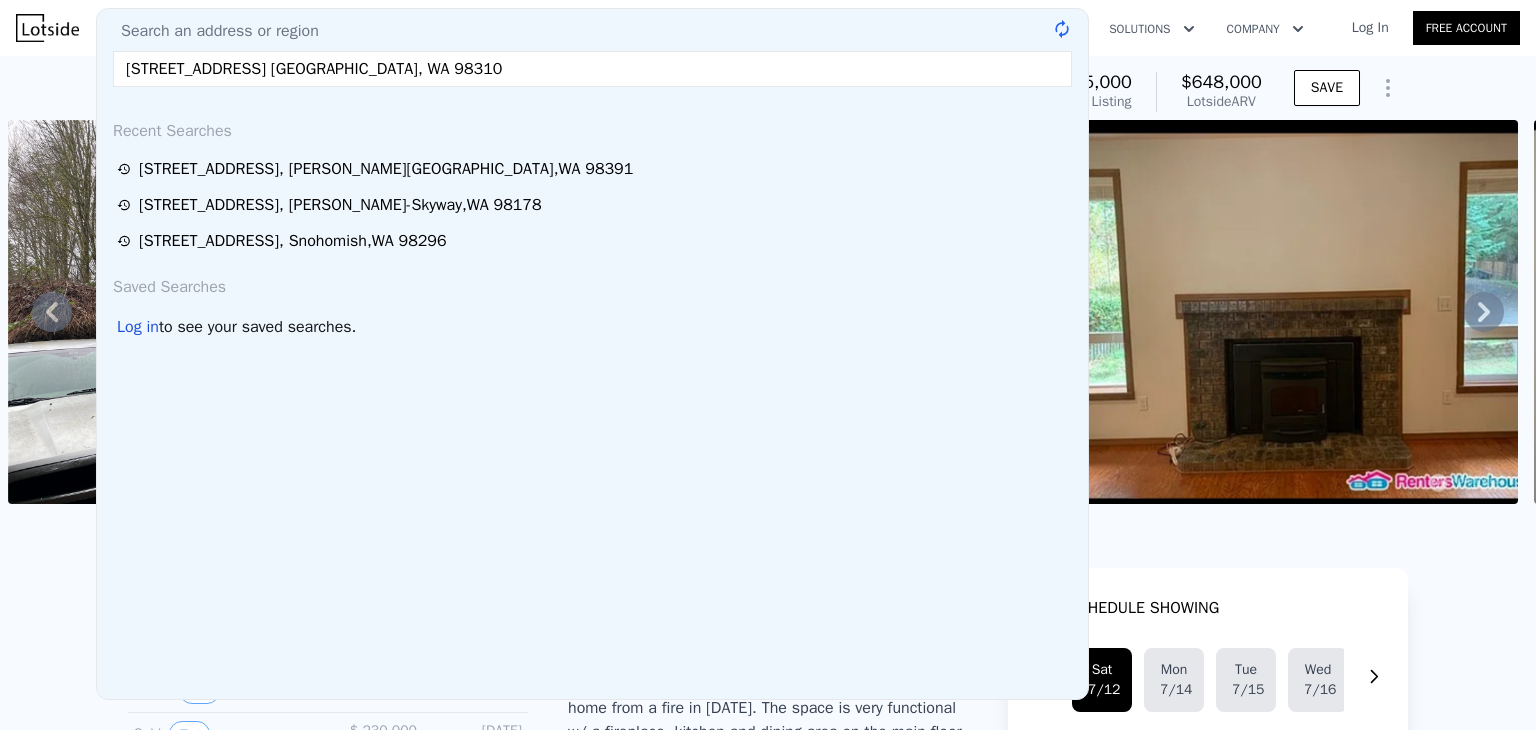 type on "2110 Trenton Ave. Bremerton, WA 98310" 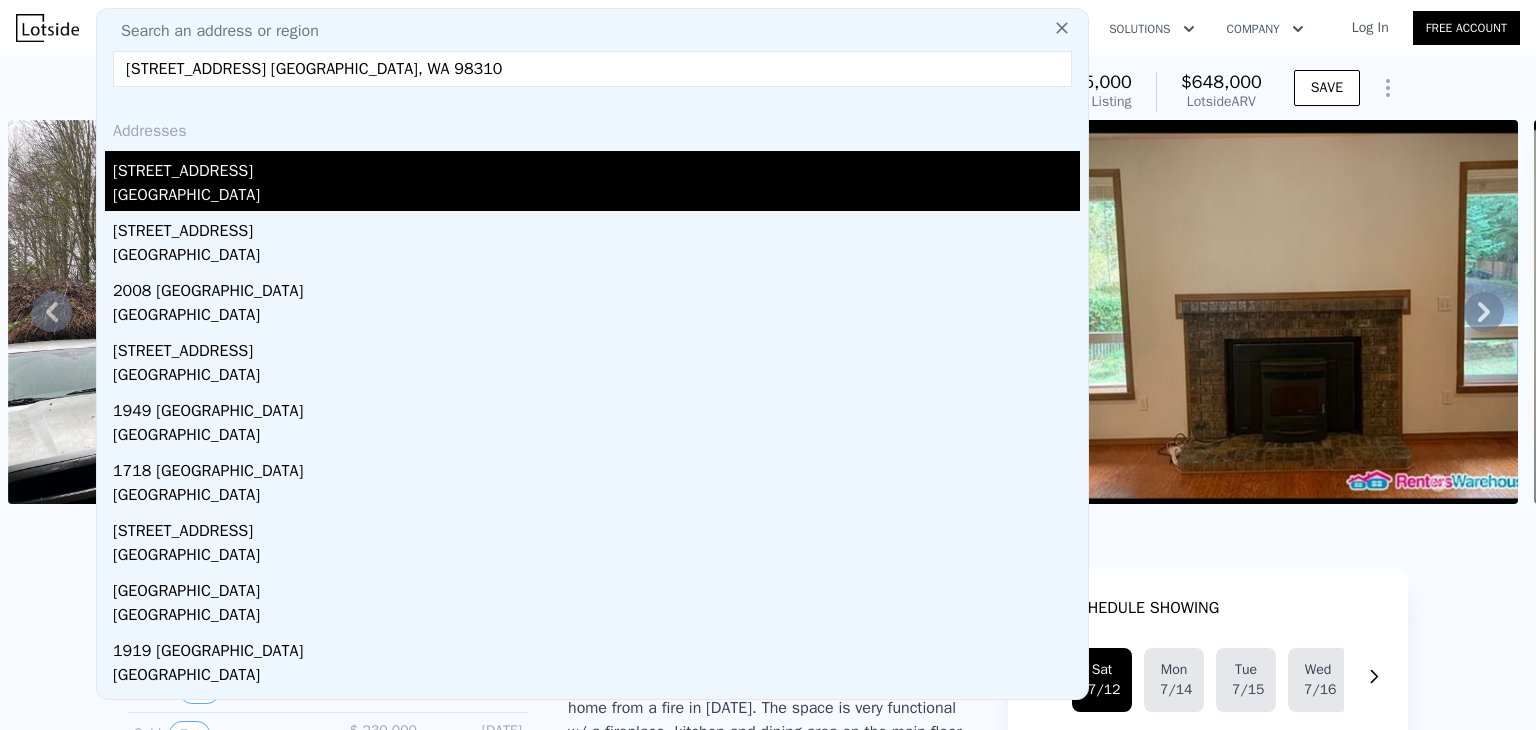 click on "[STREET_ADDRESS]" at bounding box center (596, 167) 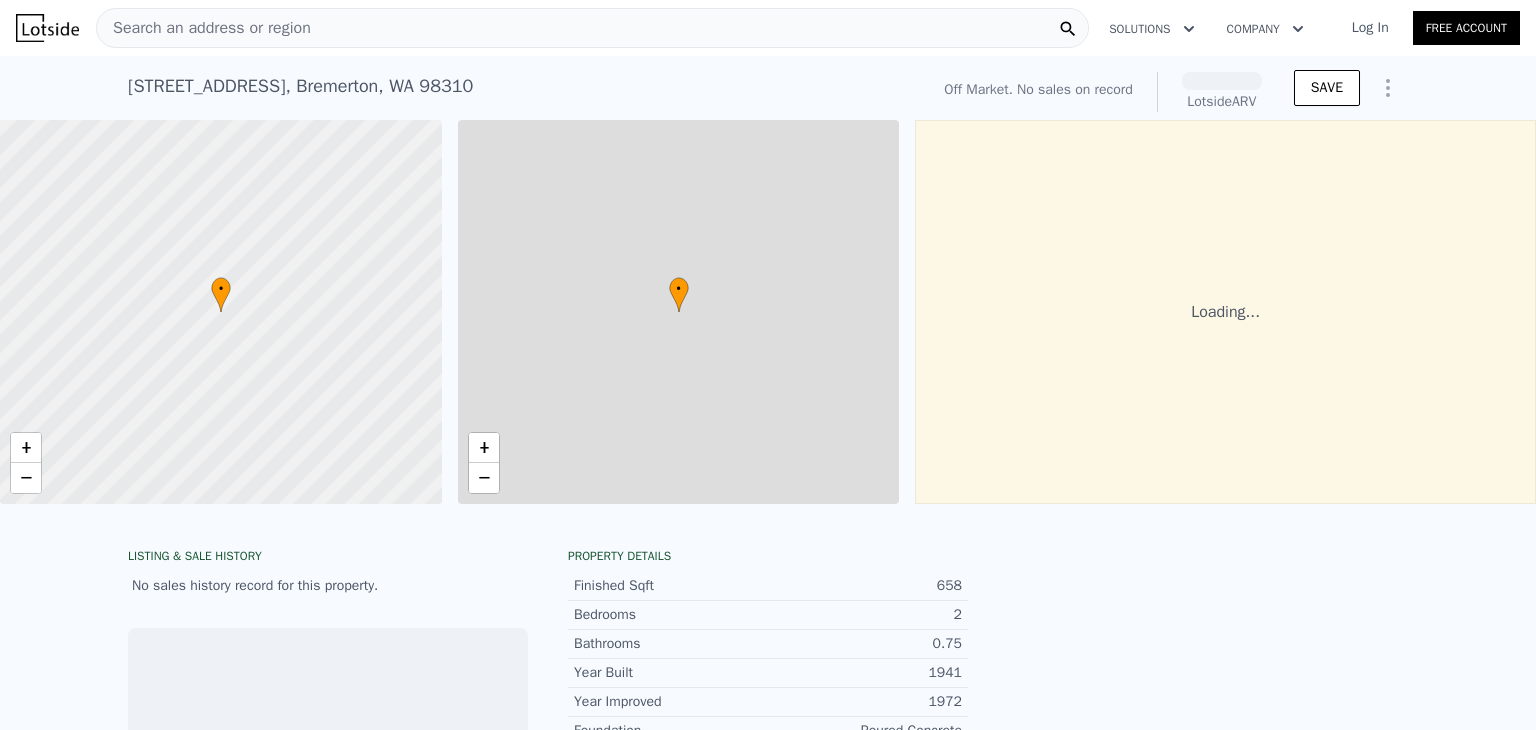 scroll, scrollTop: 0, scrollLeft: 8, axis: horizontal 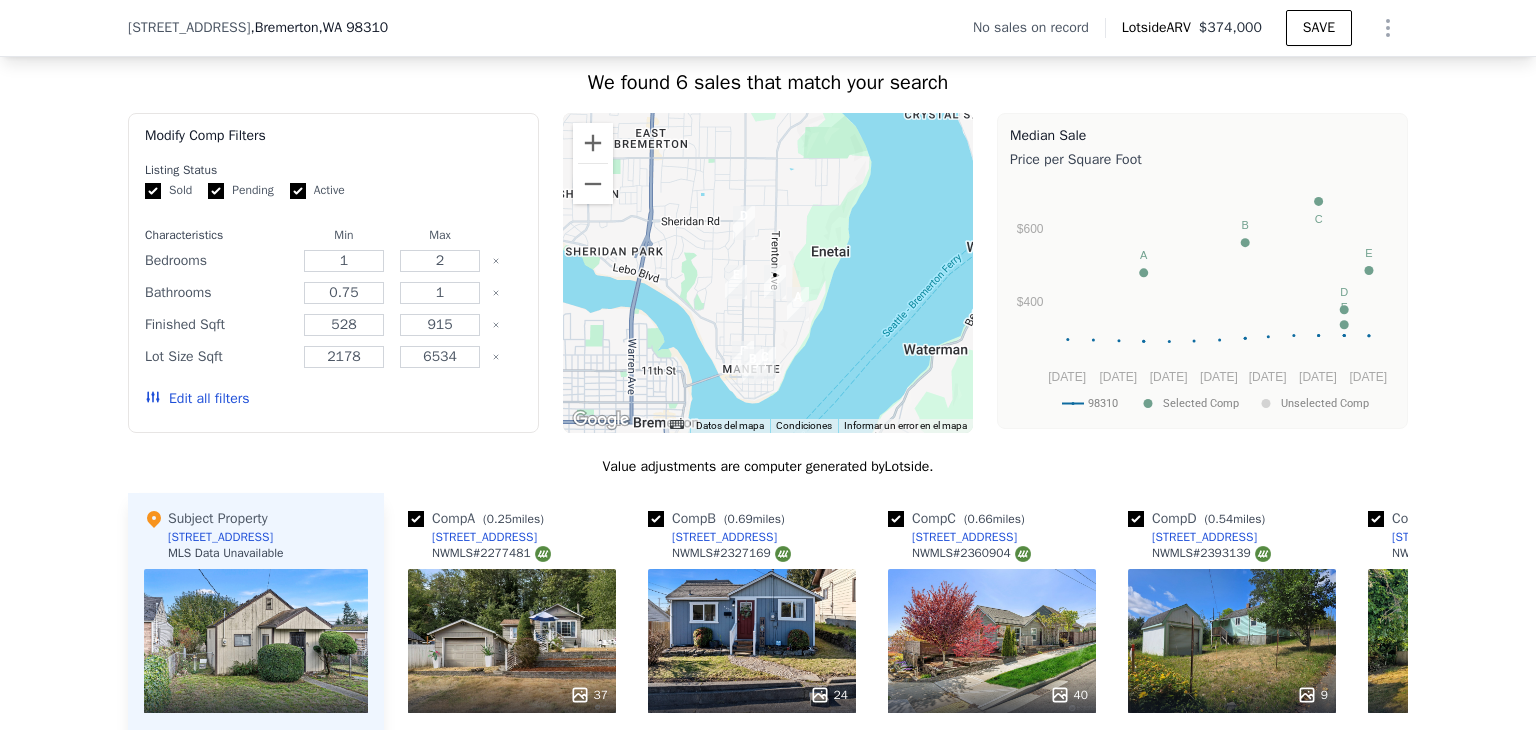 drag, startPoint x: 775, startPoint y: 277, endPoint x: 729, endPoint y: 253, distance: 51.884487 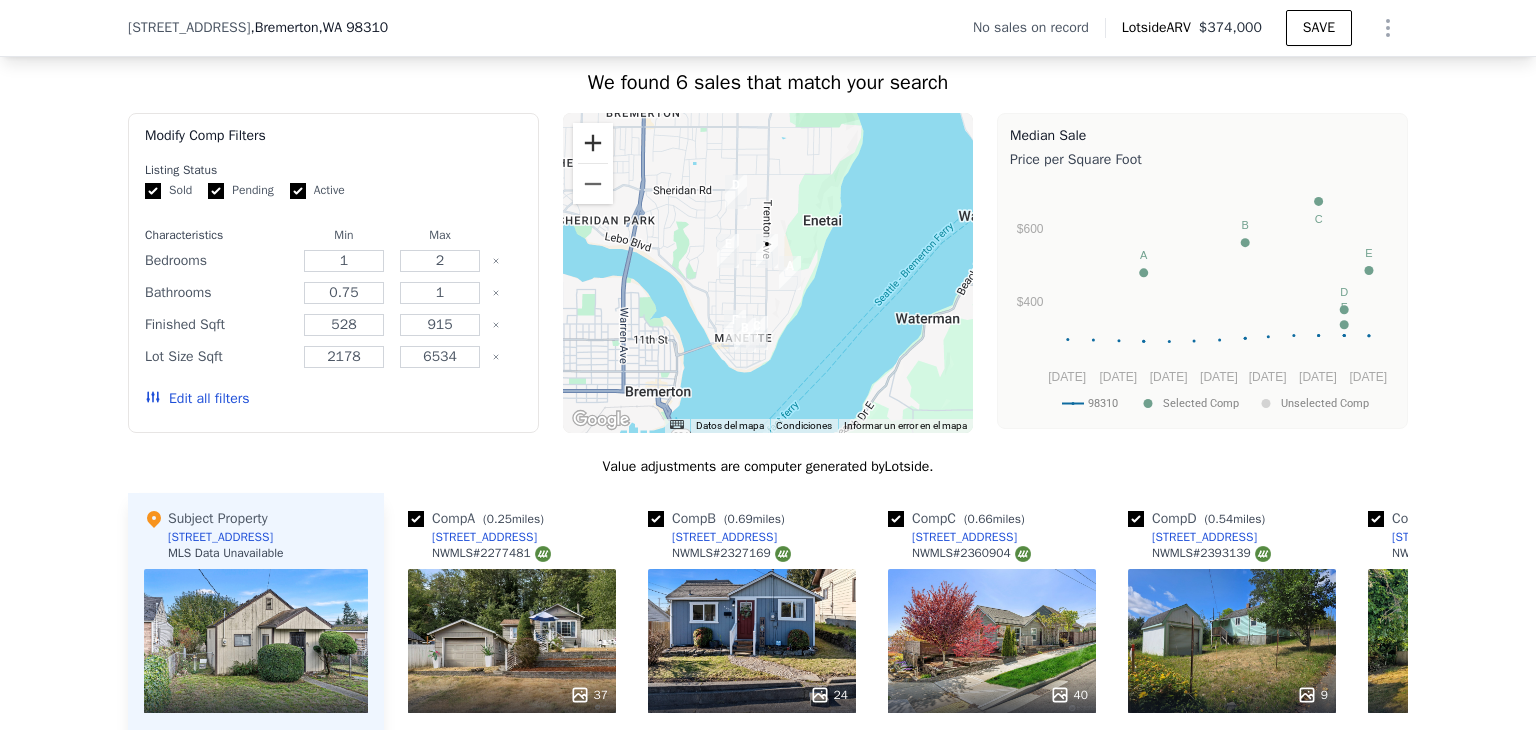 click at bounding box center (593, 143) 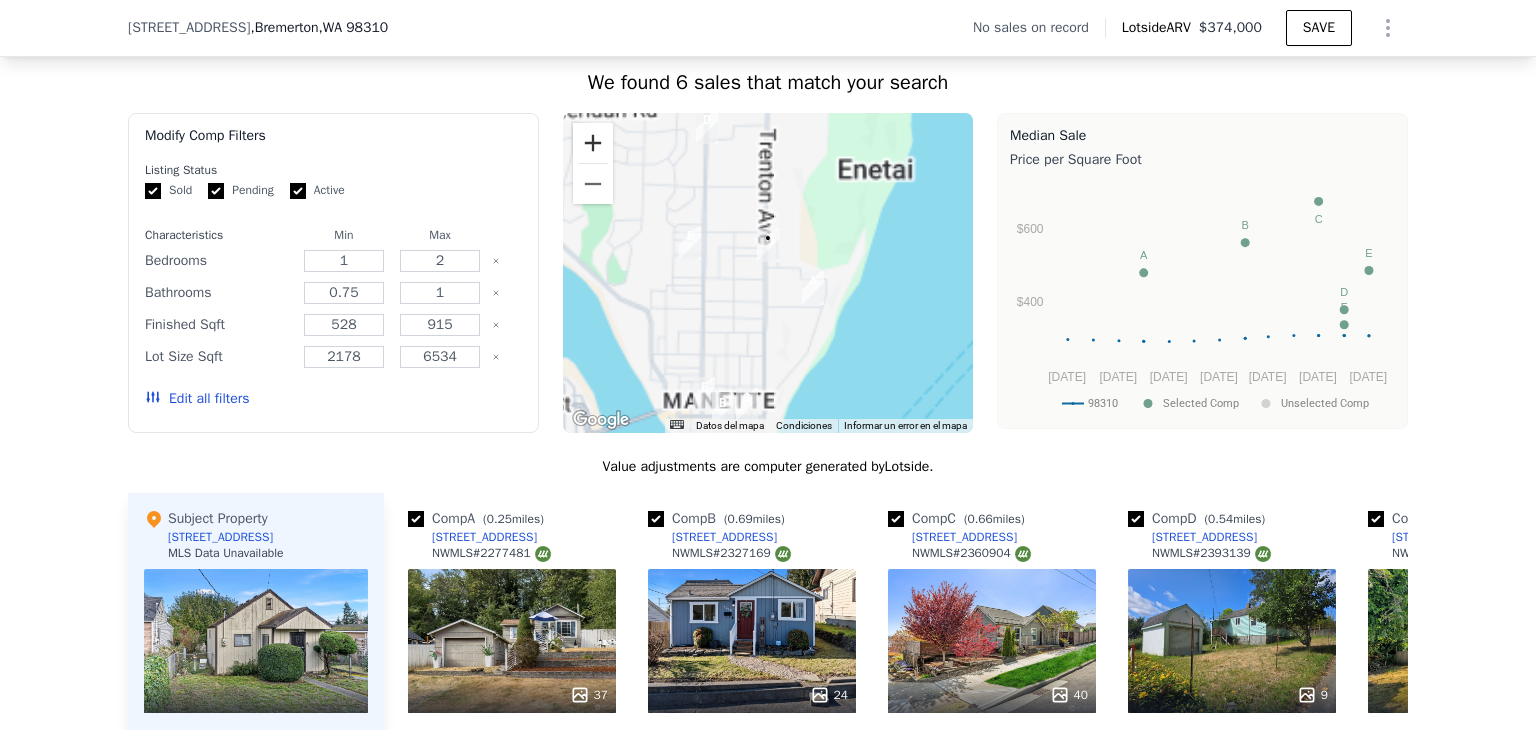 click at bounding box center (593, 143) 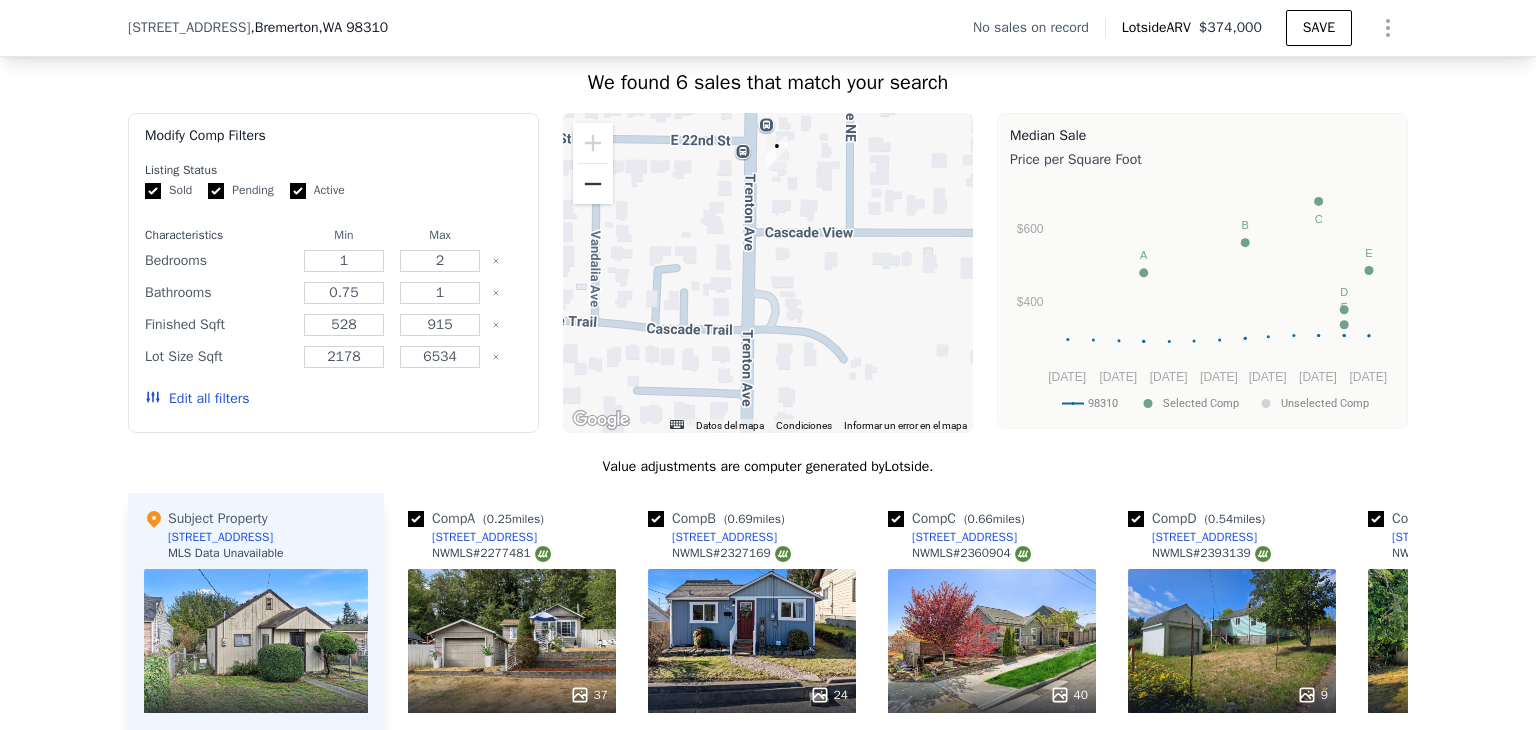 click at bounding box center (593, 184) 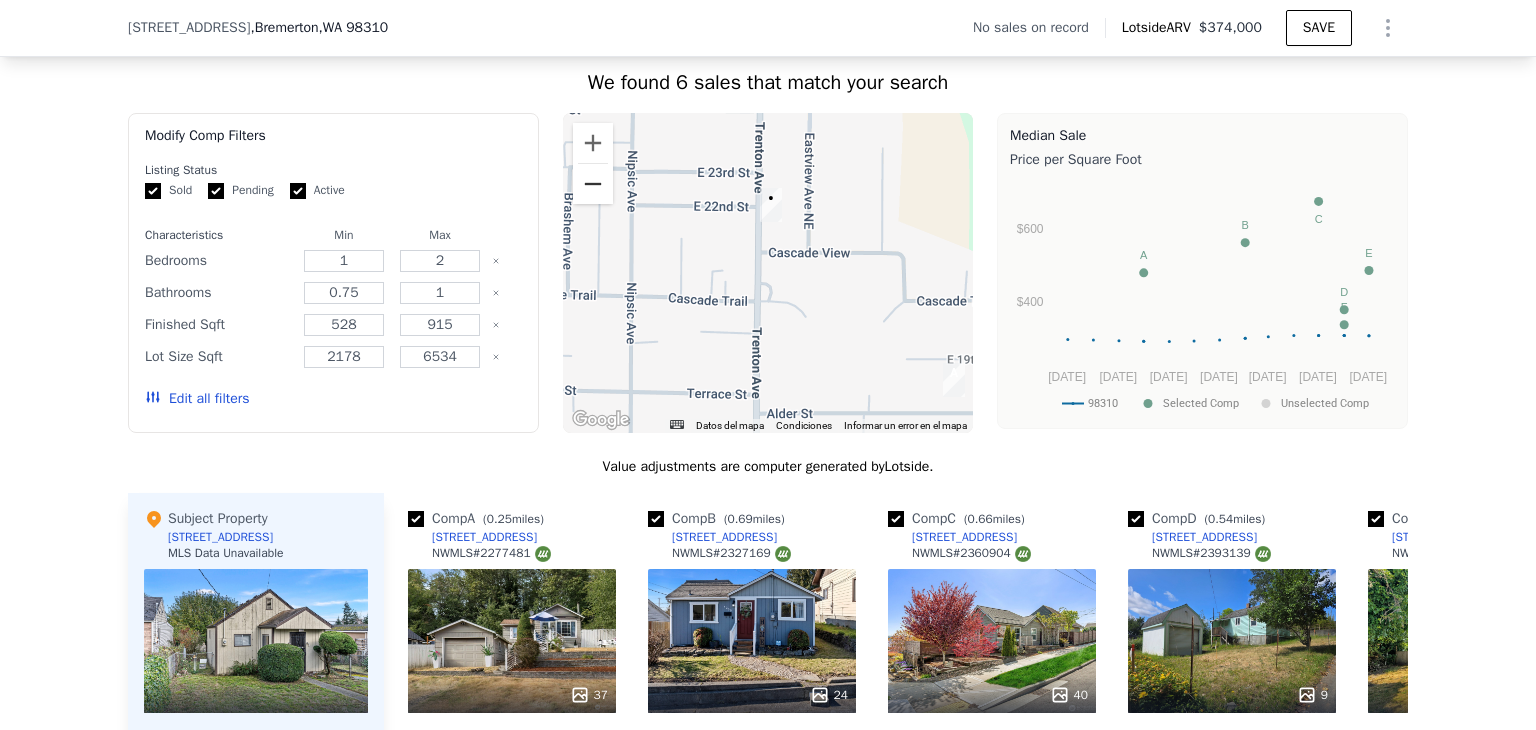 click at bounding box center (593, 184) 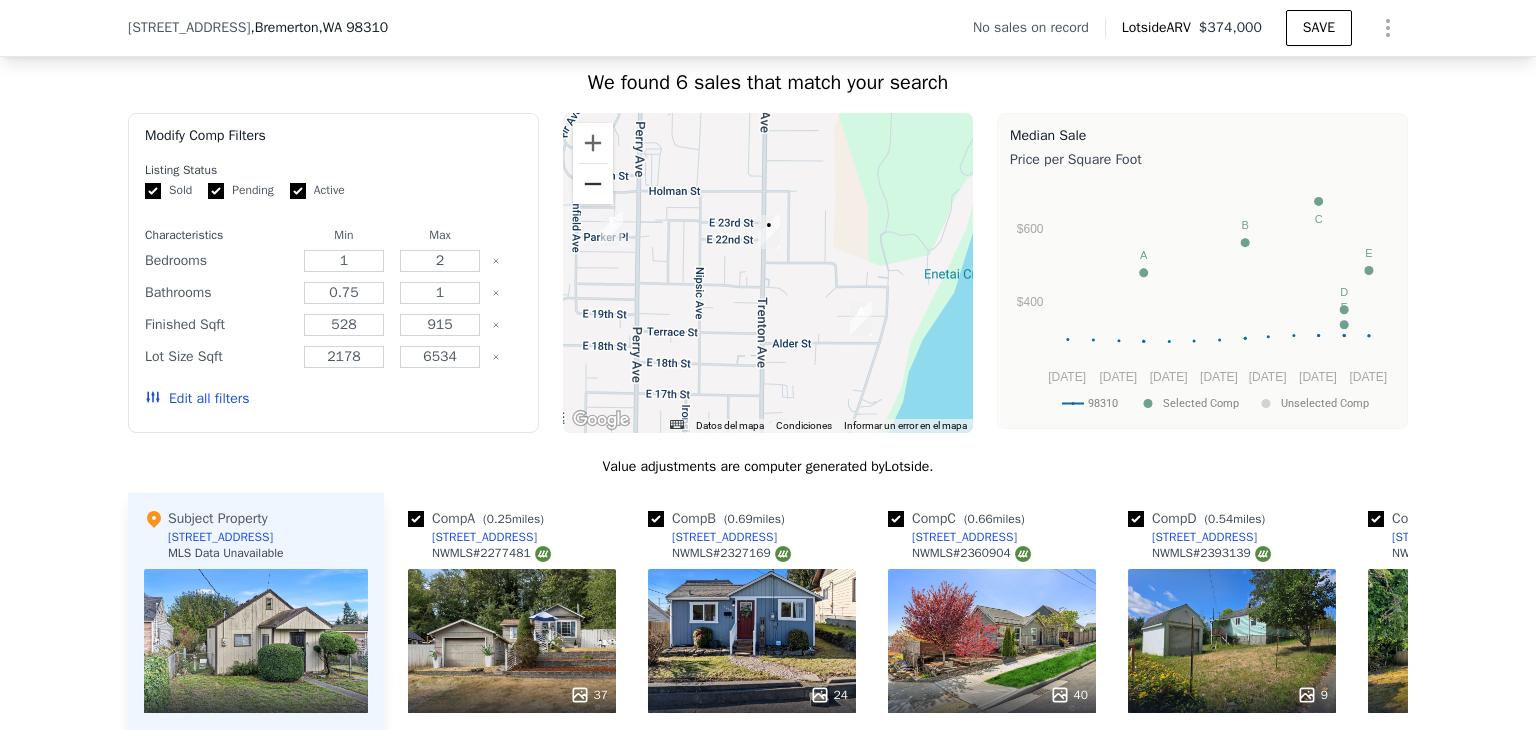 click at bounding box center [593, 184] 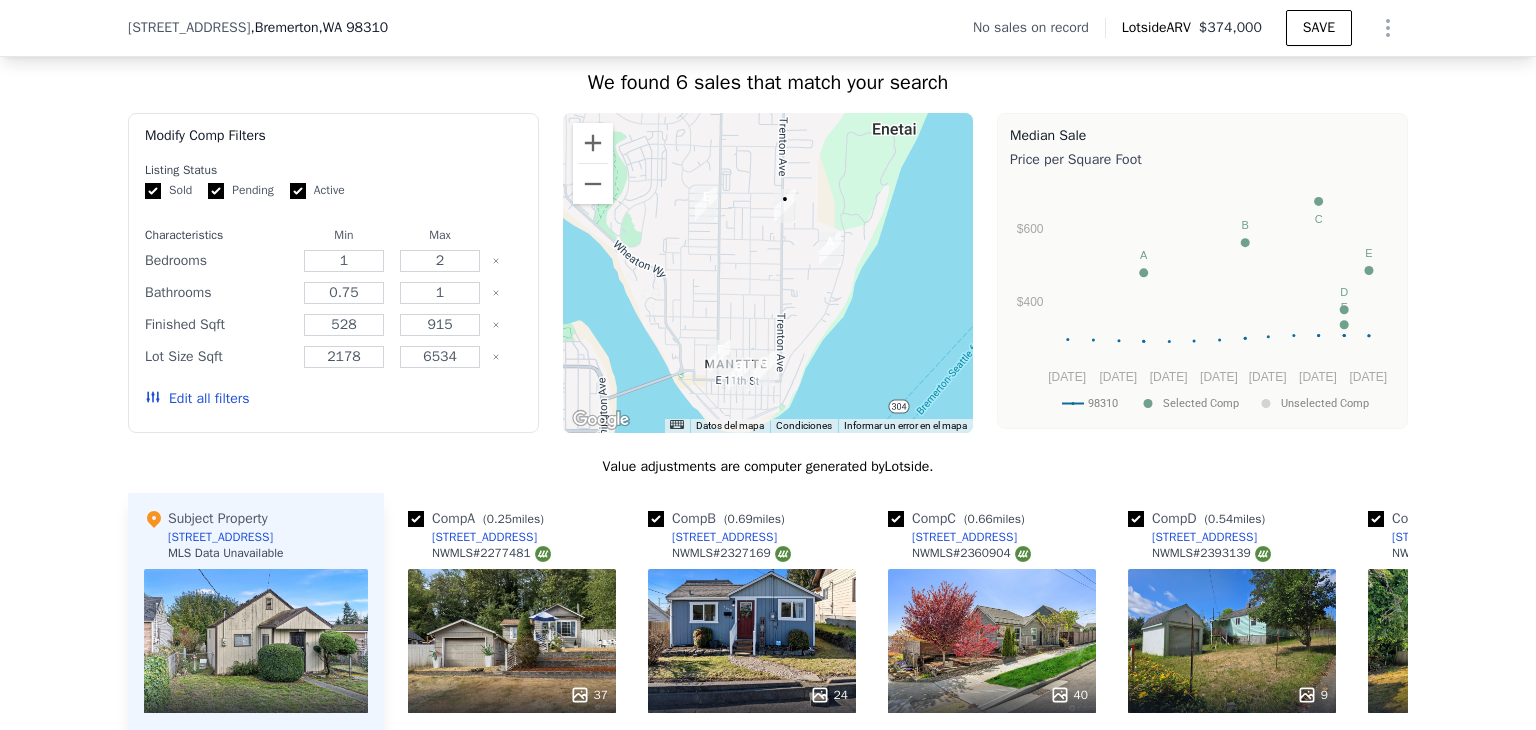 drag, startPoint x: 736, startPoint y: 357, endPoint x: 753, endPoint y: 315, distance: 45.310043 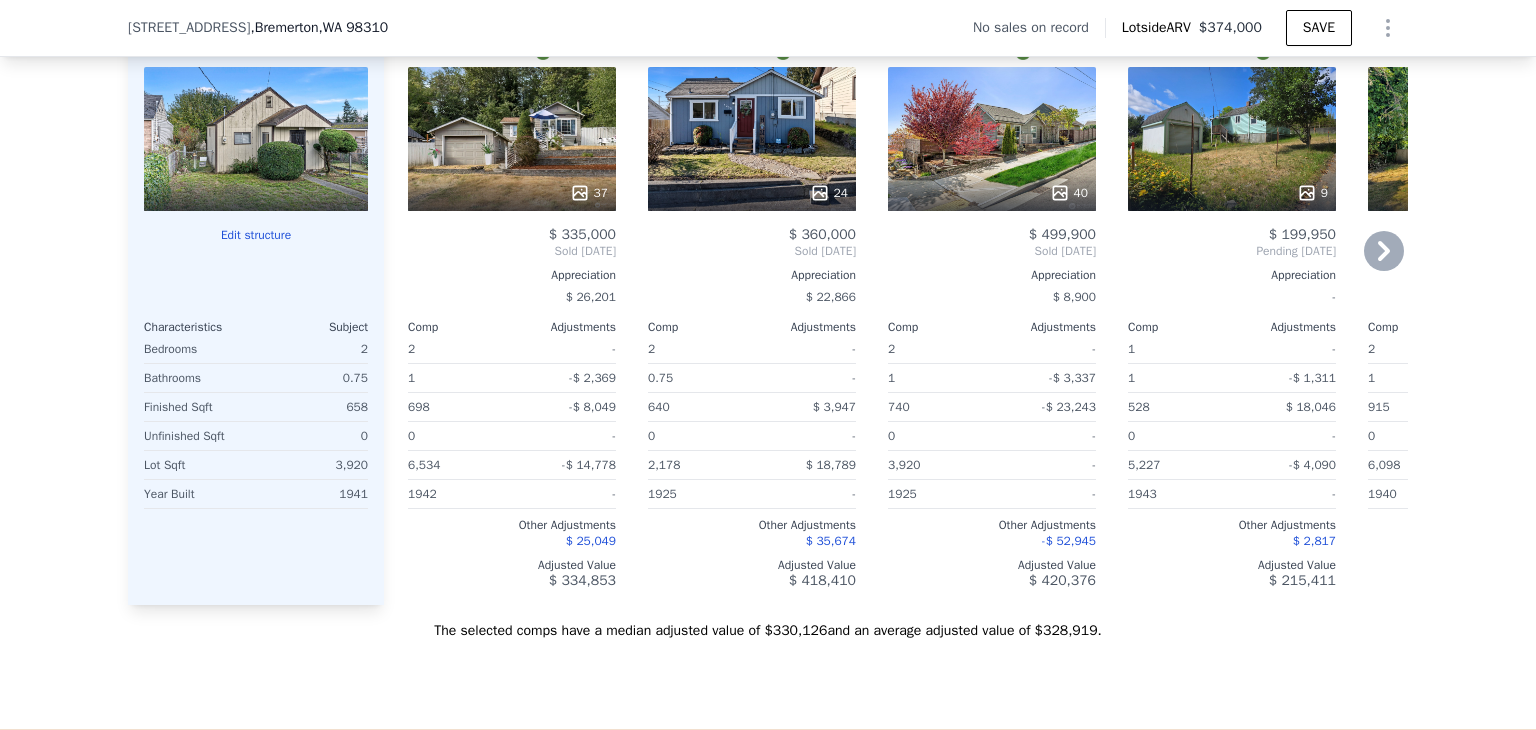 scroll, scrollTop: 2192, scrollLeft: 0, axis: vertical 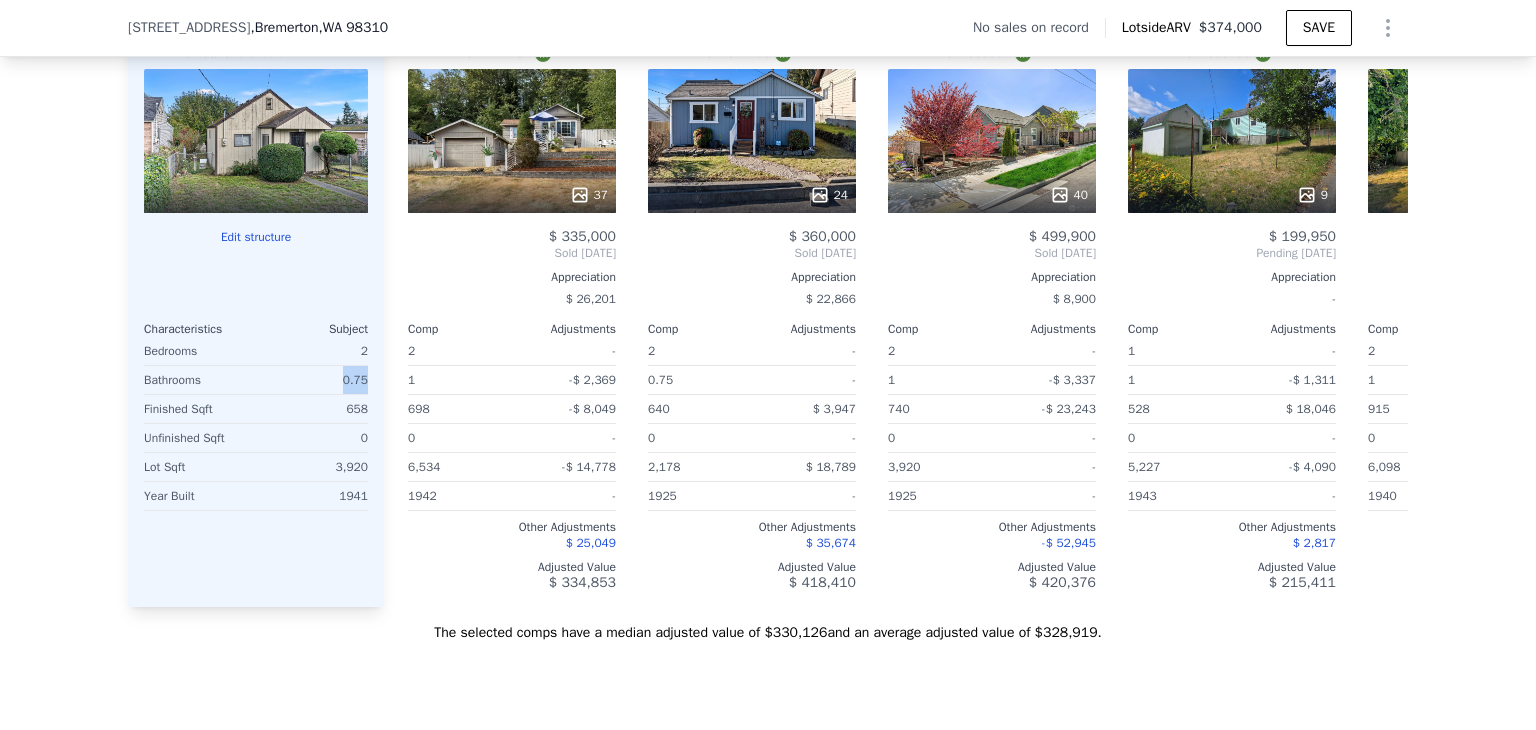 drag, startPoint x: 334, startPoint y: 386, endPoint x: 361, endPoint y: 386, distance: 27 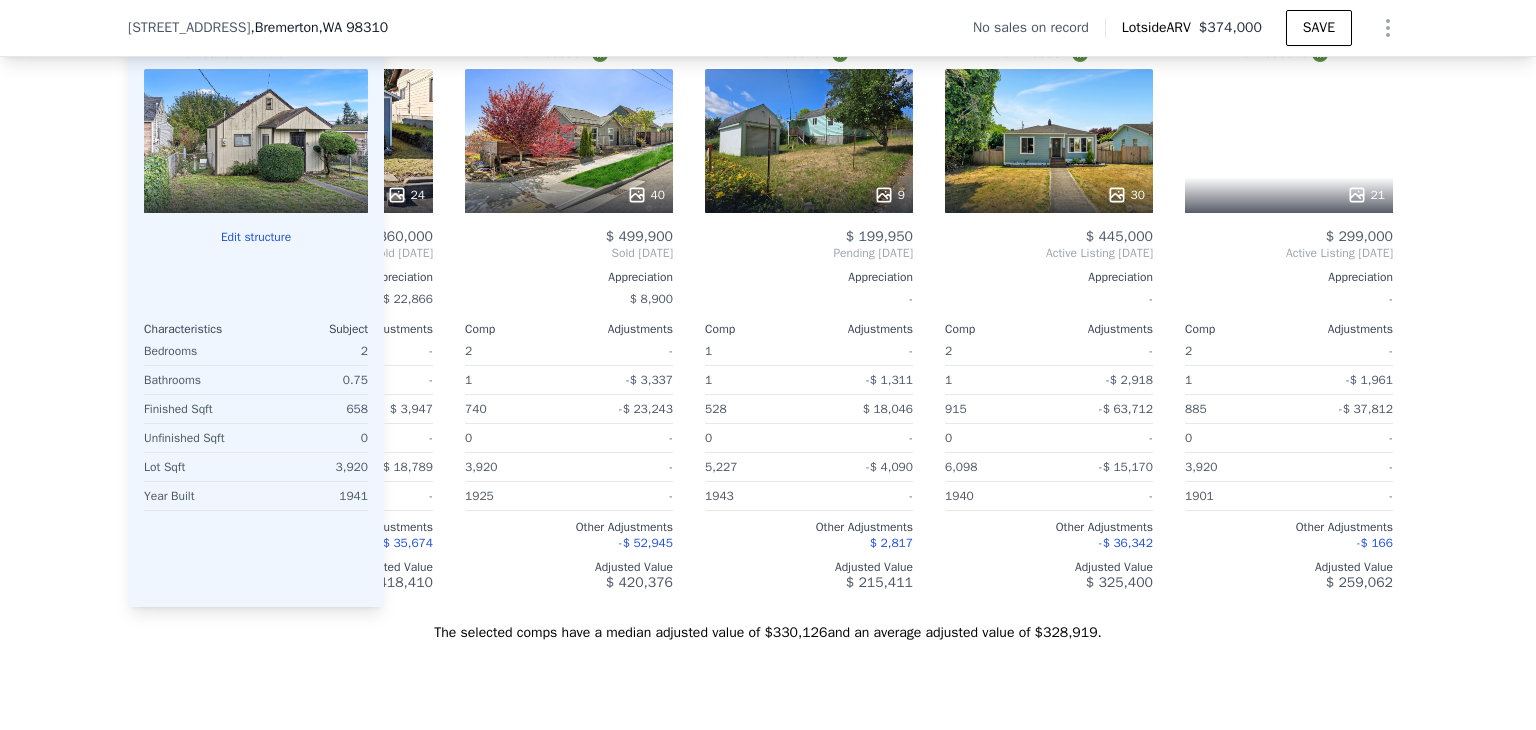 scroll, scrollTop: 0, scrollLeft: 464, axis: horizontal 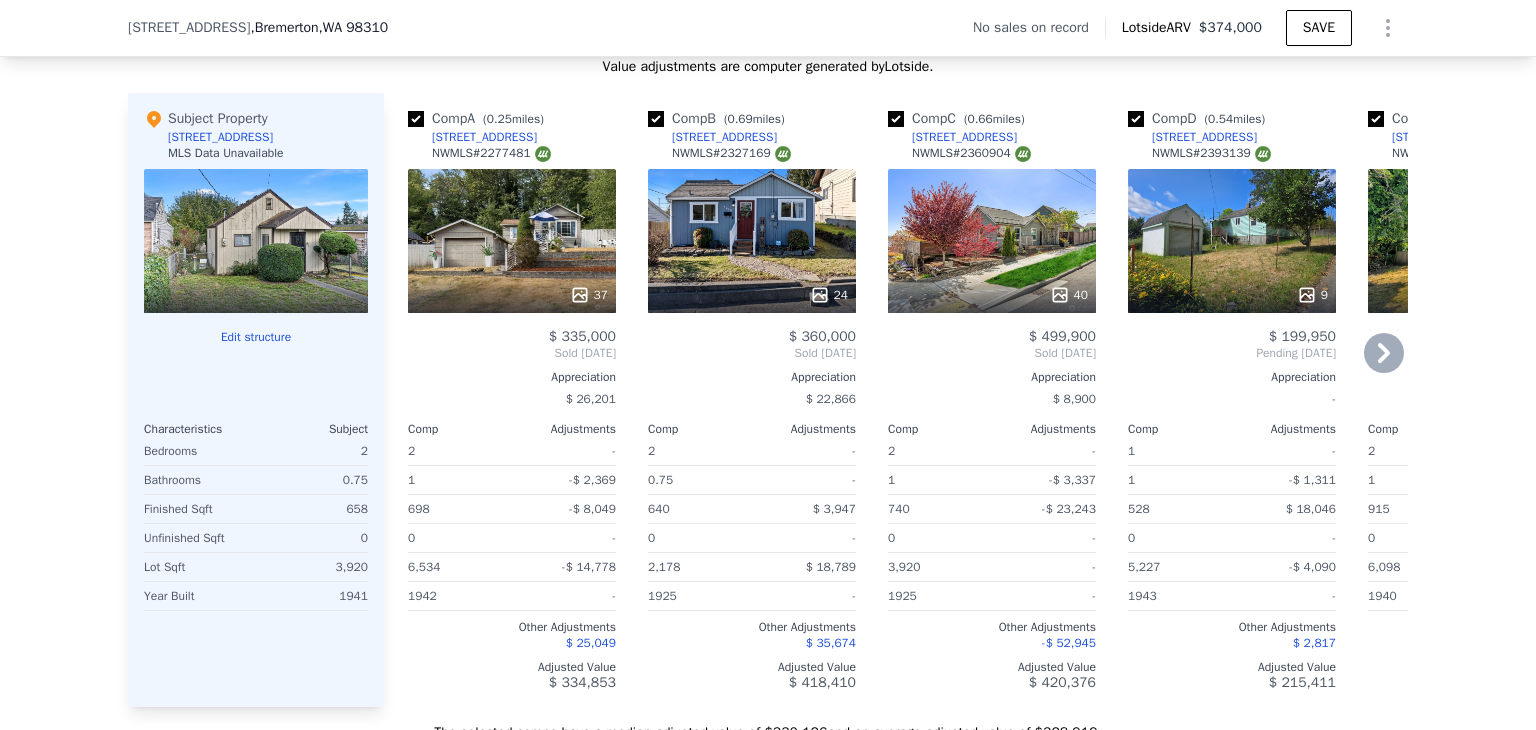 click on "37" at bounding box center [512, 241] 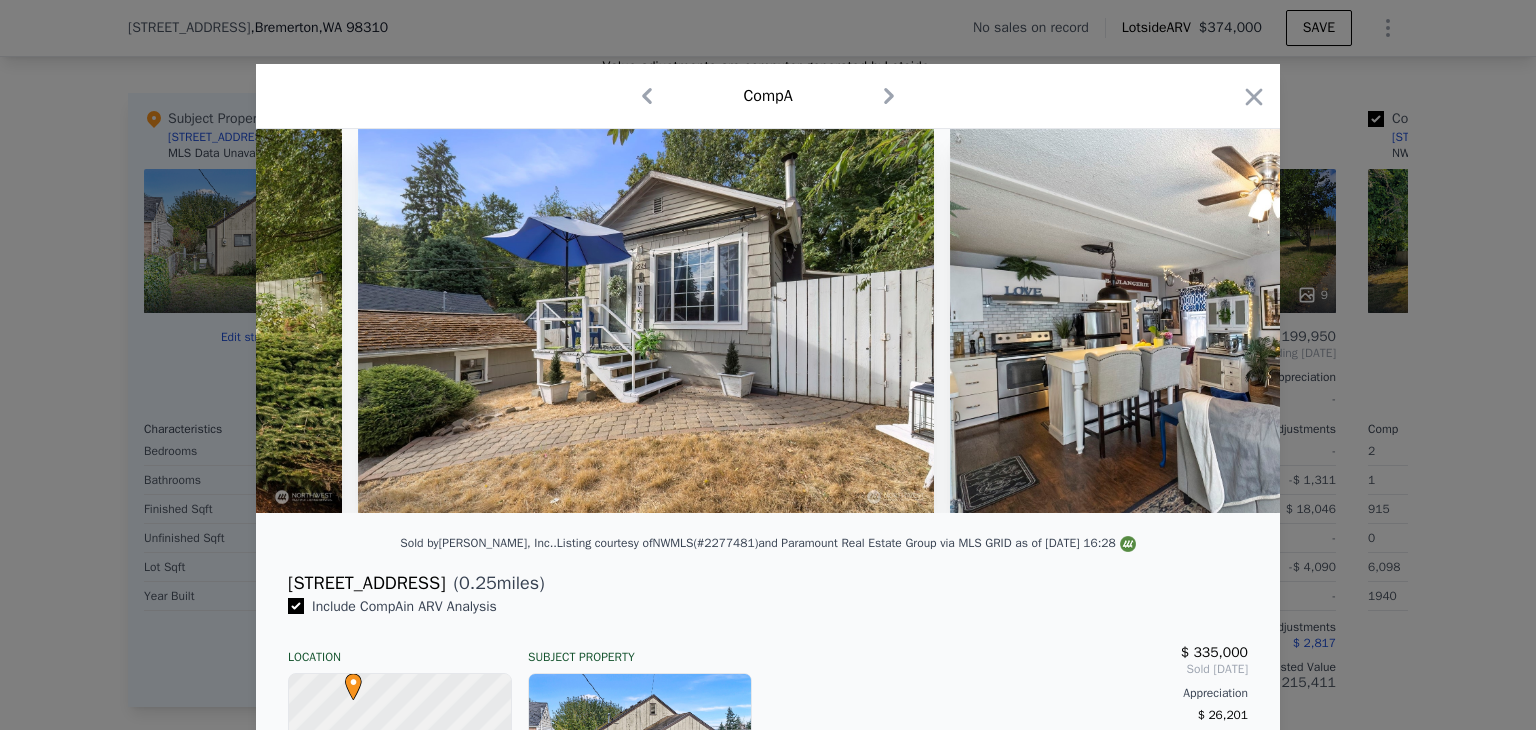 scroll, scrollTop: 0, scrollLeft: 1100, axis: horizontal 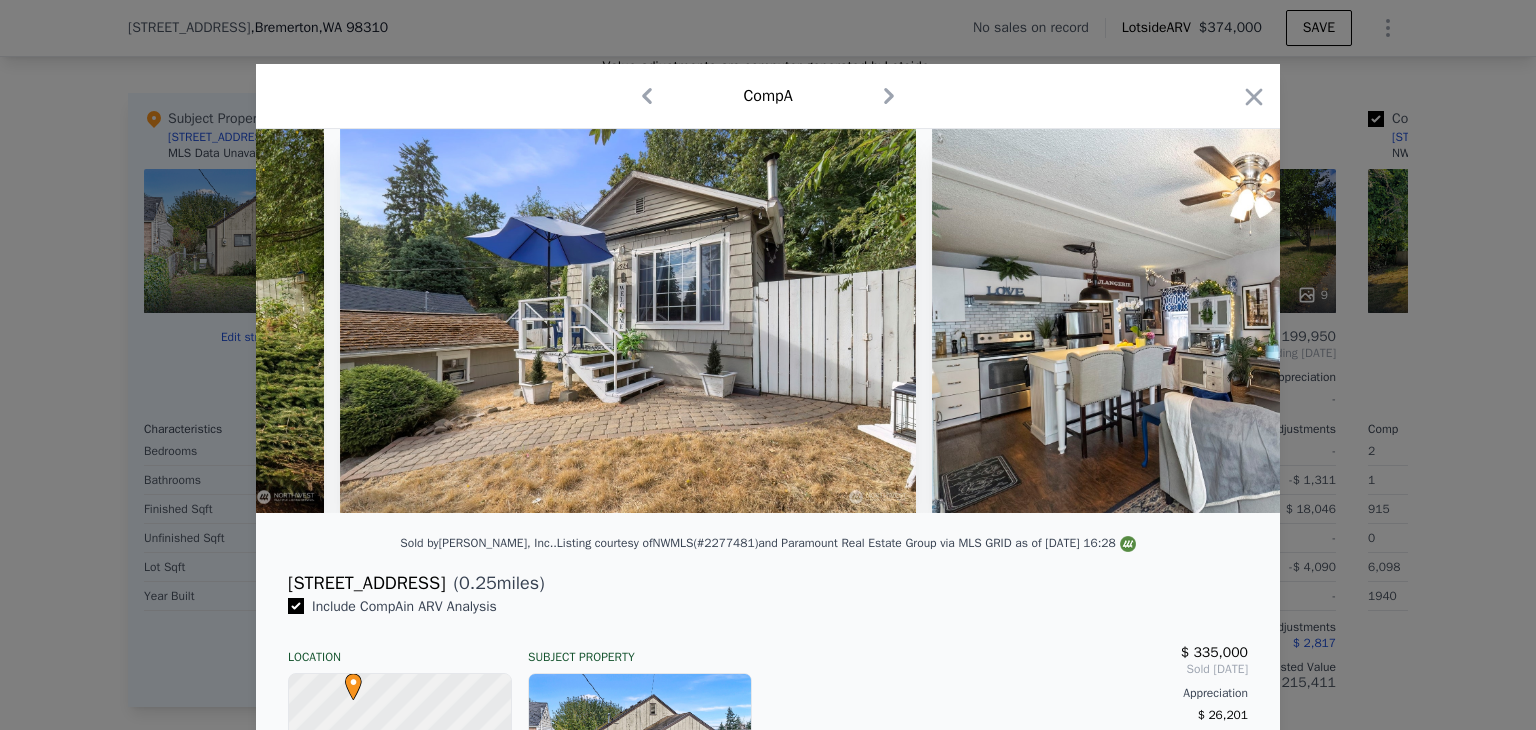 click at bounding box center [768, 365] 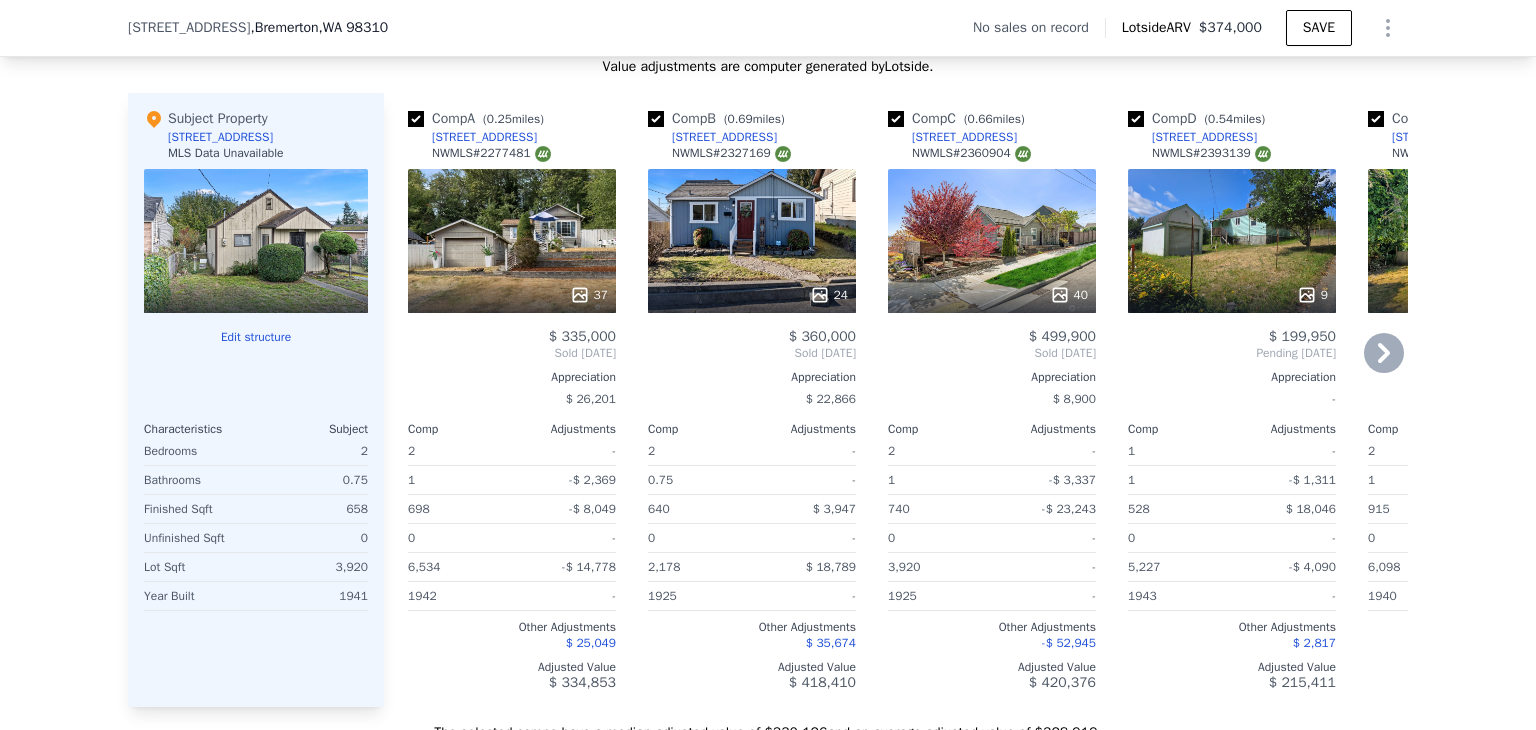 click on "37" at bounding box center (512, 241) 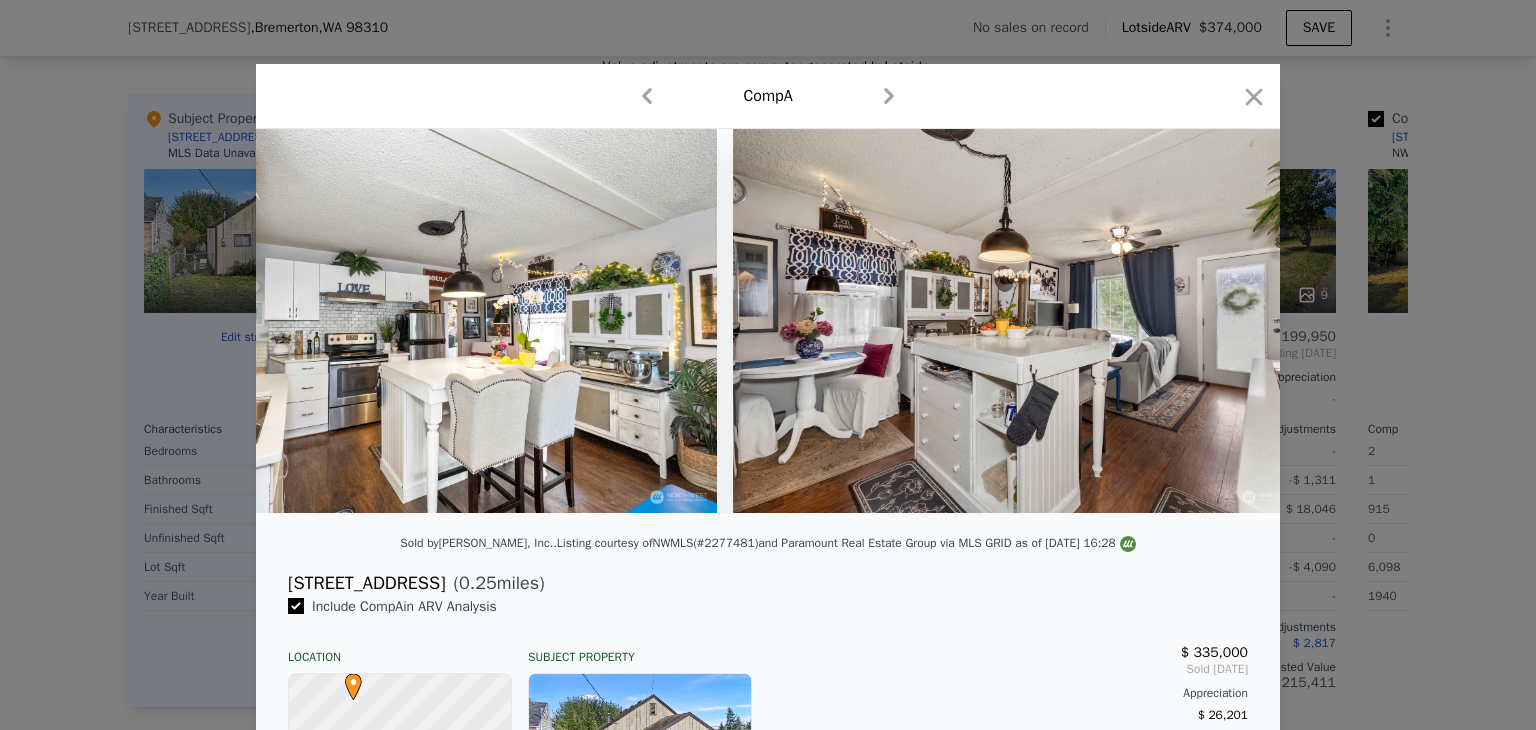 scroll, scrollTop: 0, scrollLeft: 1792, axis: horizontal 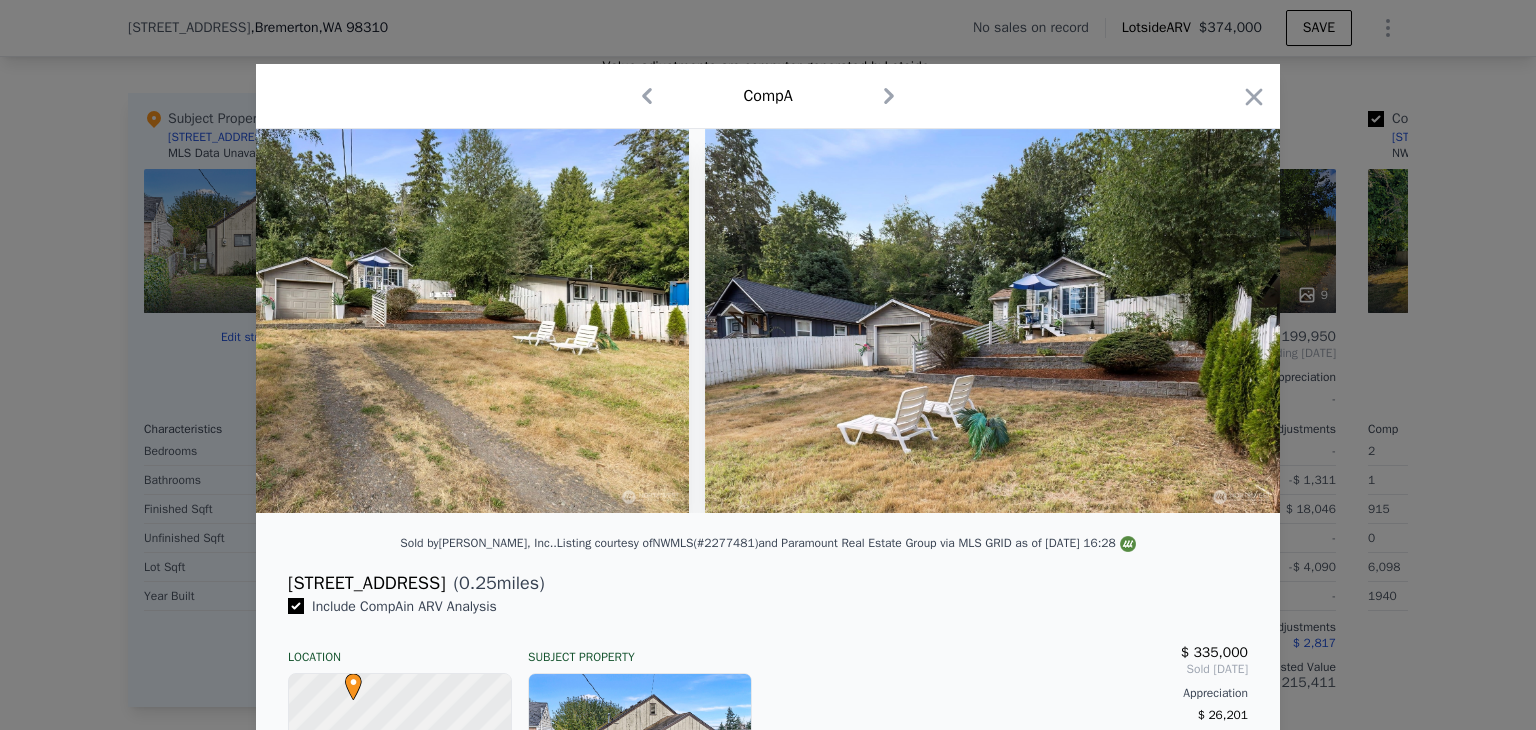 click at bounding box center (768, 365) 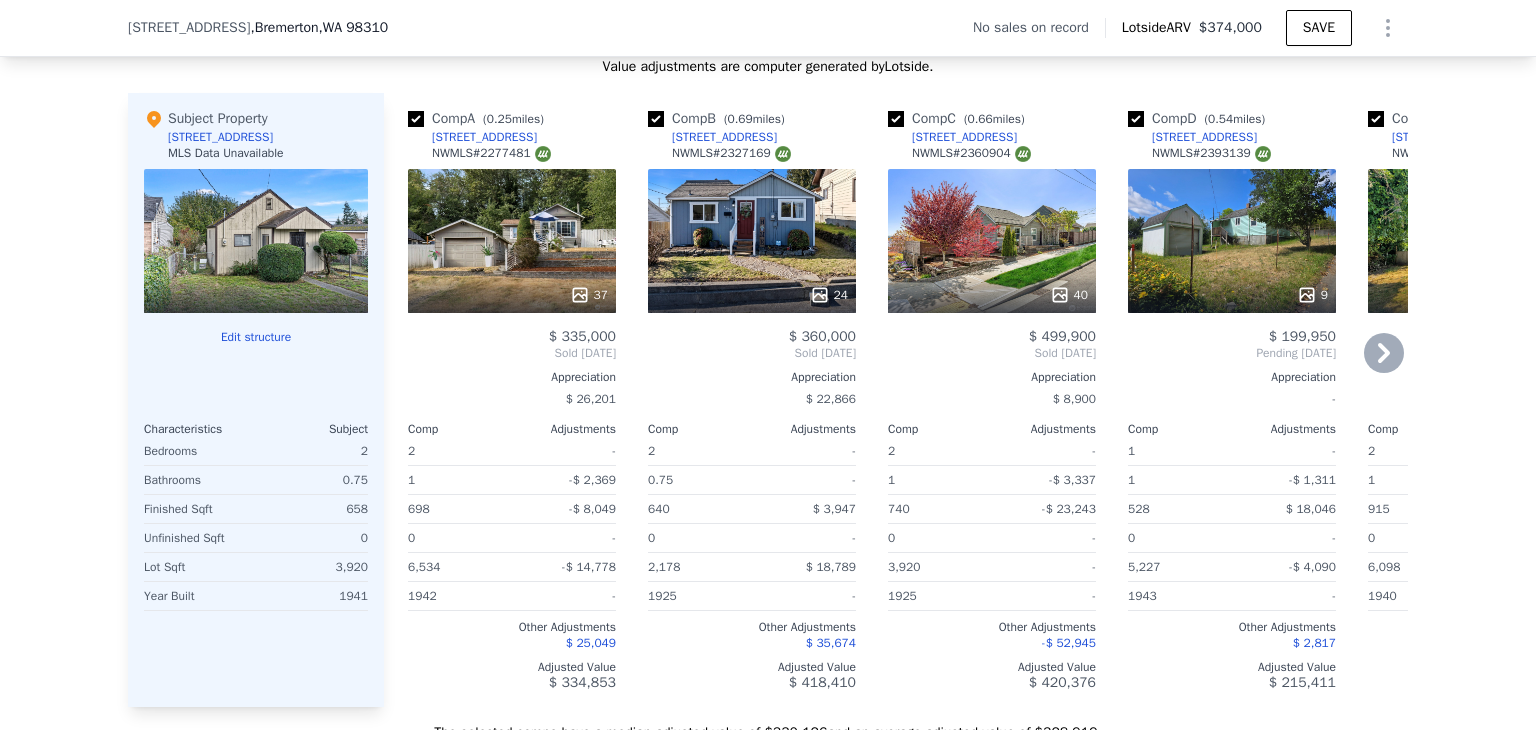 scroll, scrollTop: 2192, scrollLeft: 0, axis: vertical 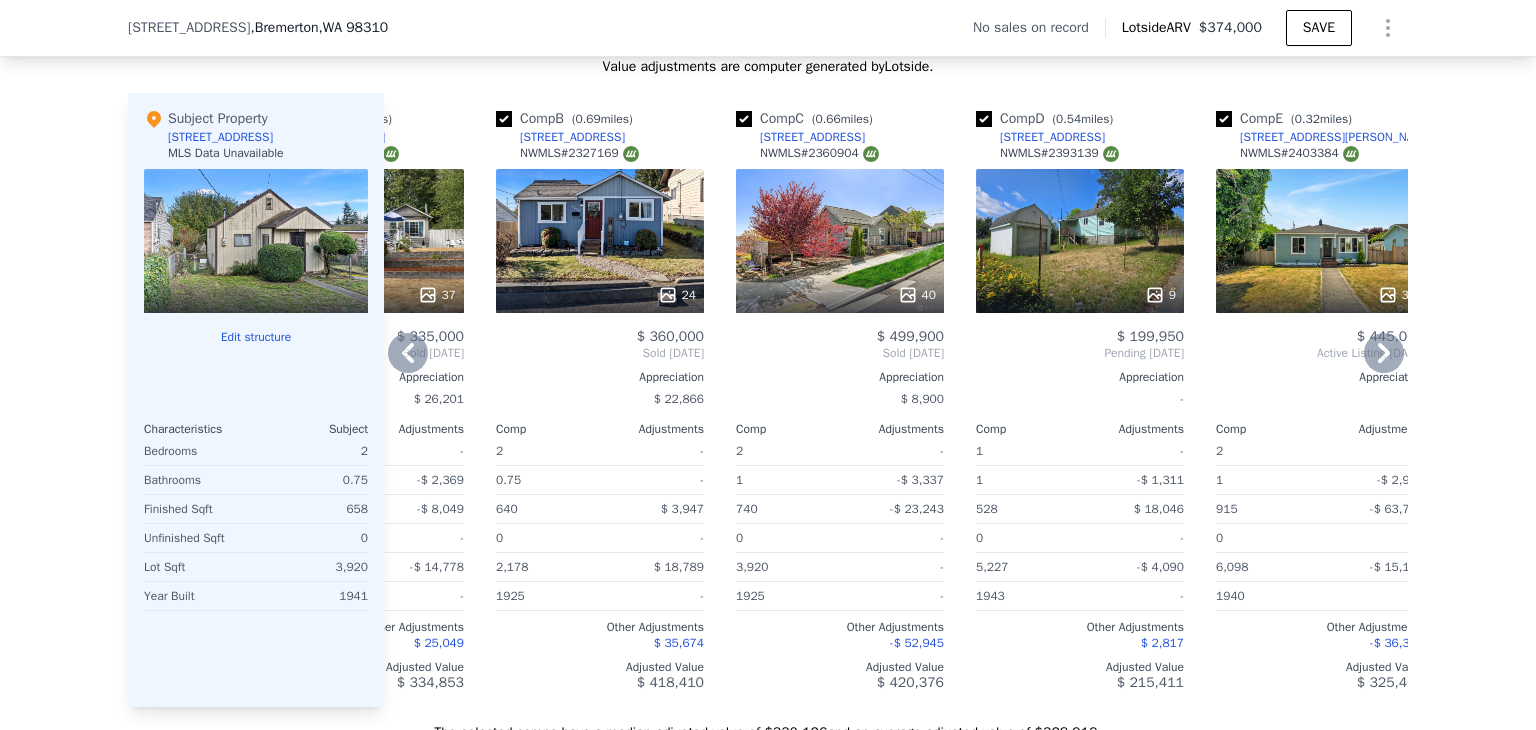 click on "40" at bounding box center [840, 241] 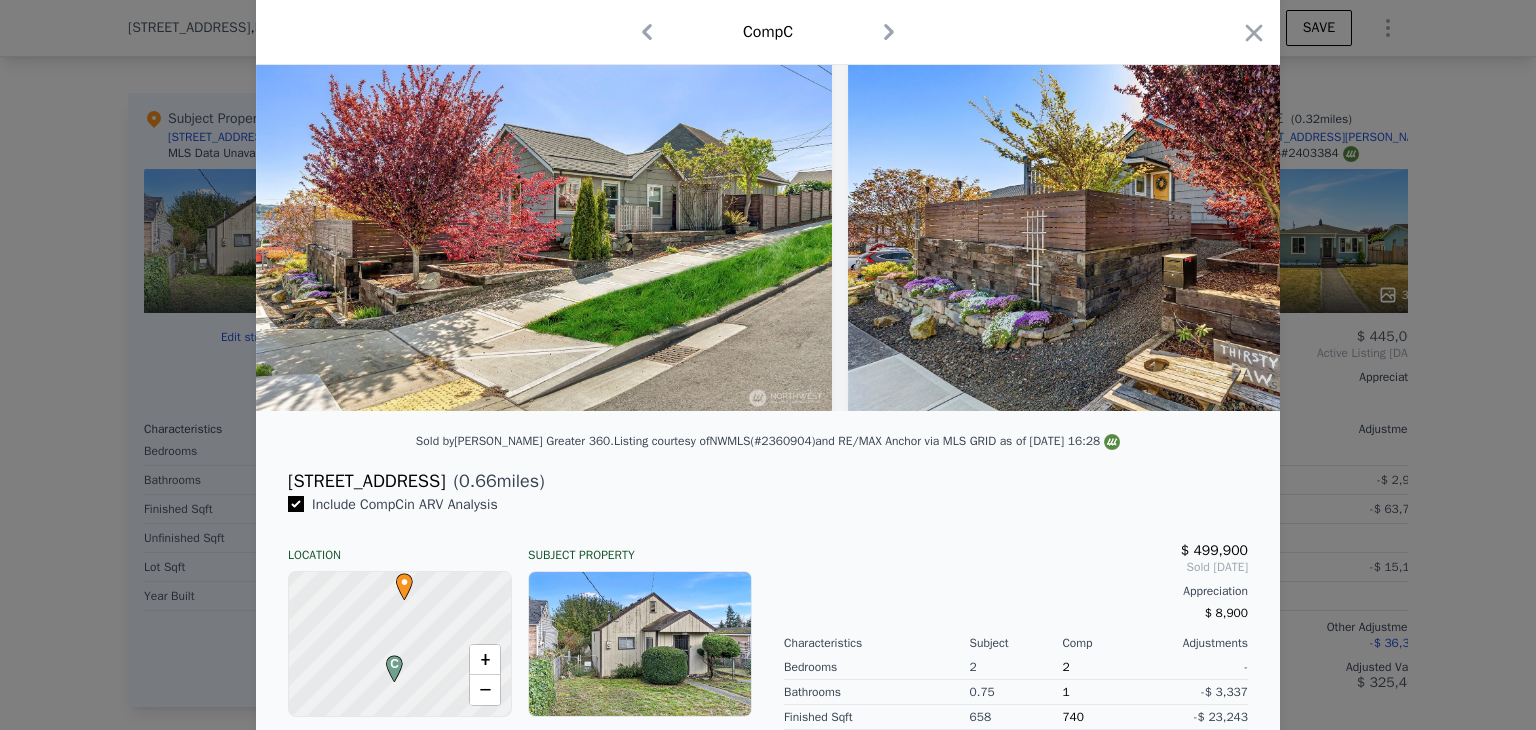 scroll, scrollTop: 100, scrollLeft: 0, axis: vertical 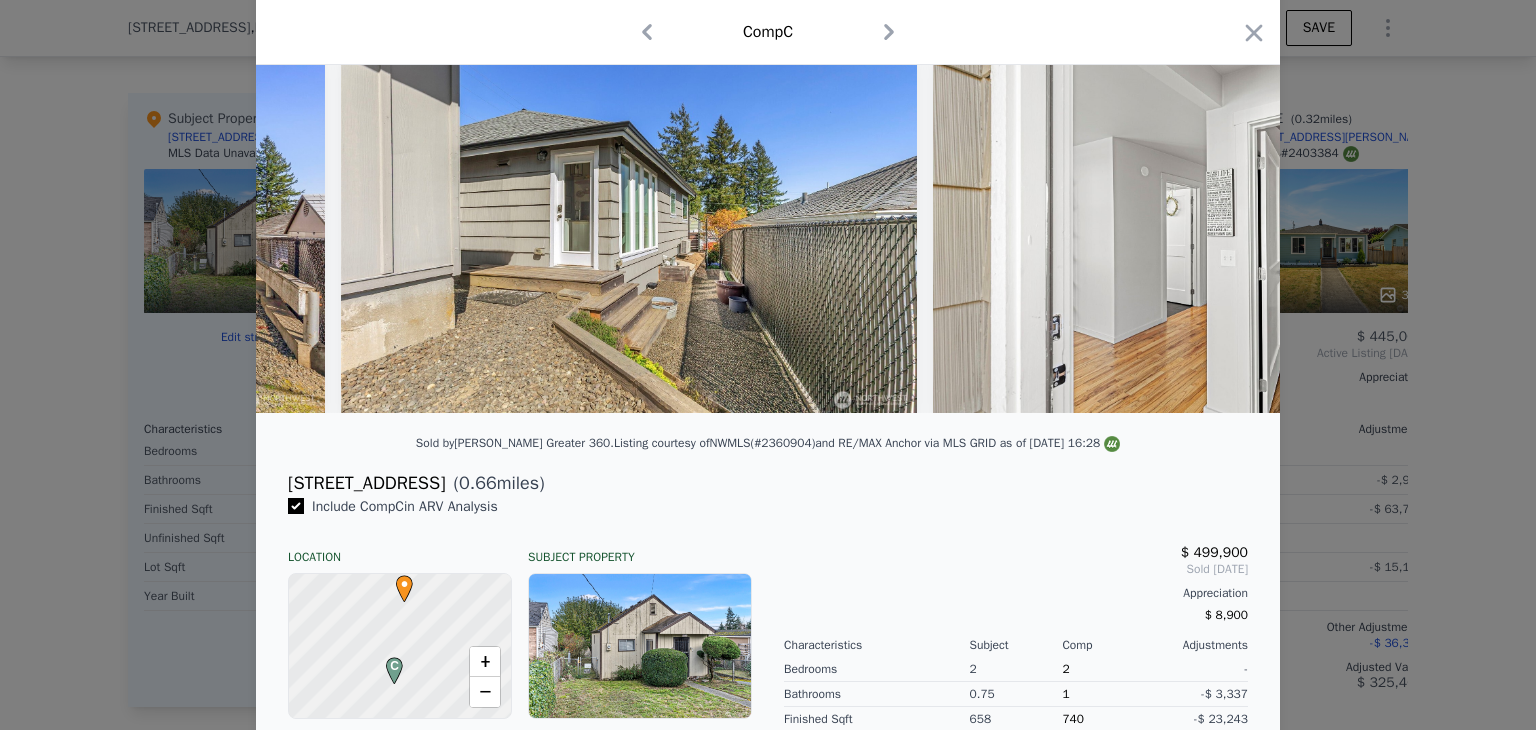 click at bounding box center (768, 365) 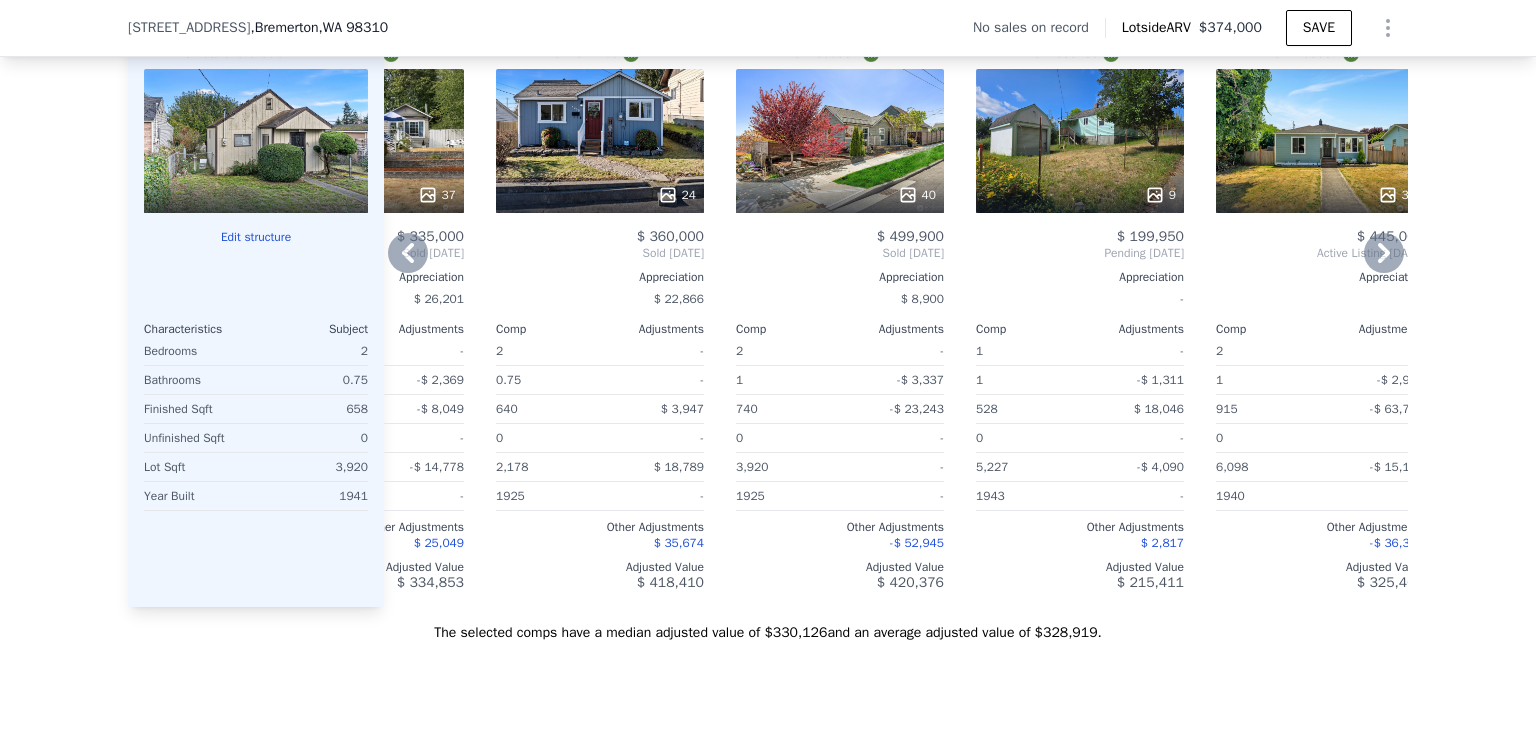 scroll, scrollTop: 2192, scrollLeft: 0, axis: vertical 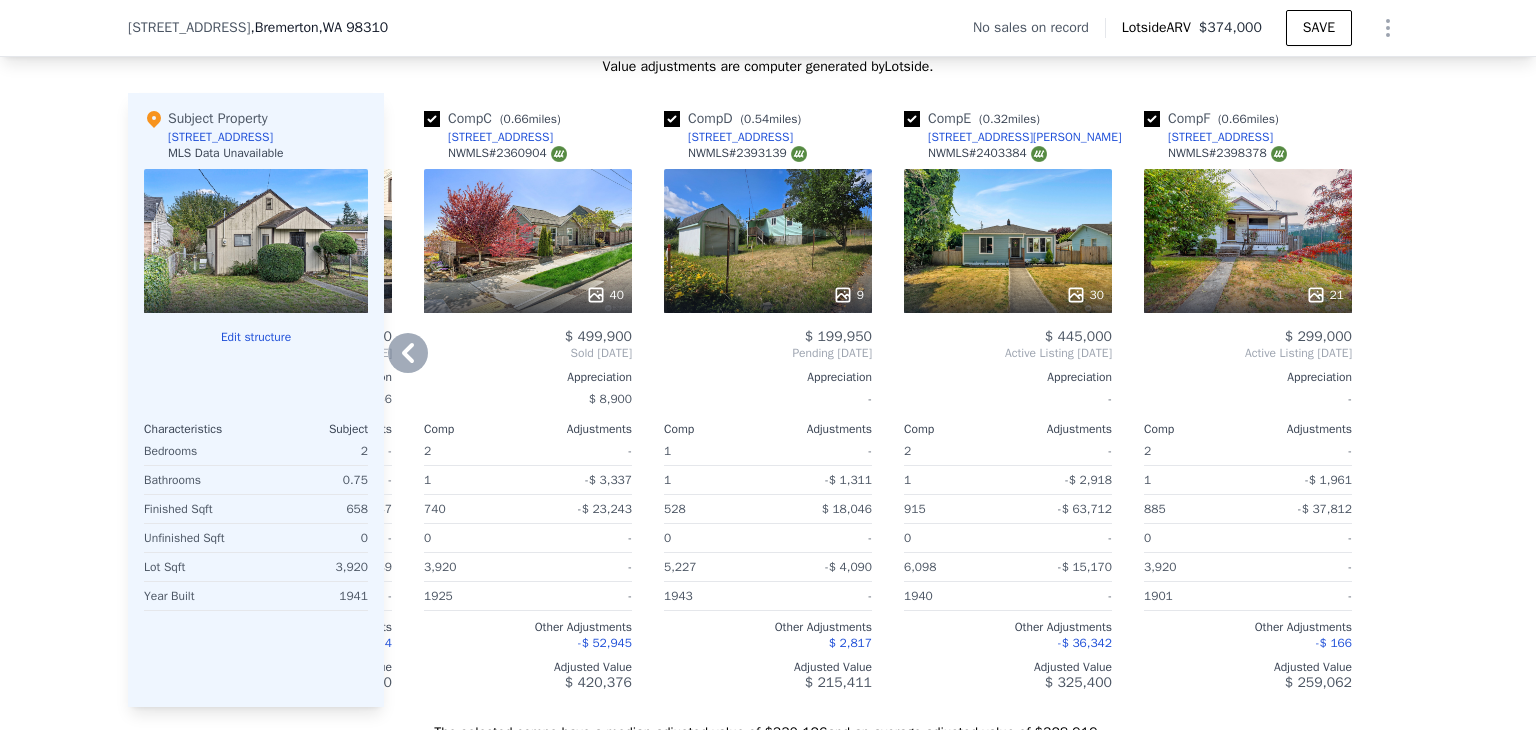 click on "21" at bounding box center [1248, 241] 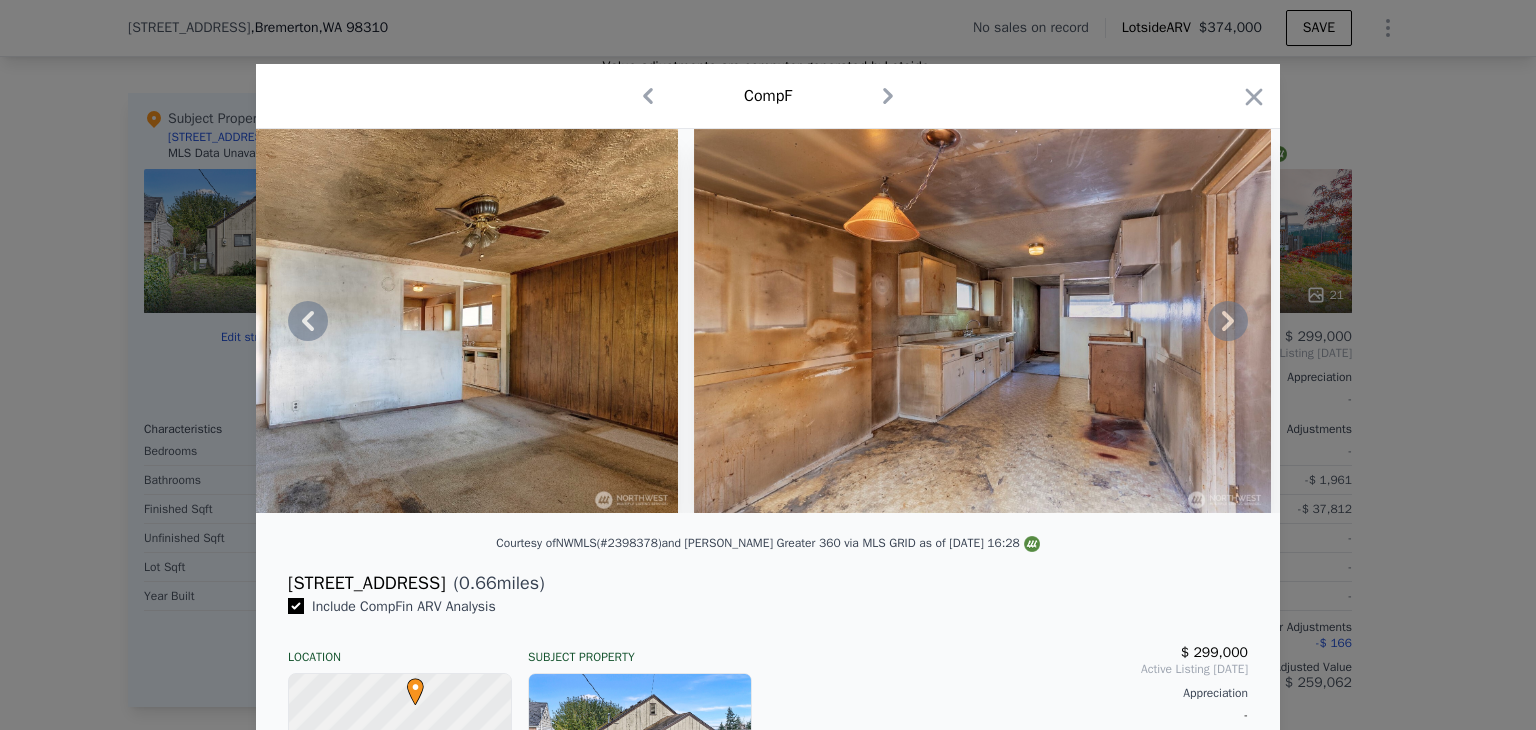 scroll, scrollTop: 0, scrollLeft: 4370, axis: horizontal 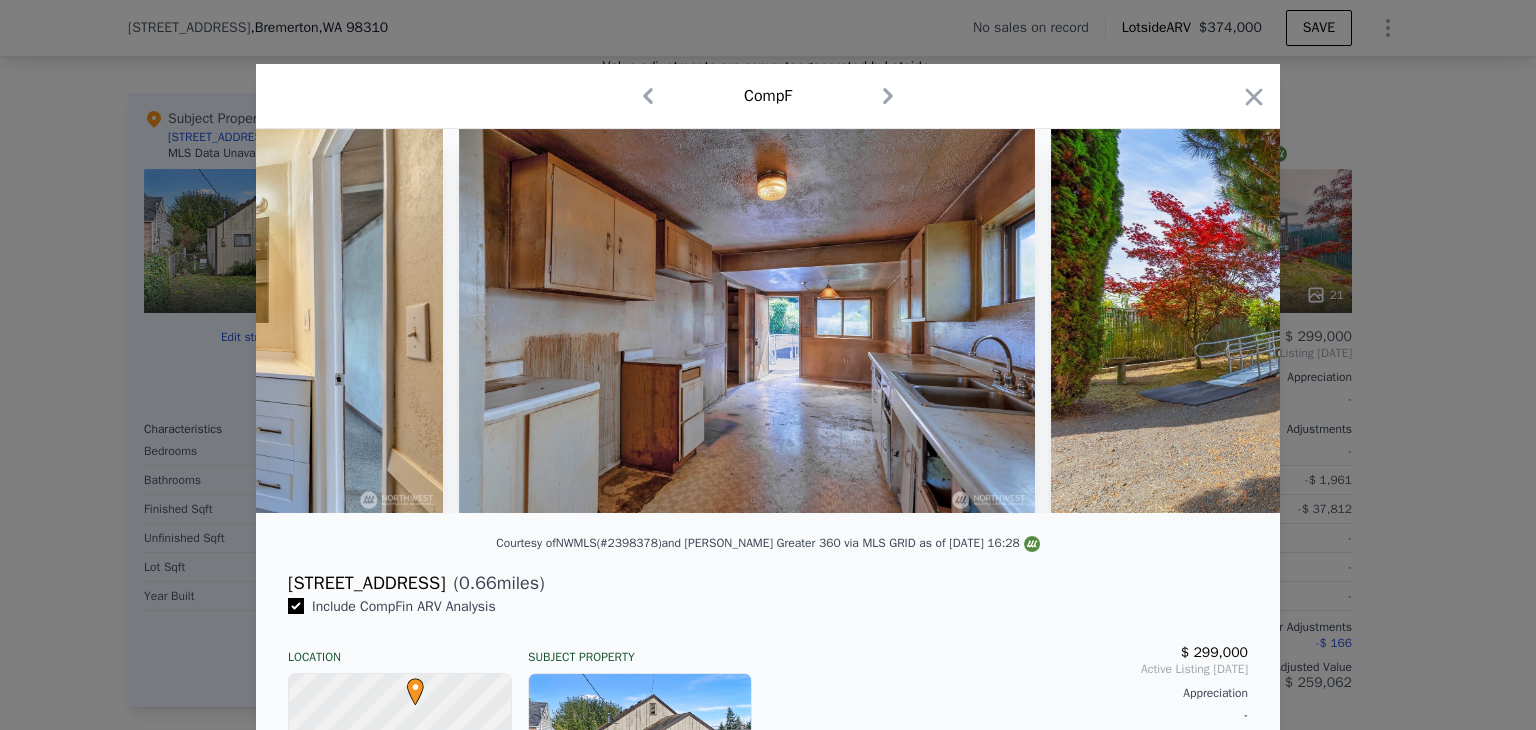click at bounding box center [768, 365] 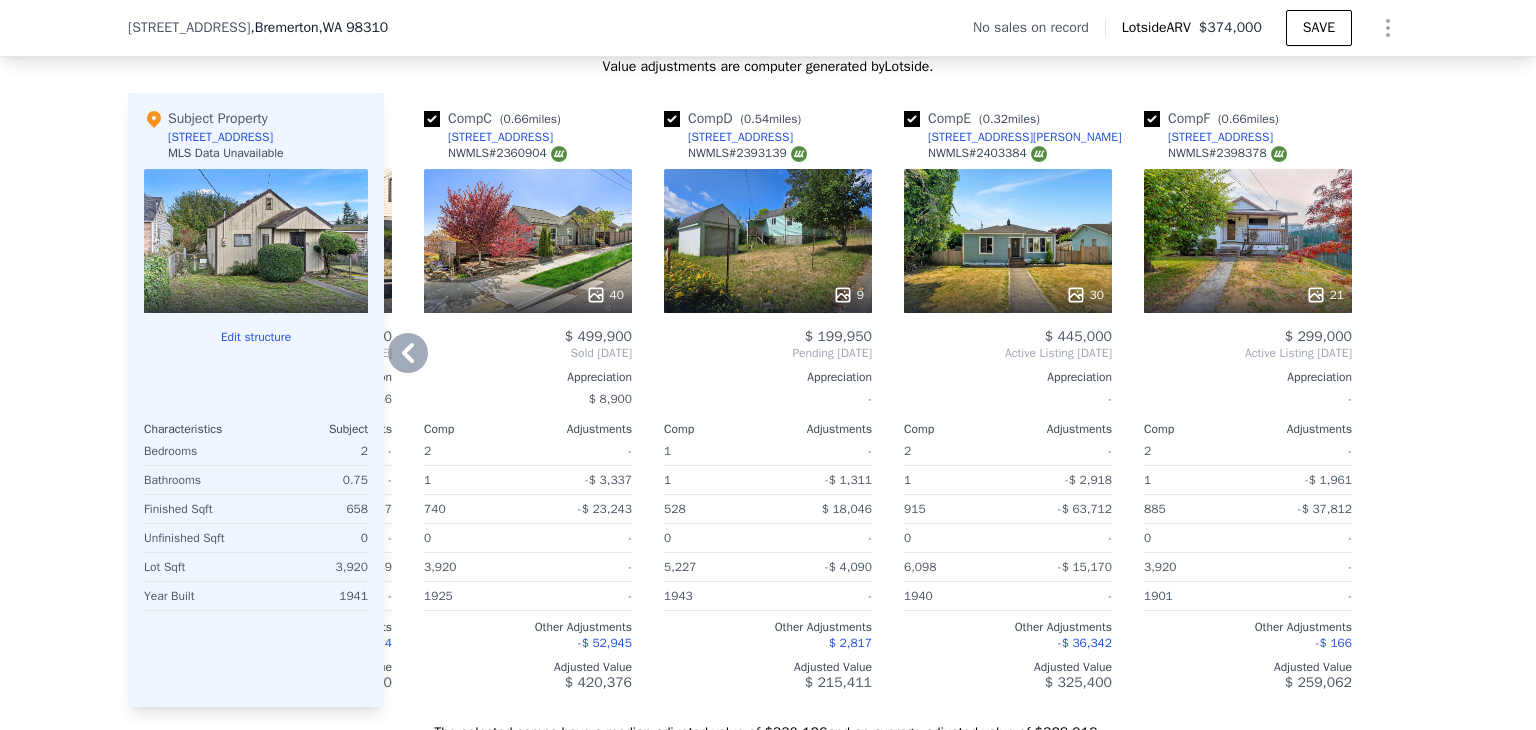 click on "21" at bounding box center [1248, 241] 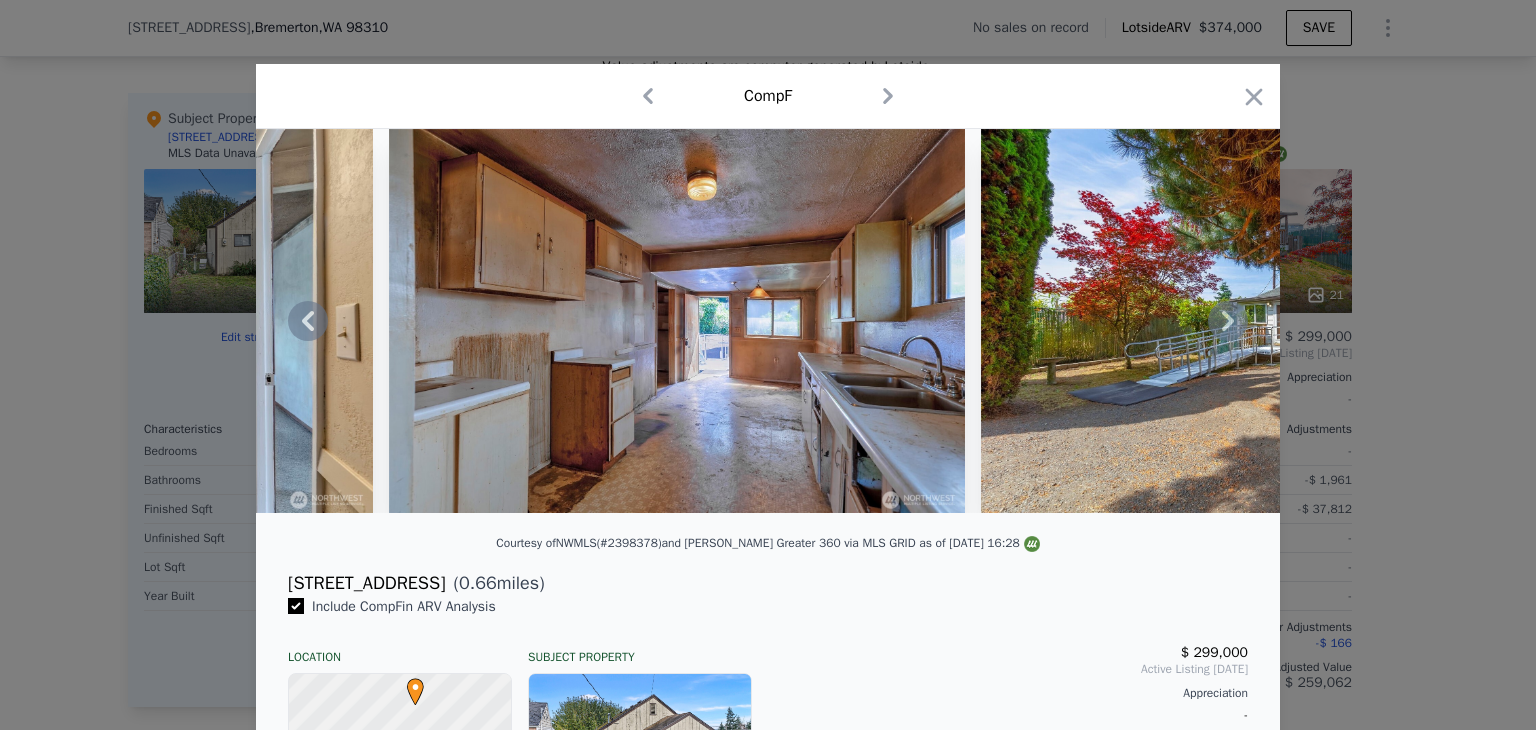 scroll, scrollTop: 0, scrollLeft: 5961, axis: horizontal 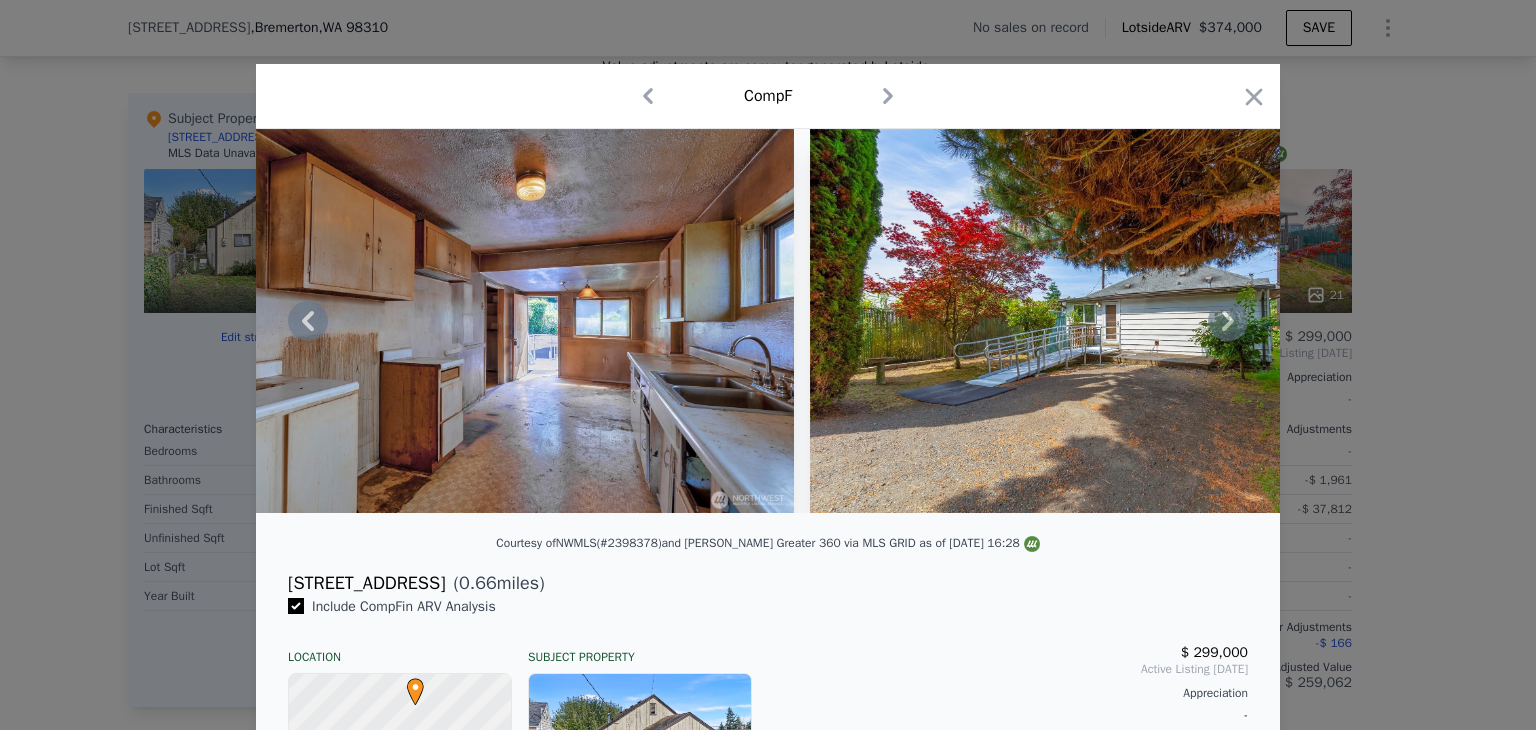 click at bounding box center (1098, 321) 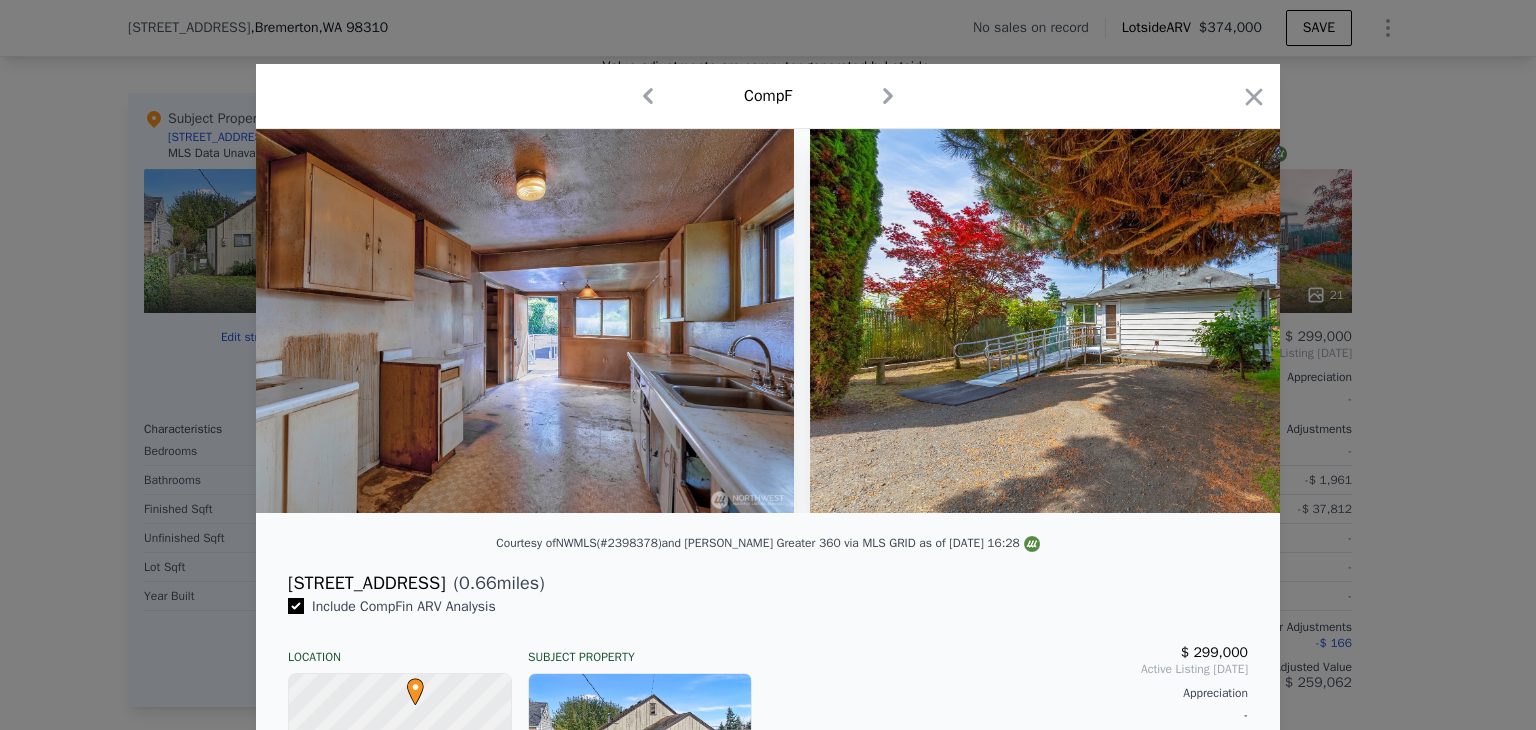 click at bounding box center [768, 365] 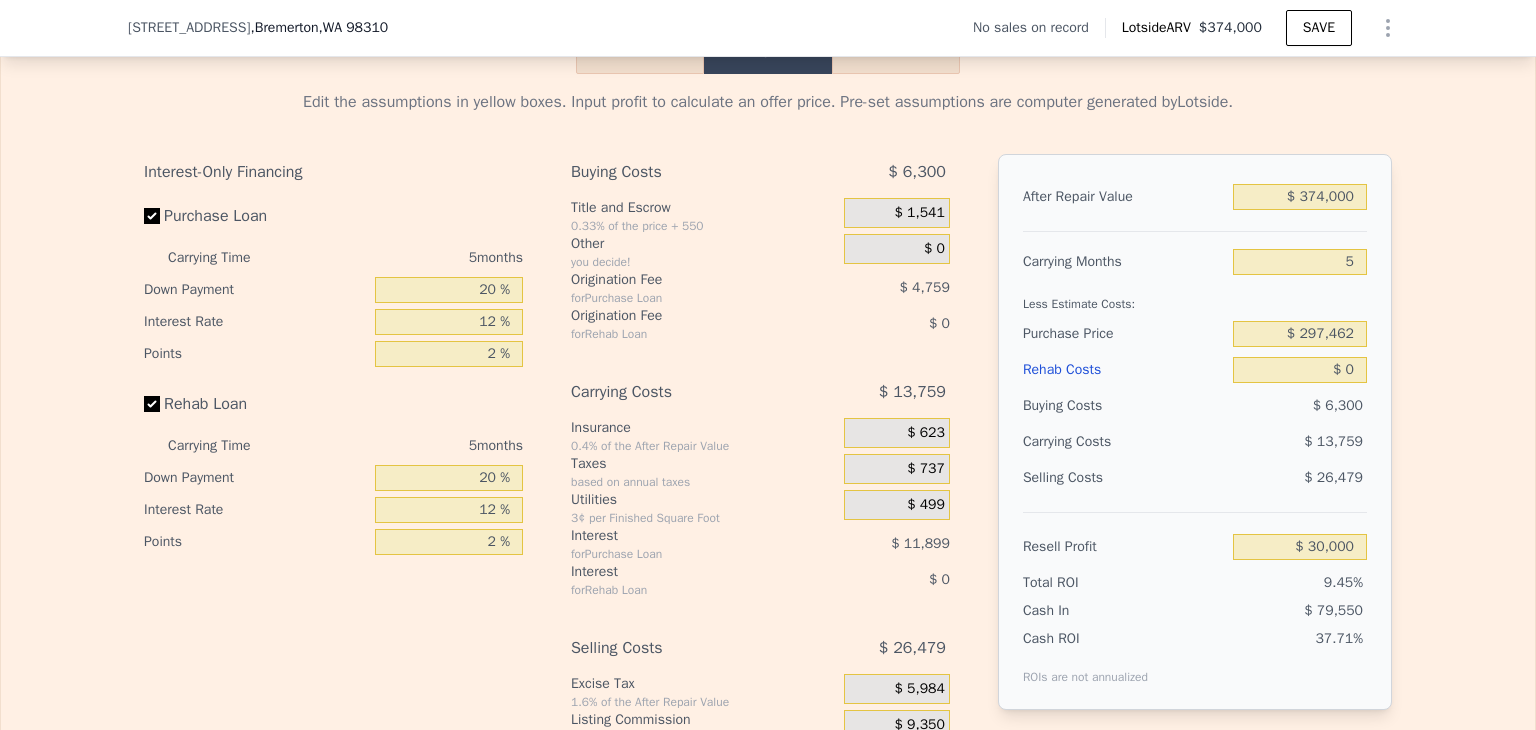 scroll, scrollTop: 2992, scrollLeft: 0, axis: vertical 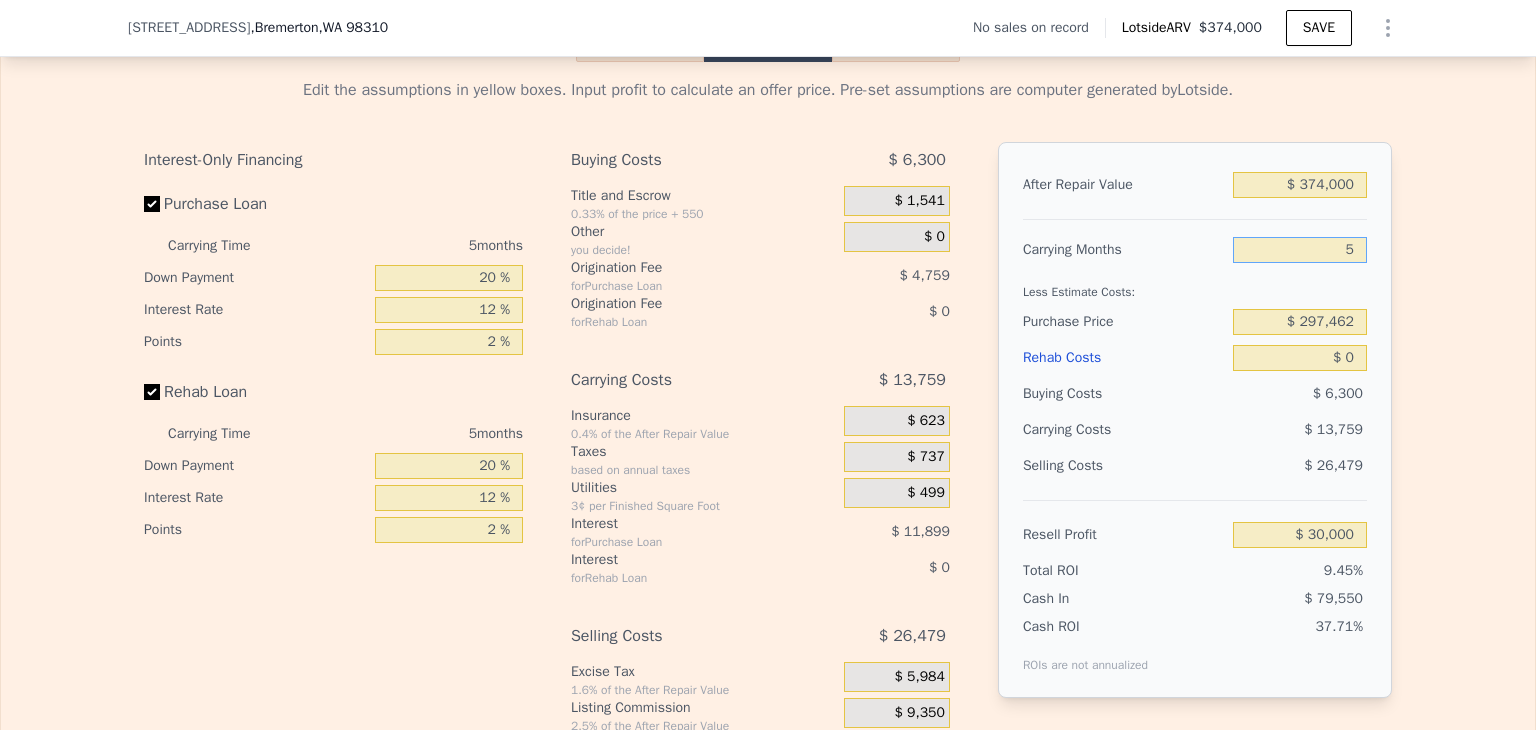 drag, startPoint x: 1328, startPoint y: 274, endPoint x: 1384, endPoint y: 266, distance: 56.568542 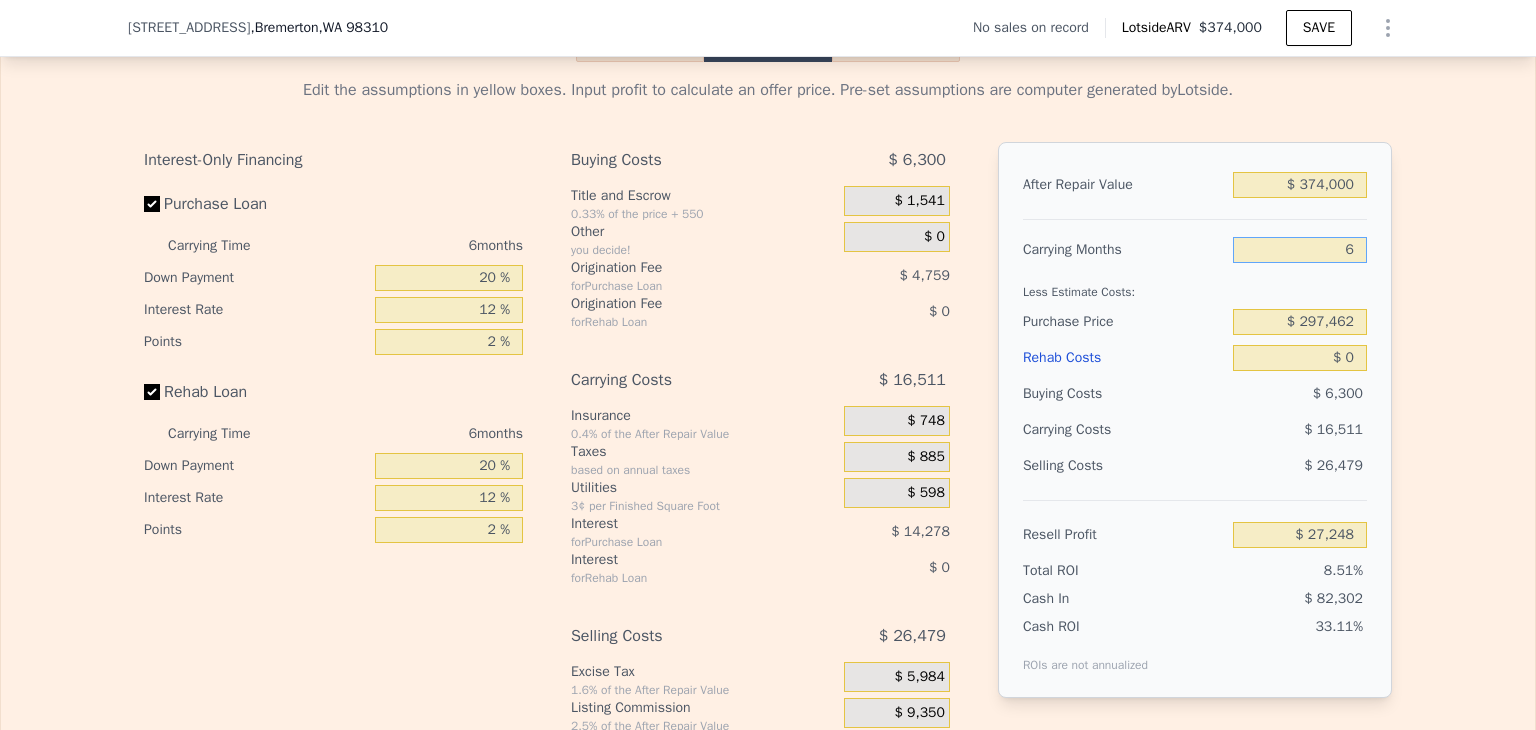type on "$ 27,248" 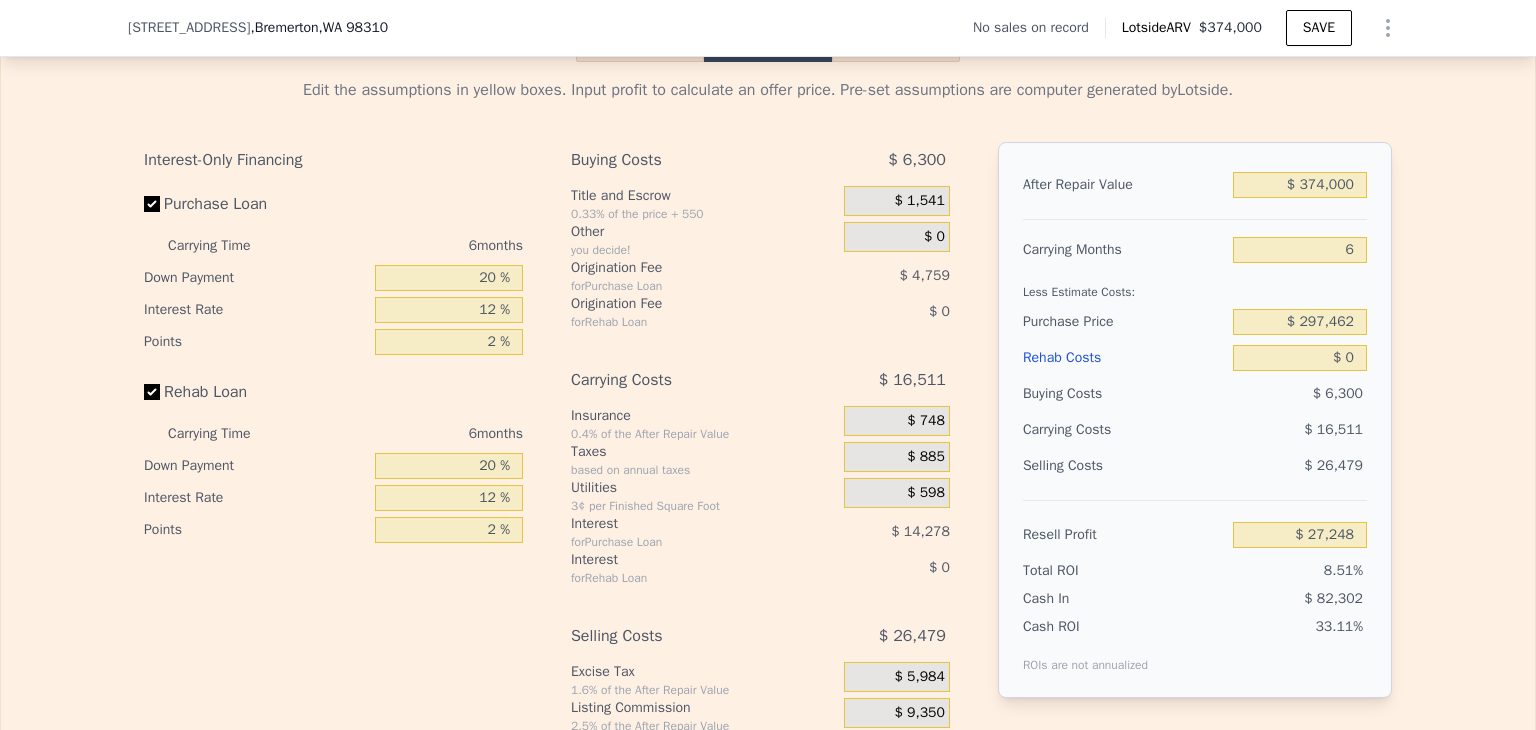 click on "Edit the assumptions in yellow boxes. Input profit to calculate an offer price. Pre-set assumptions are computer generated by  Lotside . Interest-Only Financing Purchase Loan Carrying Time 6  months Down Payment 20 % Interest Rate 12 % Points 2 % Rehab Loan Carrying Time 6  months Down Payment 20 % Interest Rate 12 % Points 2 % Buying Costs $ 6,300 Title and Escrow 0.33% of the price + 550 $ 1,541 Other you decide! $ 0 Origination Fee for  Purchase Loan $ 4,759 Origination Fee for  Rehab Loan $ 0 Carrying Costs $ 16,511 Insurance 0.4% of the After Repair Value $ 748 Taxes based on annual taxes $ 885 Utilities 3¢ per Finished Square Foot $ 598 Interest for  Purchase Loan $ 14,278 Interest for  Rehab Loan $ 0 Selling Costs $ 26,479 Excise Tax 1.6% of the After Repair Value $ 5,984 Listing Commission 2.5% of the After Repair Value $ 9,350 Selling Commission 2.5% of the After Repair Value $ 9,350 Title and Escrow 0.33% of the After Repair Value $ 1,795 After Repair Value $ 374,000 Carrying Months 6 $ 297,462 $ 0" at bounding box center (768, 434) 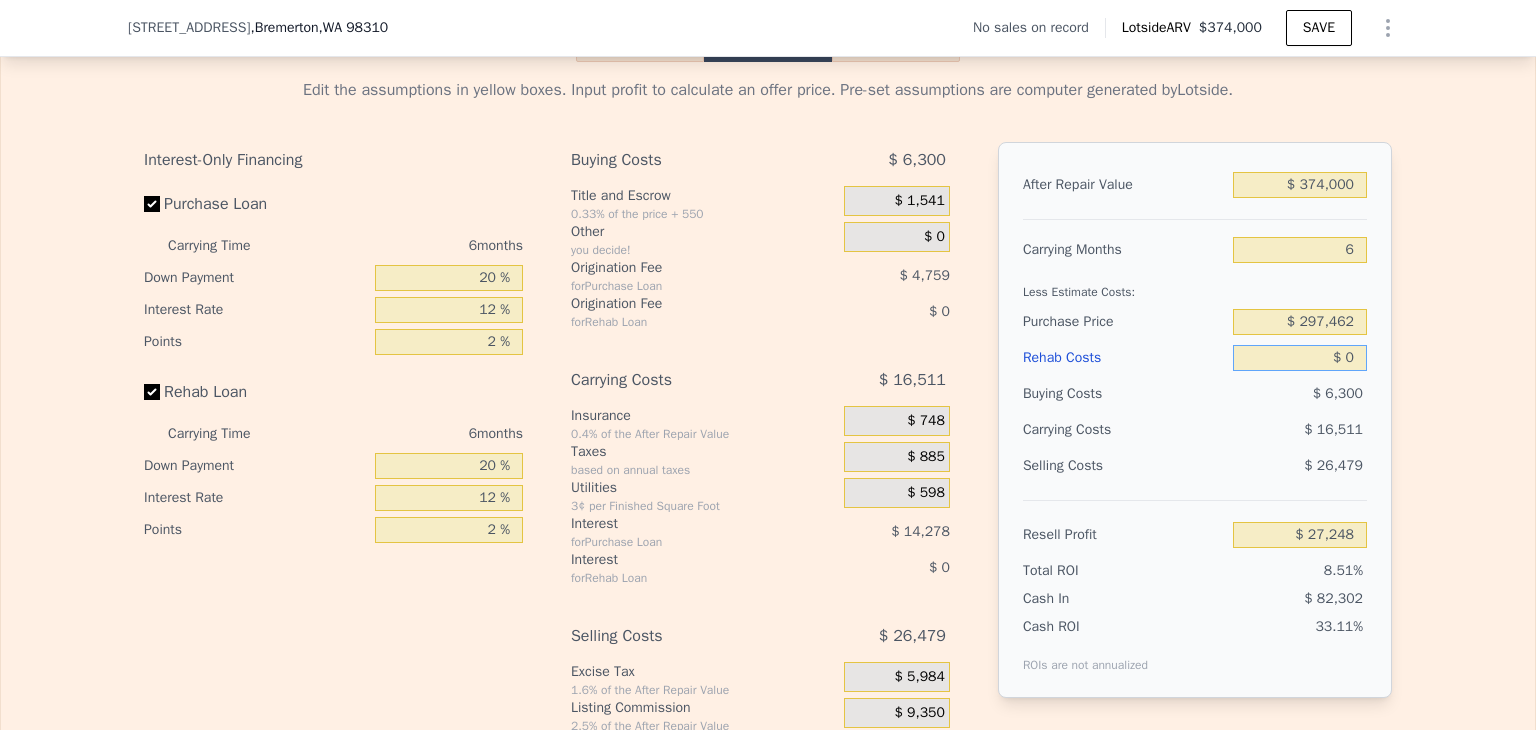 drag, startPoint x: 1328, startPoint y: 375, endPoint x: 1352, endPoint y: 382, distance: 25 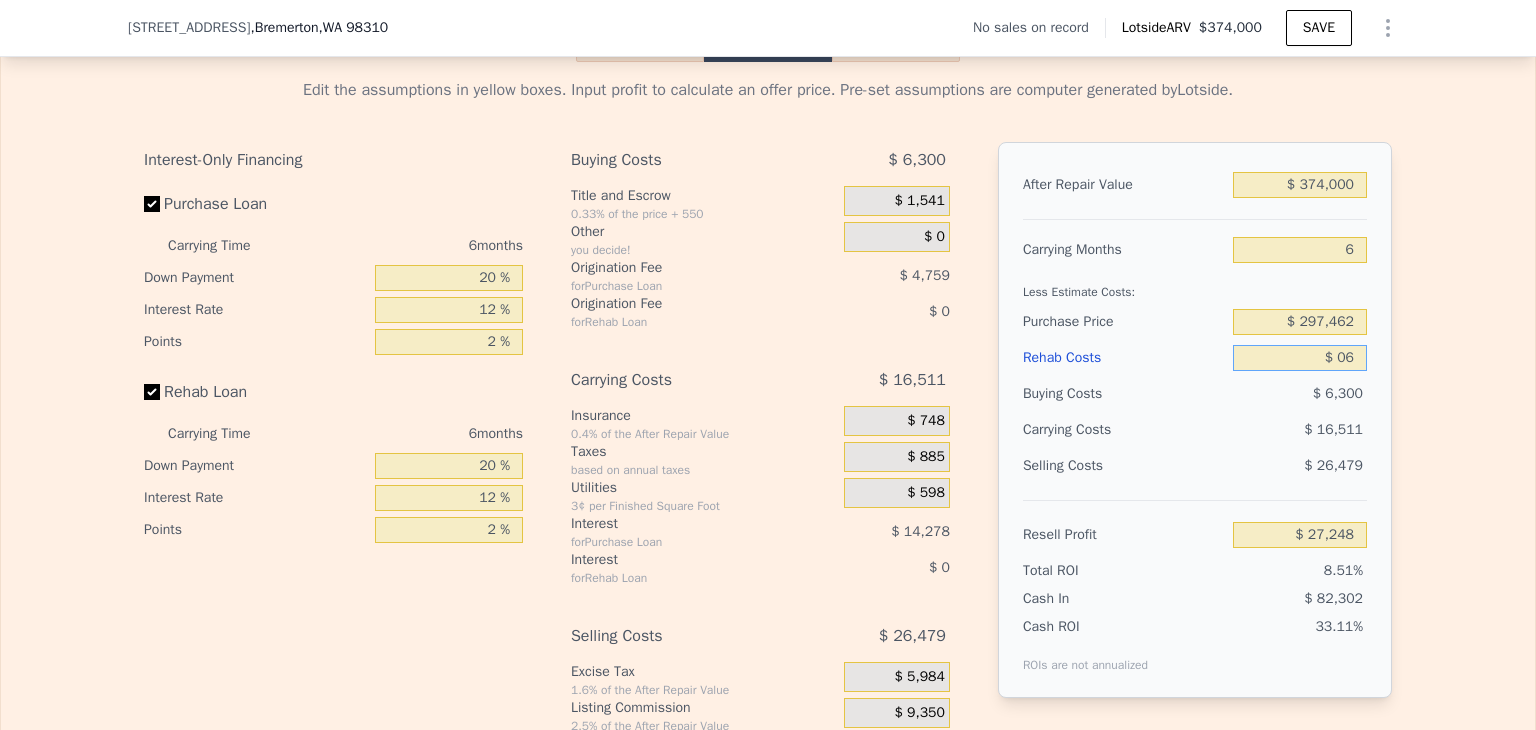 type on "$ 060" 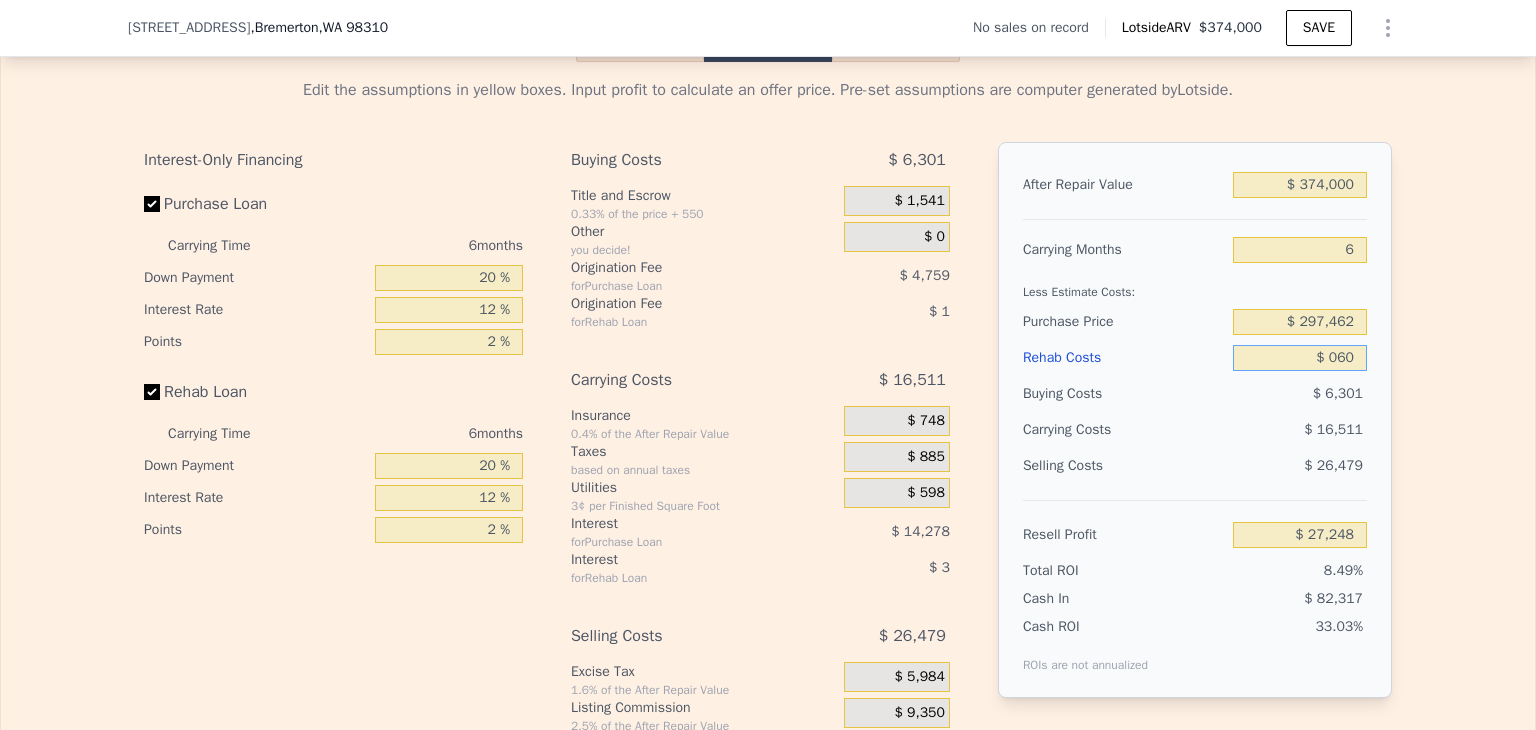 type on "$ 27,187" 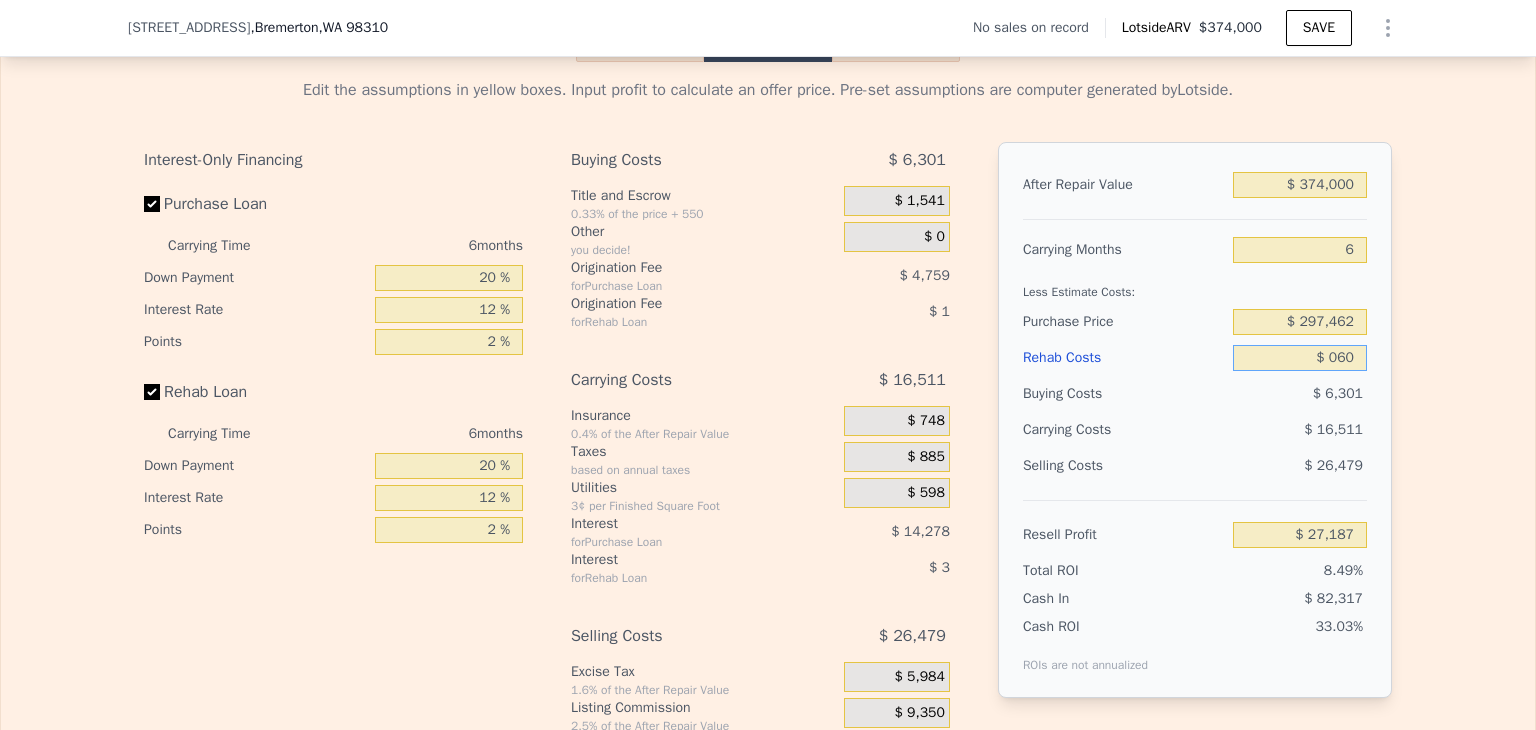 type on "$ 0600" 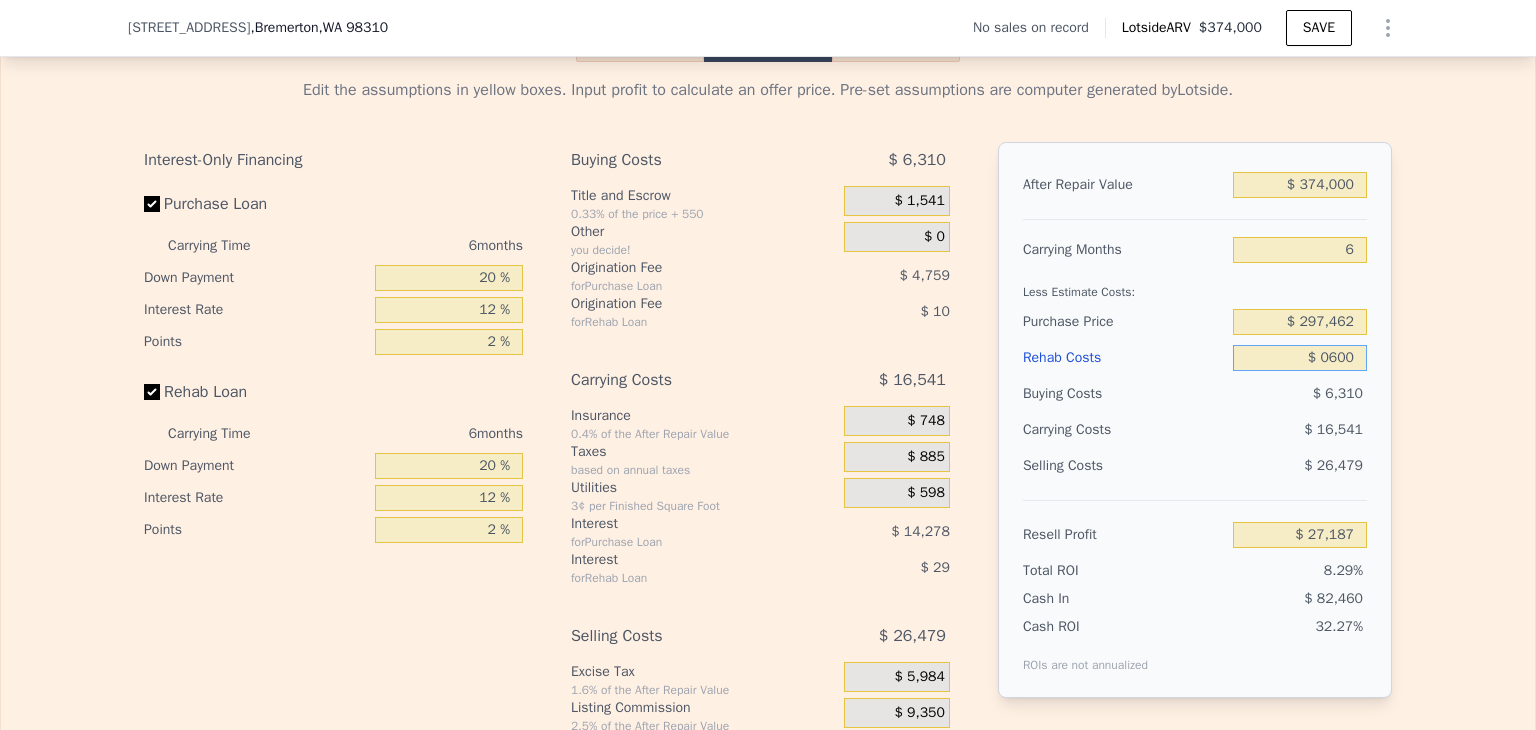 type on "$ 26,608" 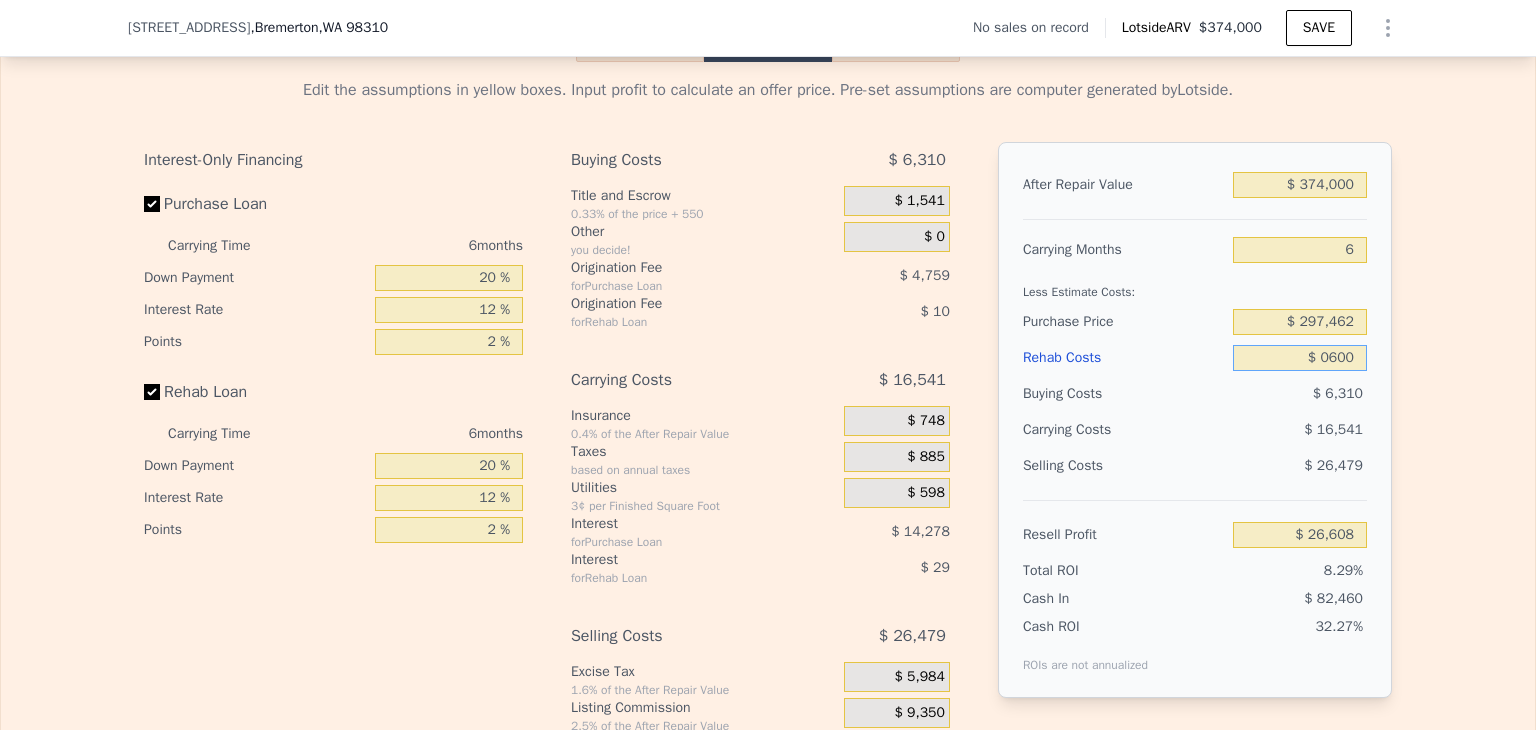 type on "$ 06,000" 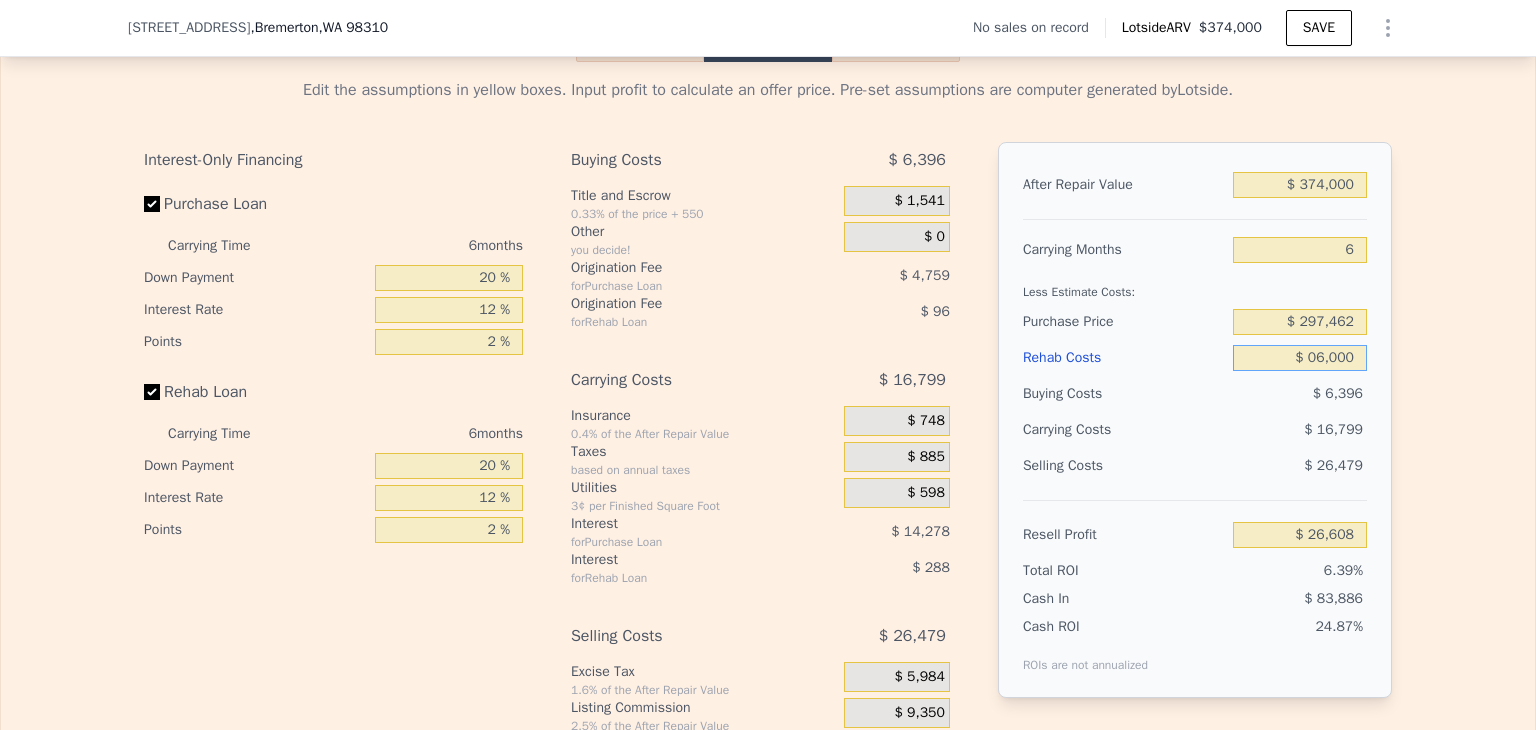 type on "$ 20,864" 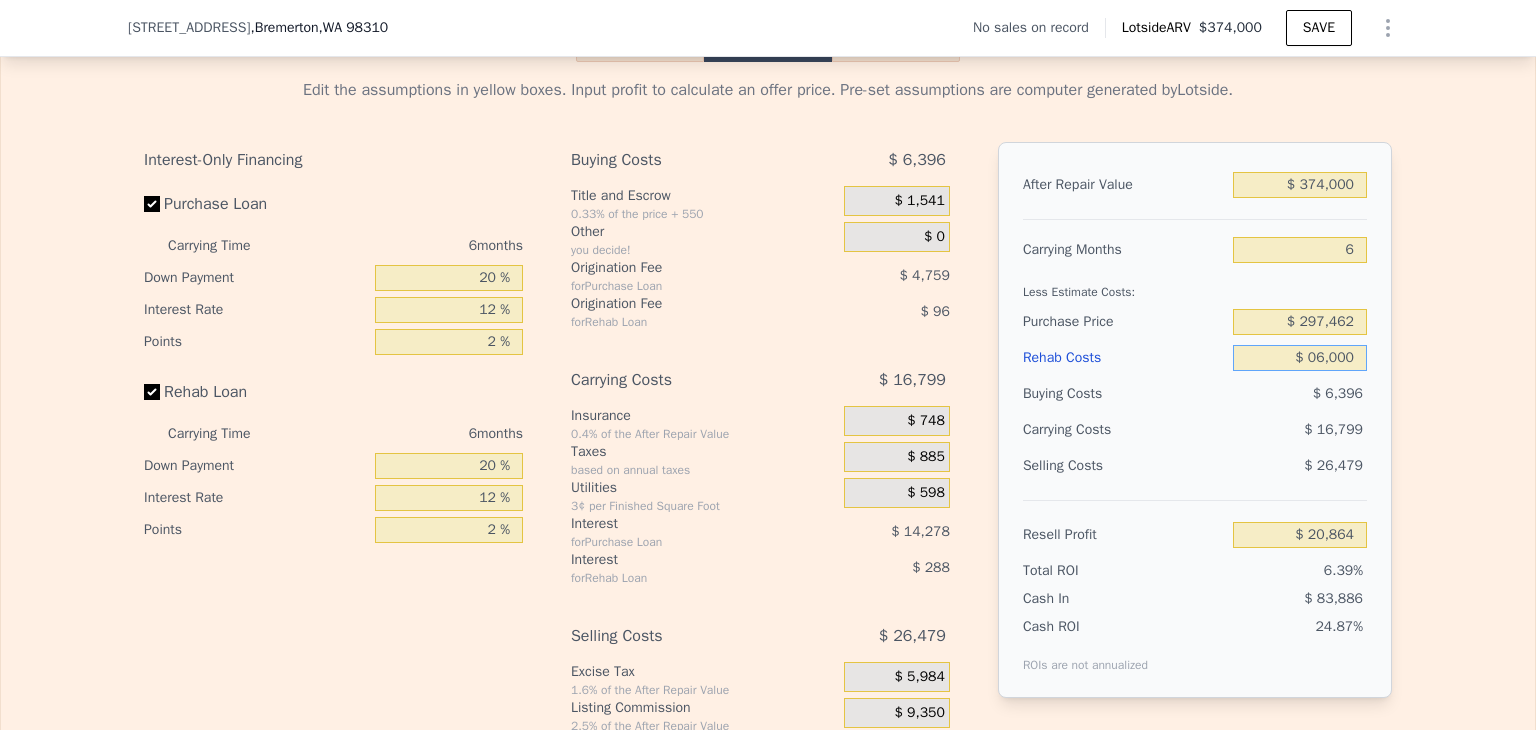 type on "$ 060,000" 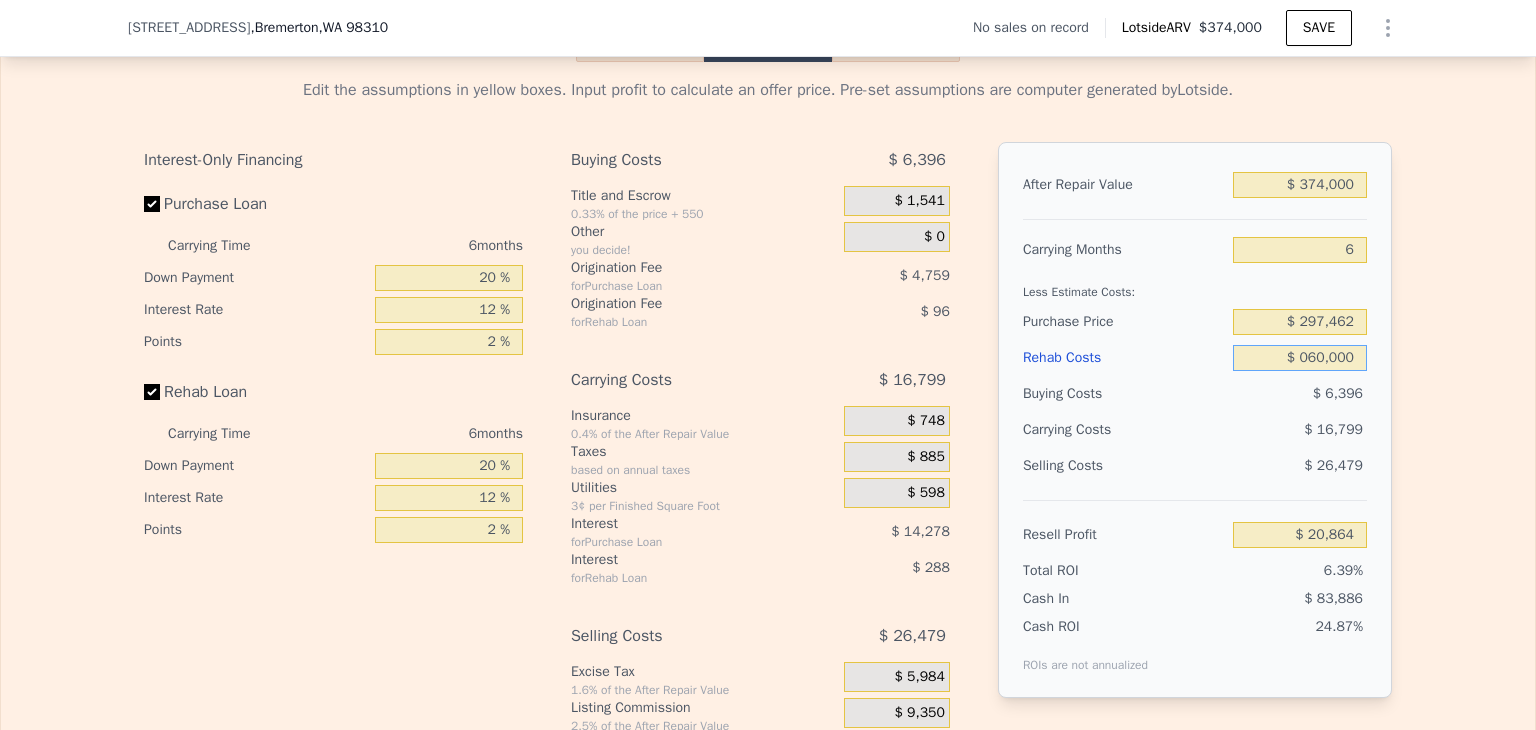 type on "-$ 36,592" 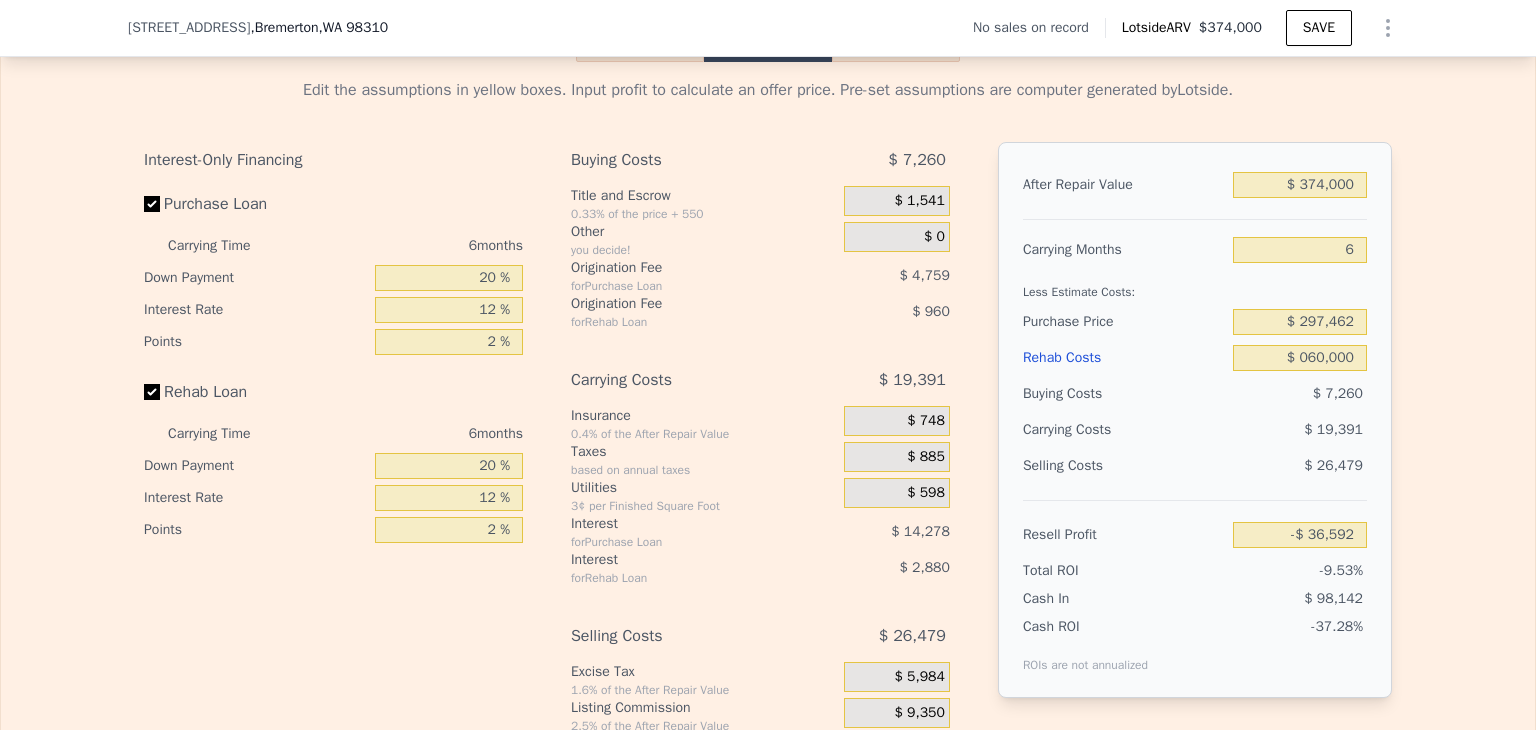 click on "$ 297,462" at bounding box center (1300, 322) 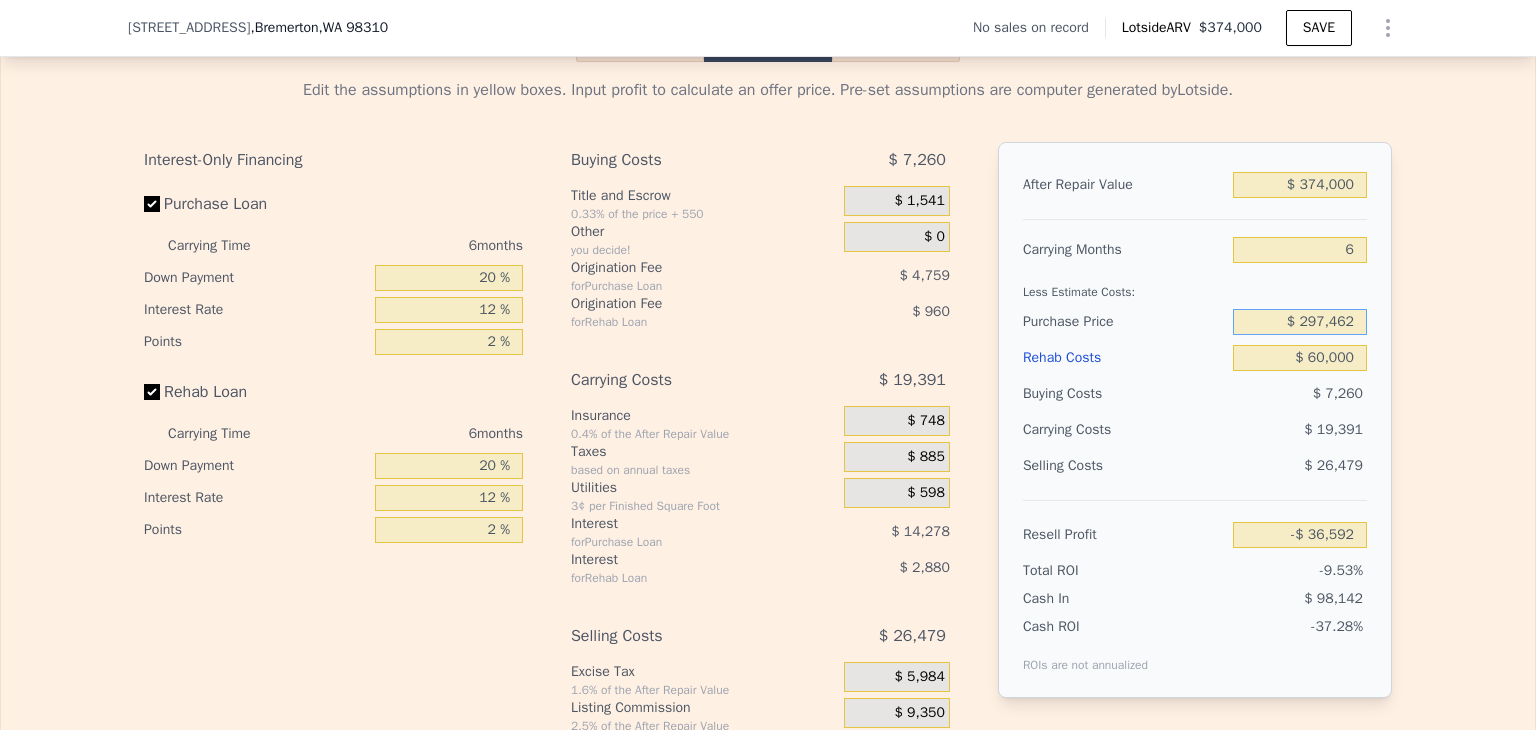 drag, startPoint x: 1300, startPoint y: 335, endPoint x: 1376, endPoint y: 333, distance: 76.02631 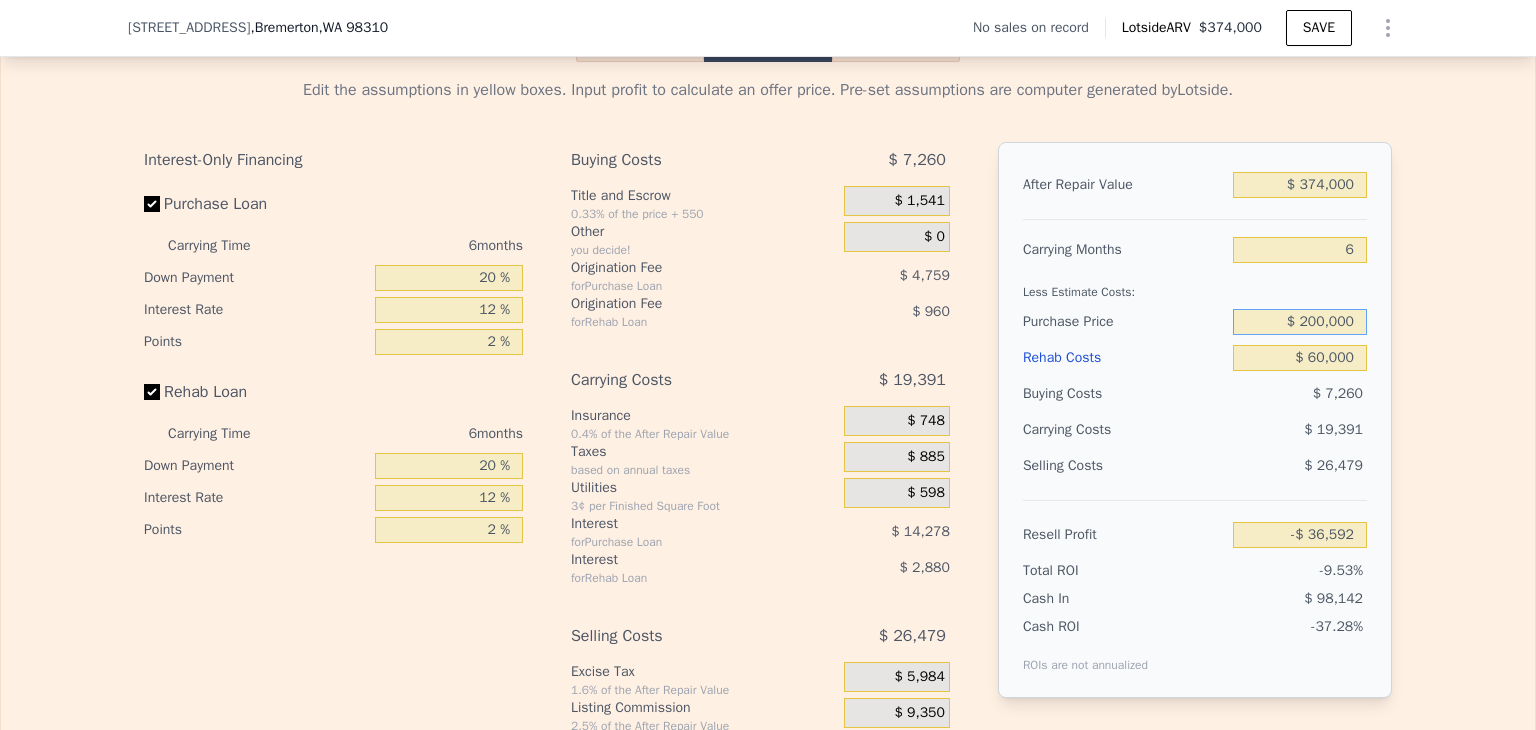 type on "$ 200,000" 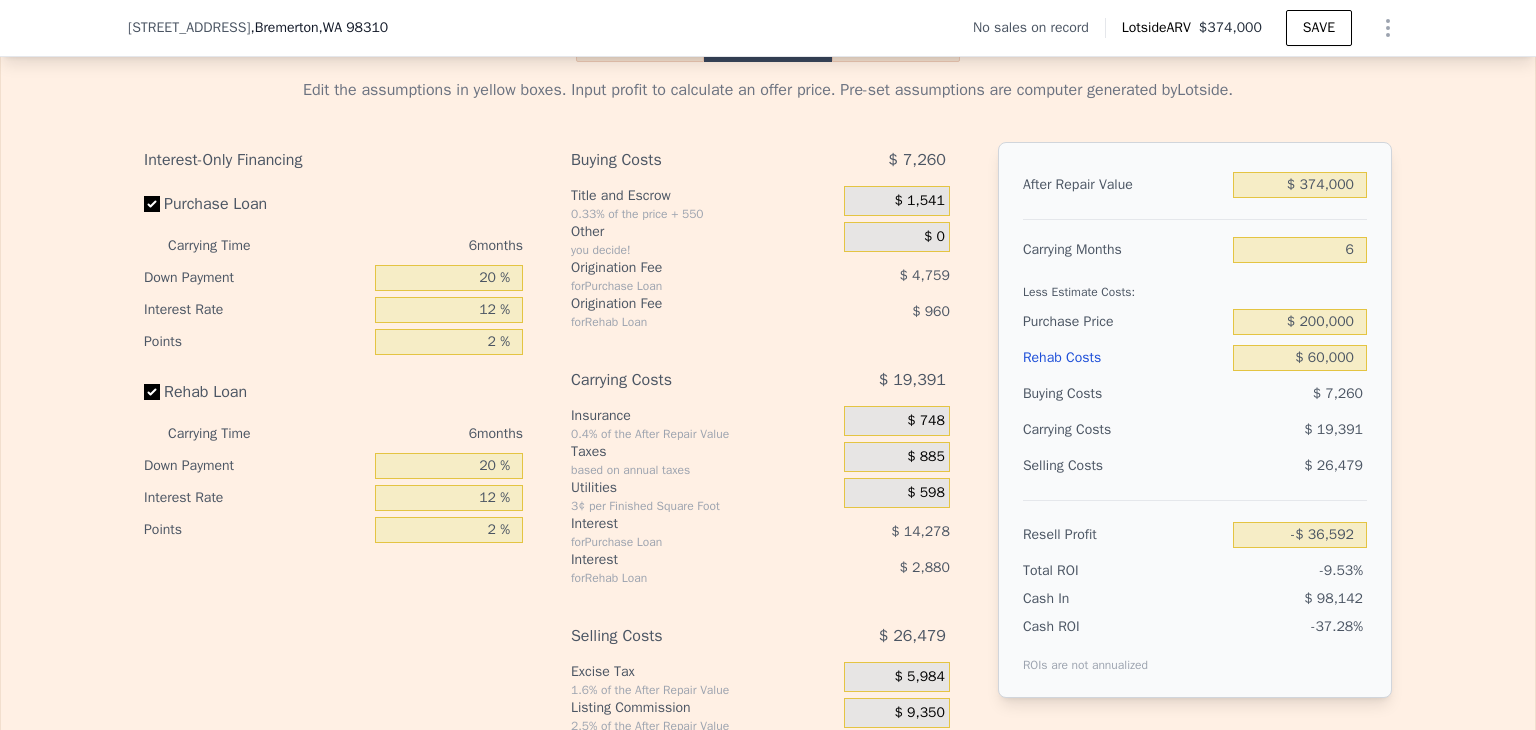 click on "Purchase Price" at bounding box center [1124, 322] 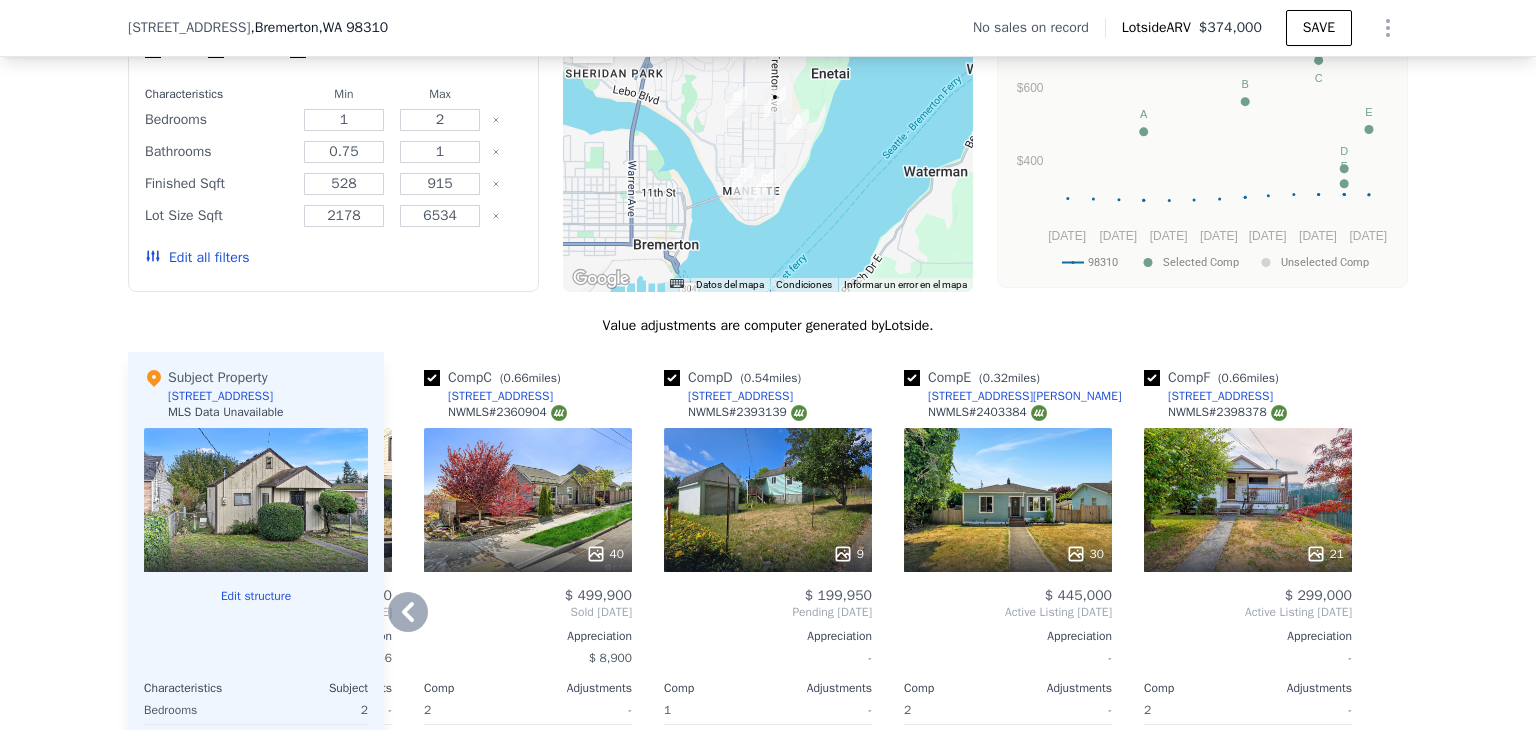 scroll, scrollTop: 1792, scrollLeft: 0, axis: vertical 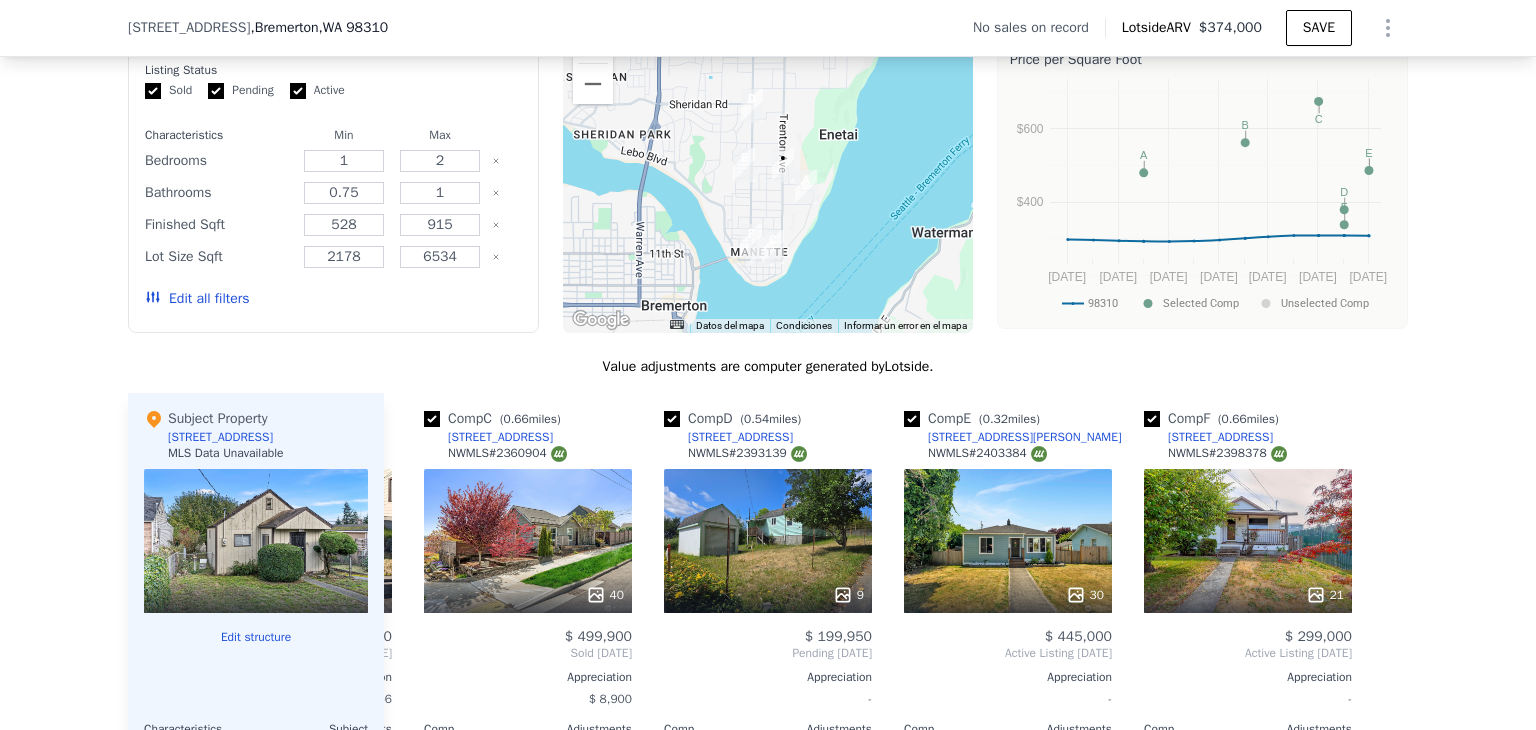 drag, startPoint x: 852, startPoint y: 280, endPoint x: 868, endPoint y: 328, distance: 50.596443 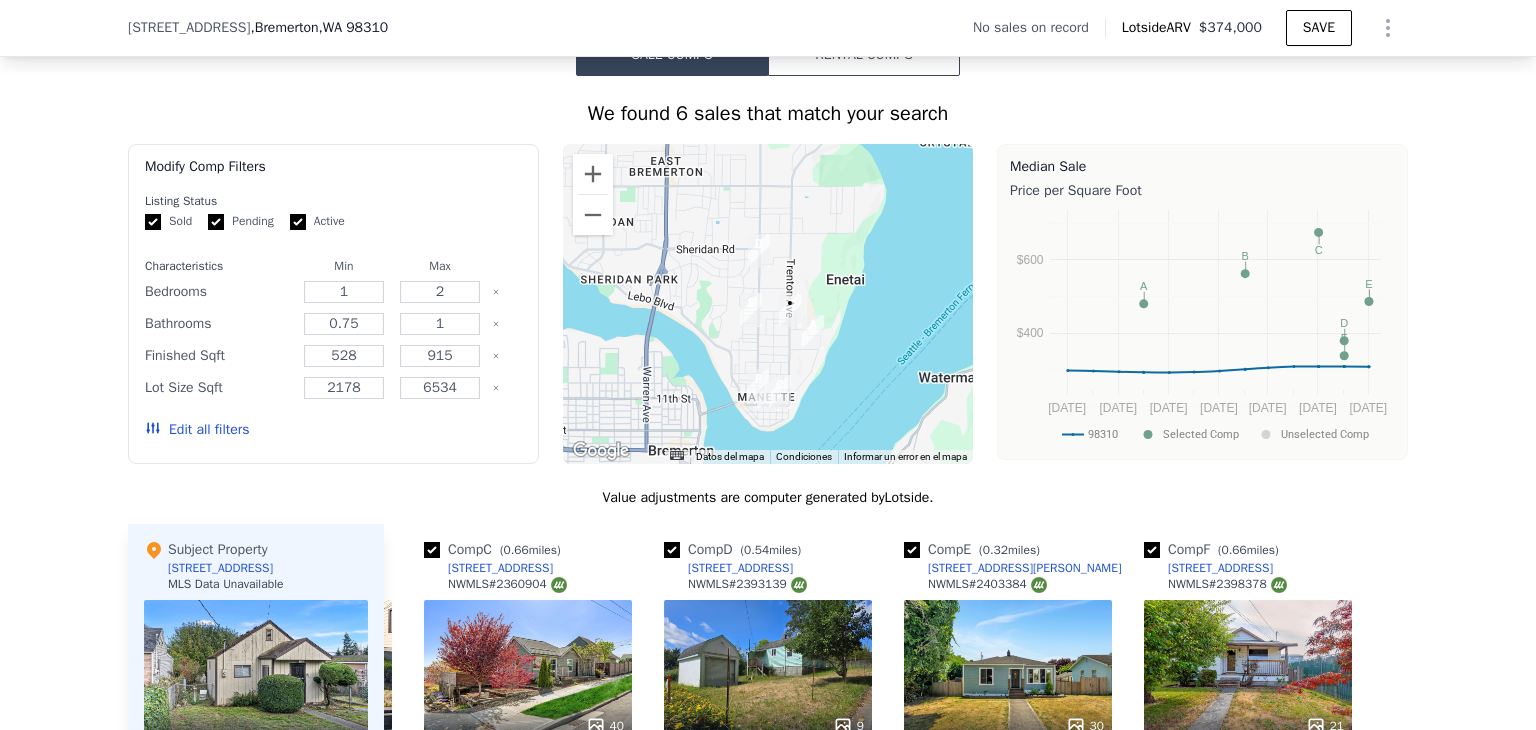 scroll, scrollTop: 1592, scrollLeft: 0, axis: vertical 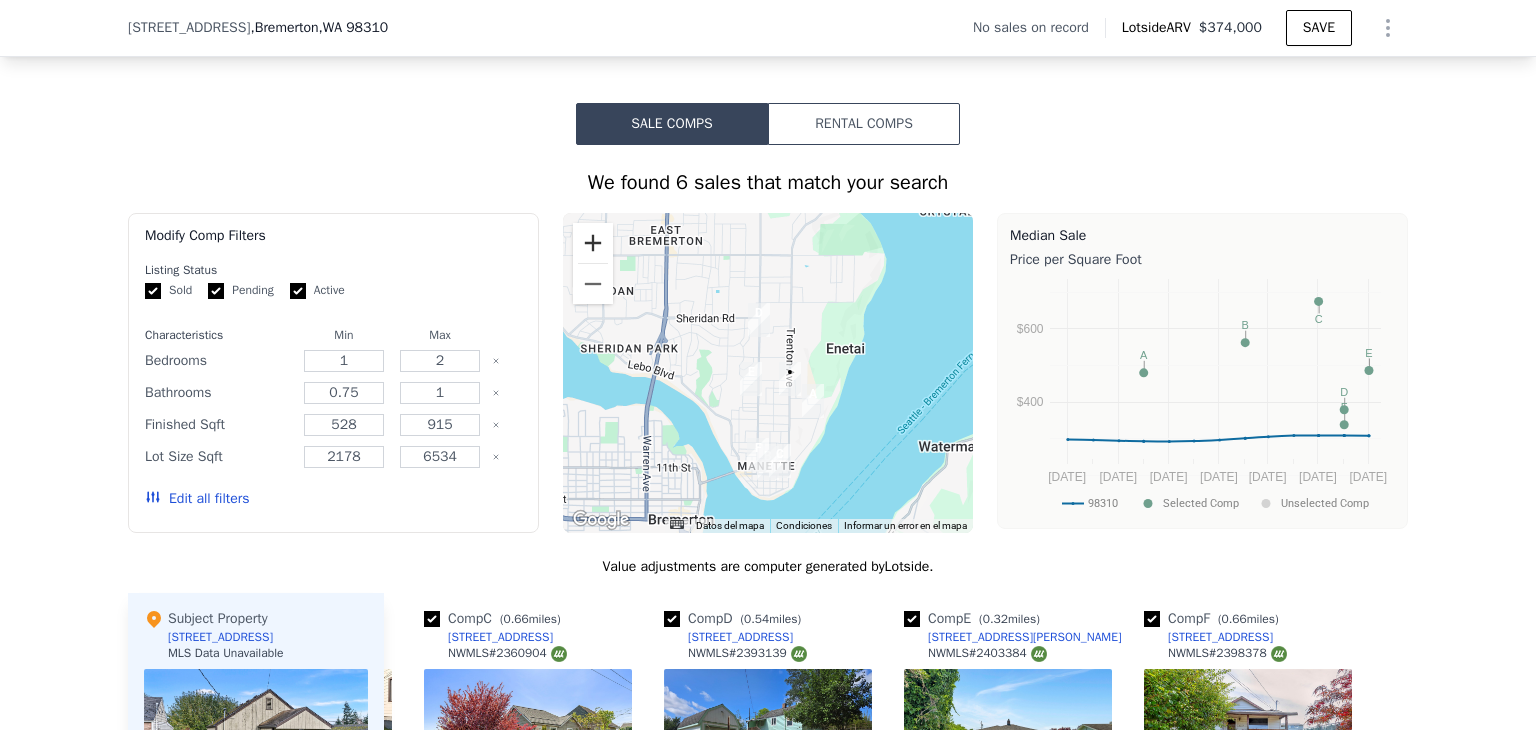 click at bounding box center (593, 243) 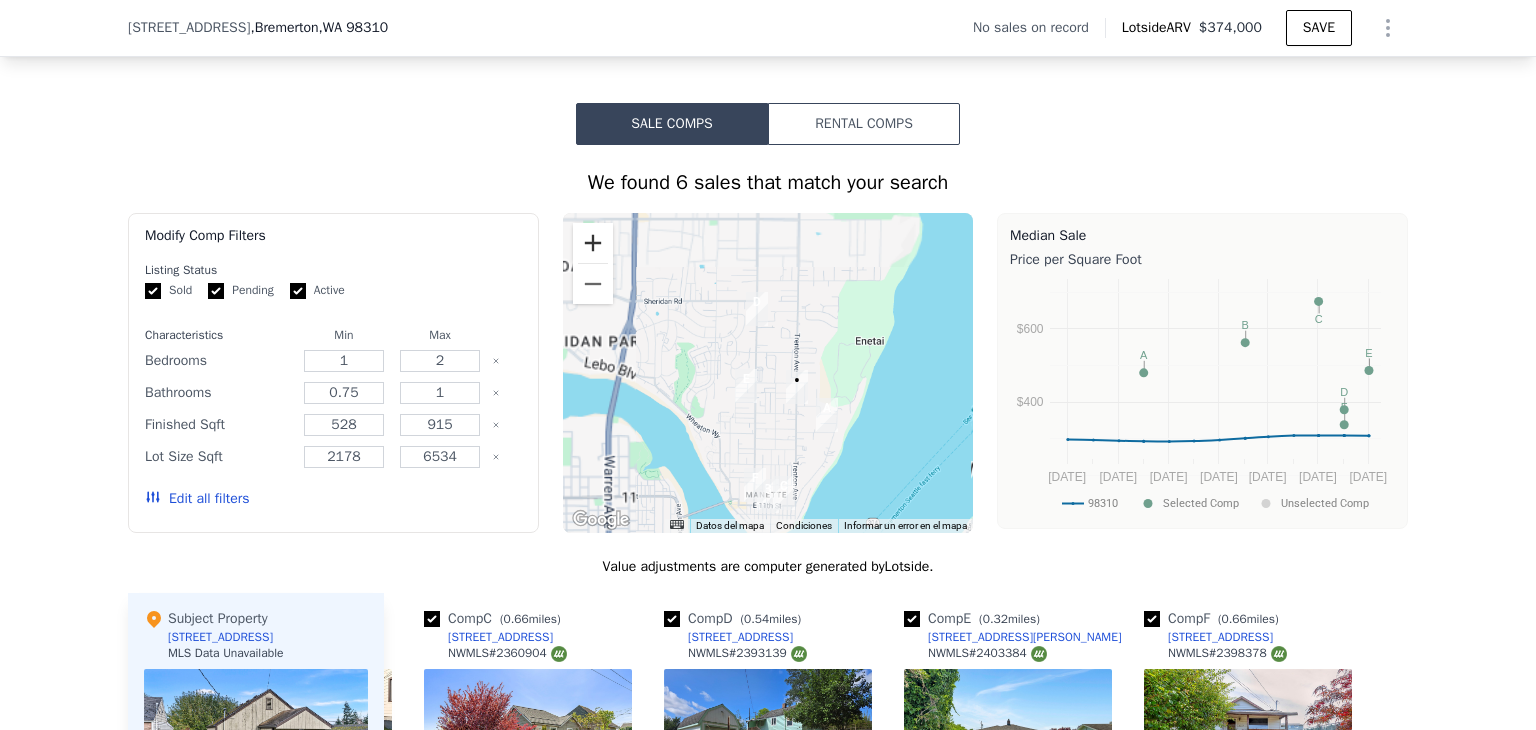 click at bounding box center (593, 243) 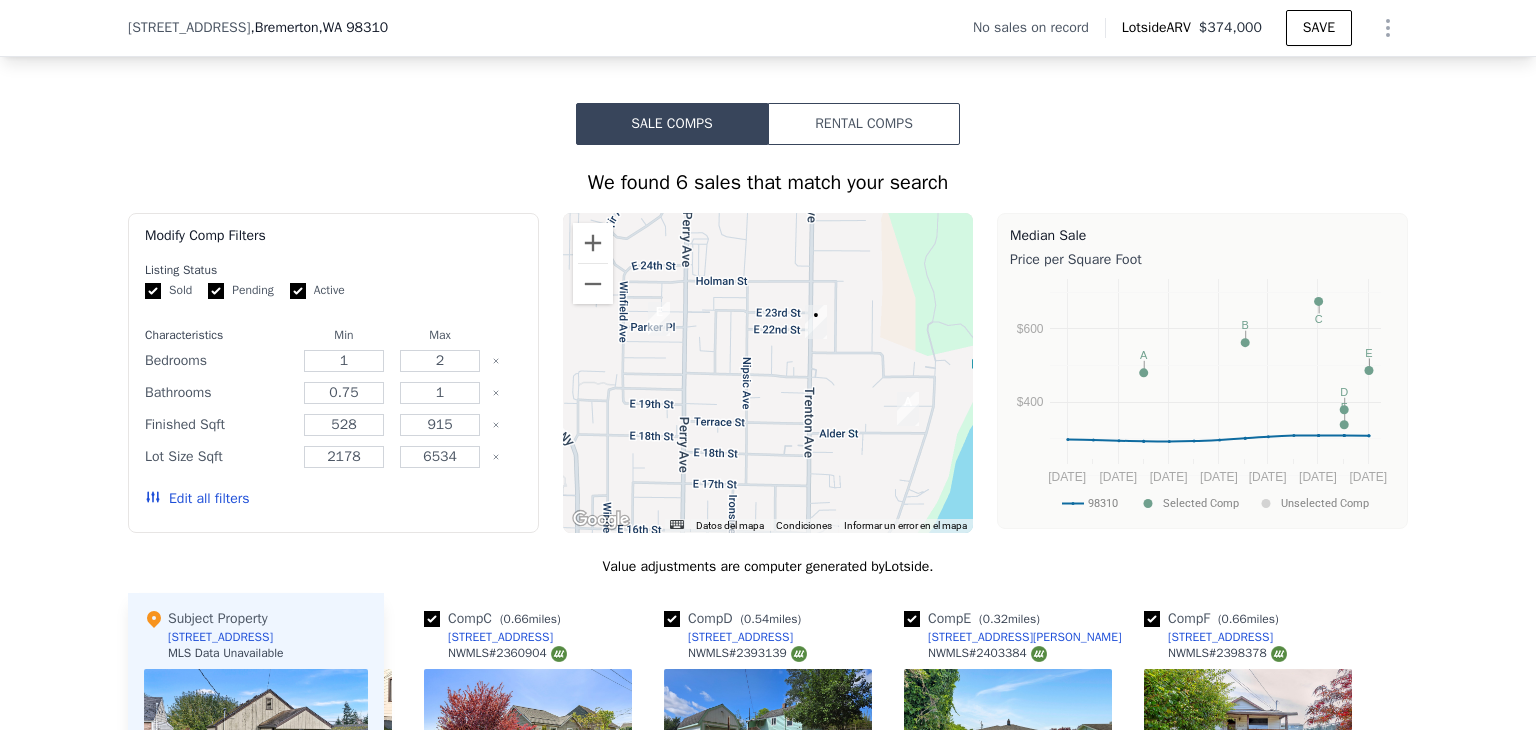drag, startPoint x: 880, startPoint y: 406, endPoint x: 818, endPoint y: 236, distance: 180.95303 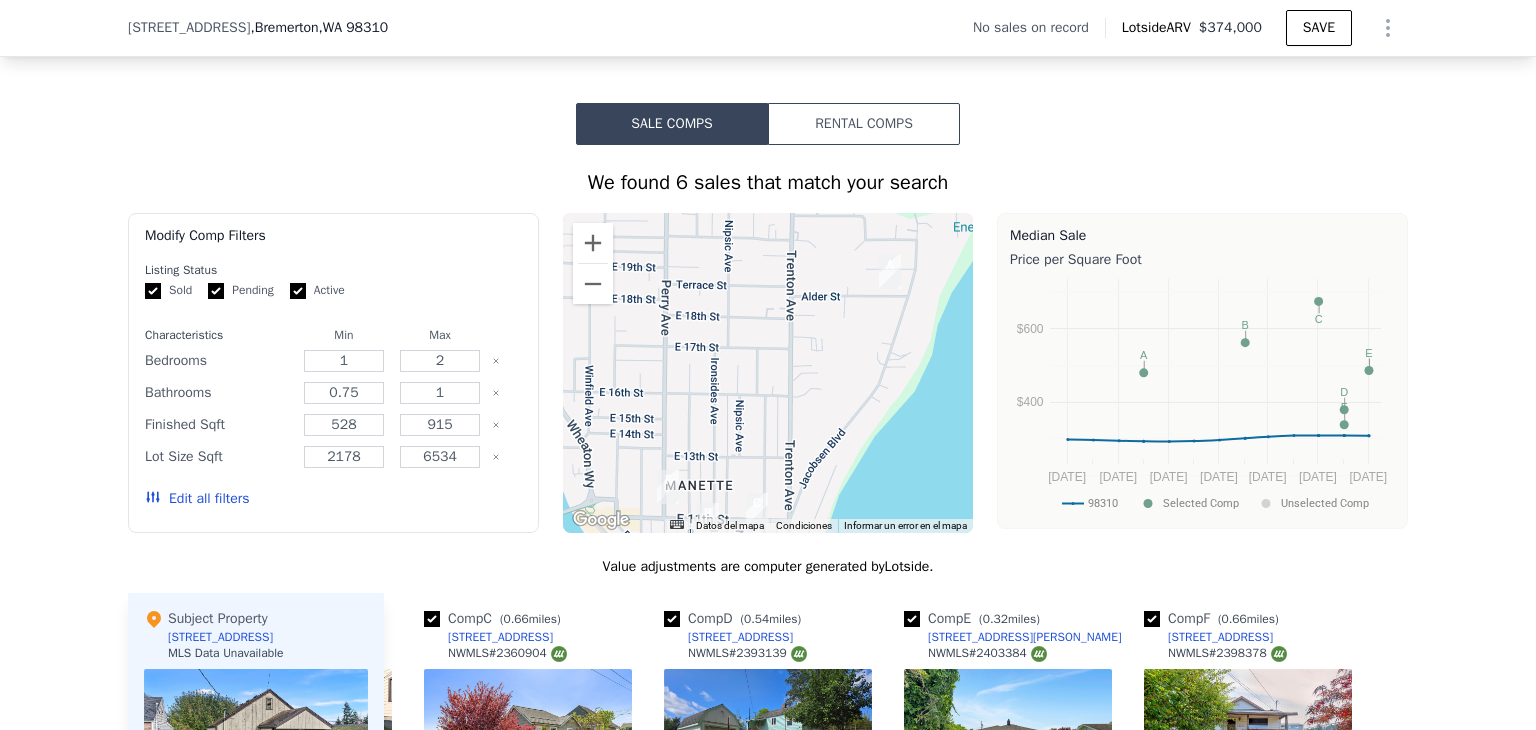 drag, startPoint x: 806, startPoint y: 436, endPoint x: 809, endPoint y: 334, distance: 102.044106 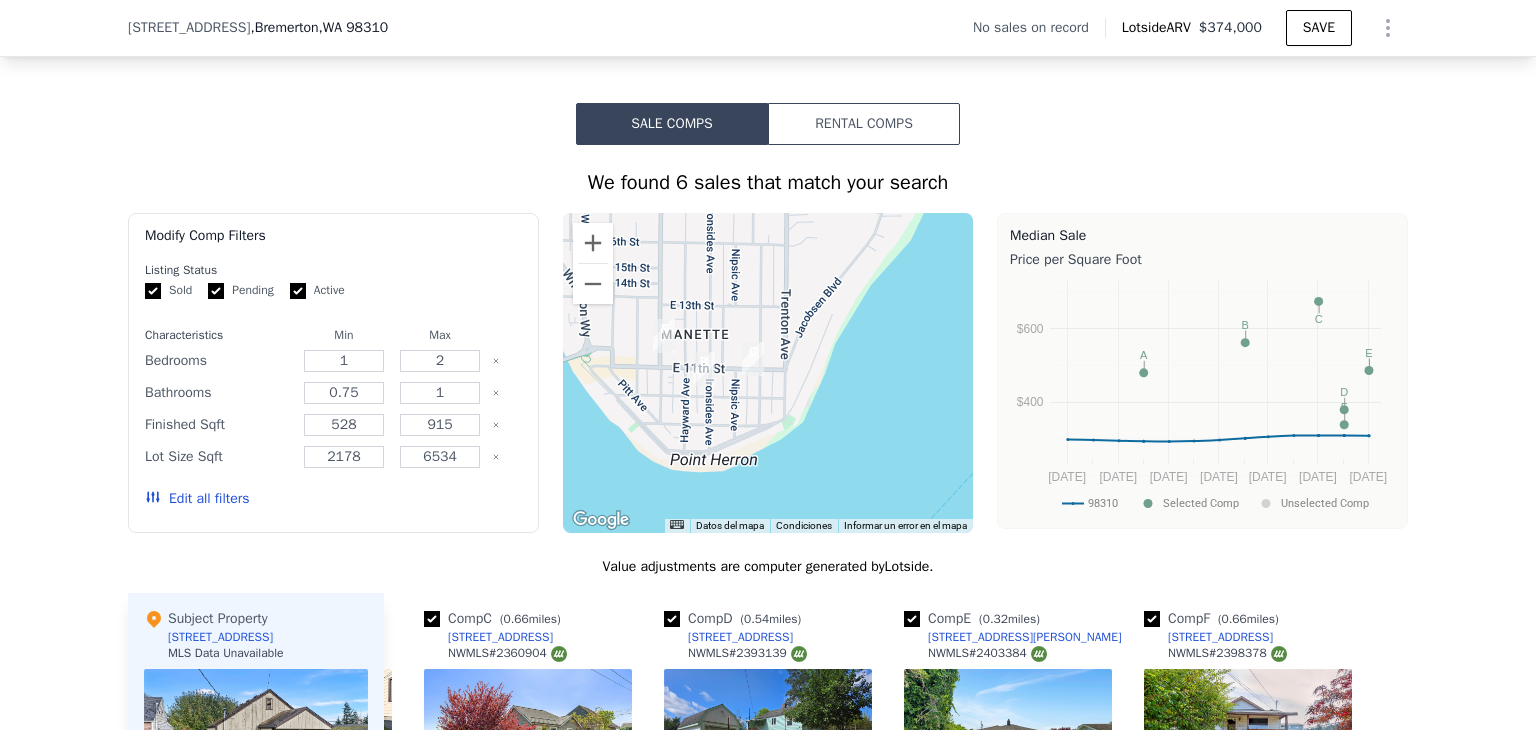 drag, startPoint x: 808, startPoint y: 484, endPoint x: 802, endPoint y: 337, distance: 147.12239 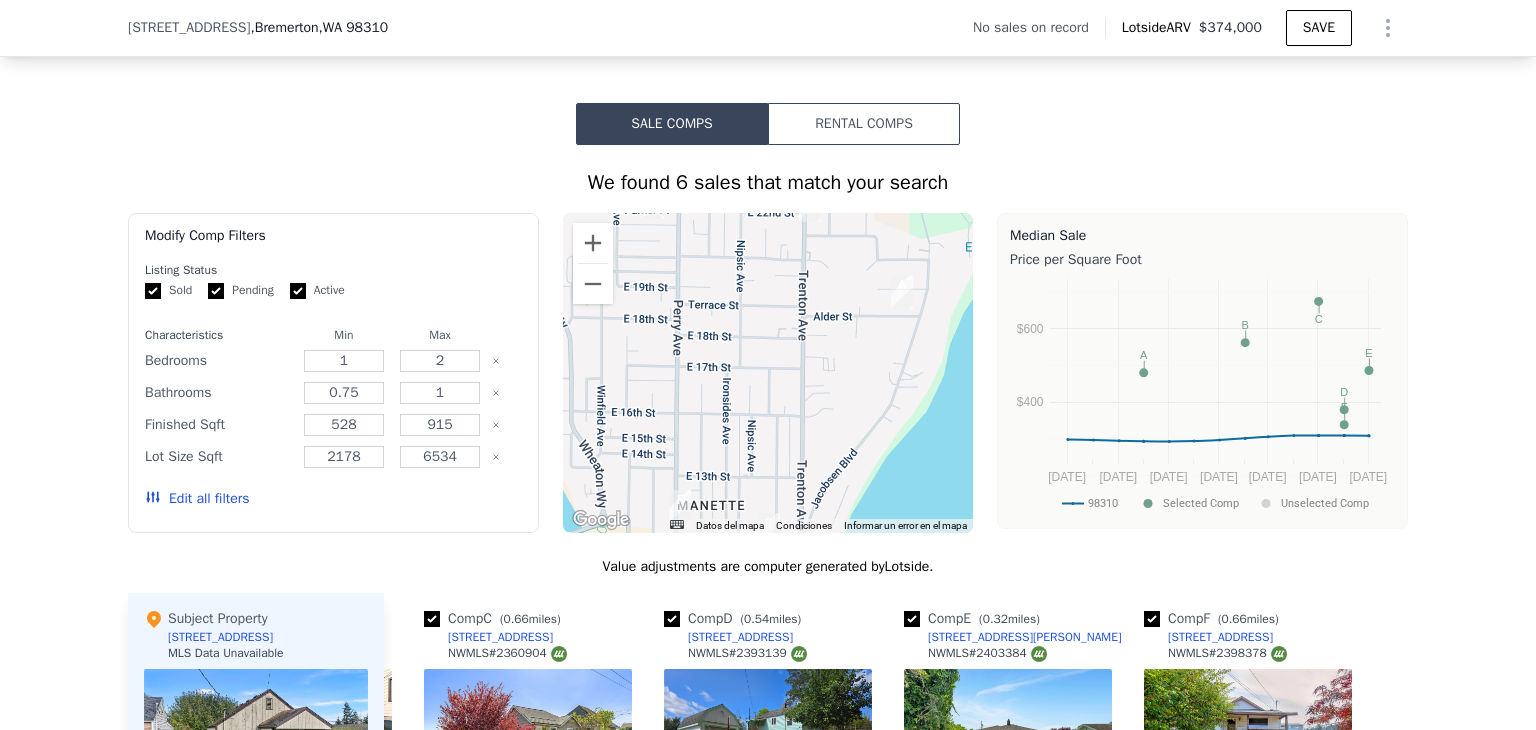 drag, startPoint x: 780, startPoint y: 308, endPoint x: 796, endPoint y: 482, distance: 174.73409 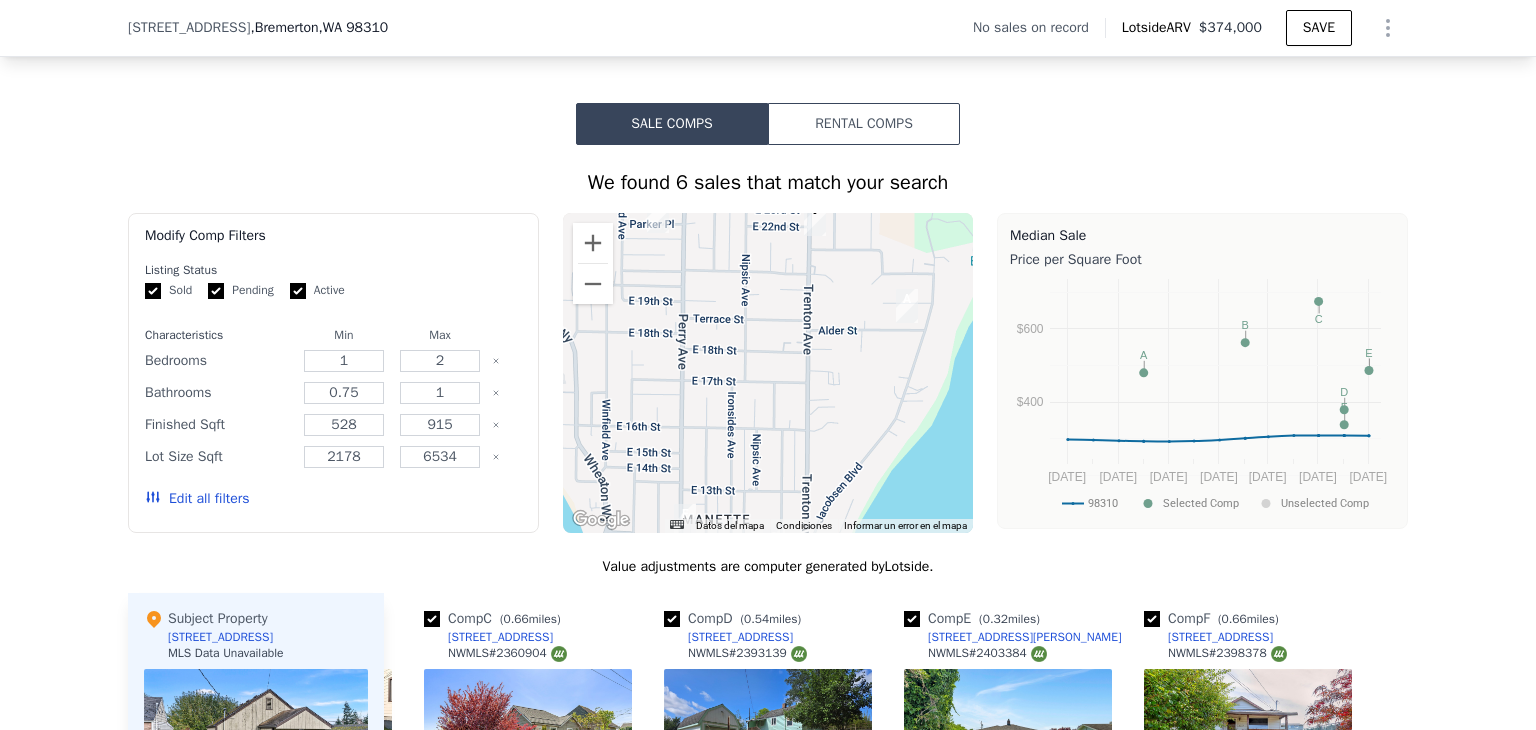 drag, startPoint x: 810, startPoint y: 325, endPoint x: 810, endPoint y: 500, distance: 175 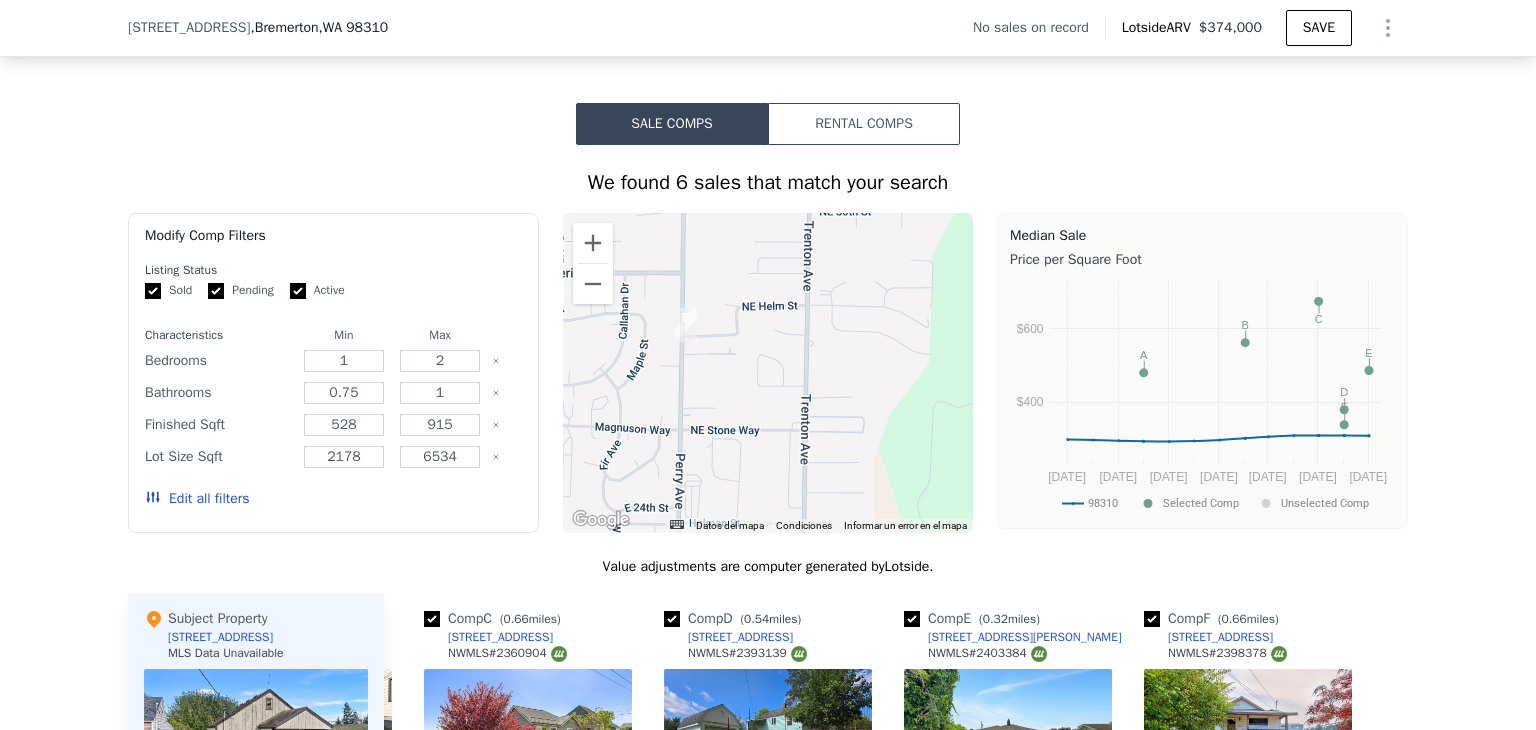 drag, startPoint x: 807, startPoint y: 364, endPoint x: 806, endPoint y: 487, distance: 123.00407 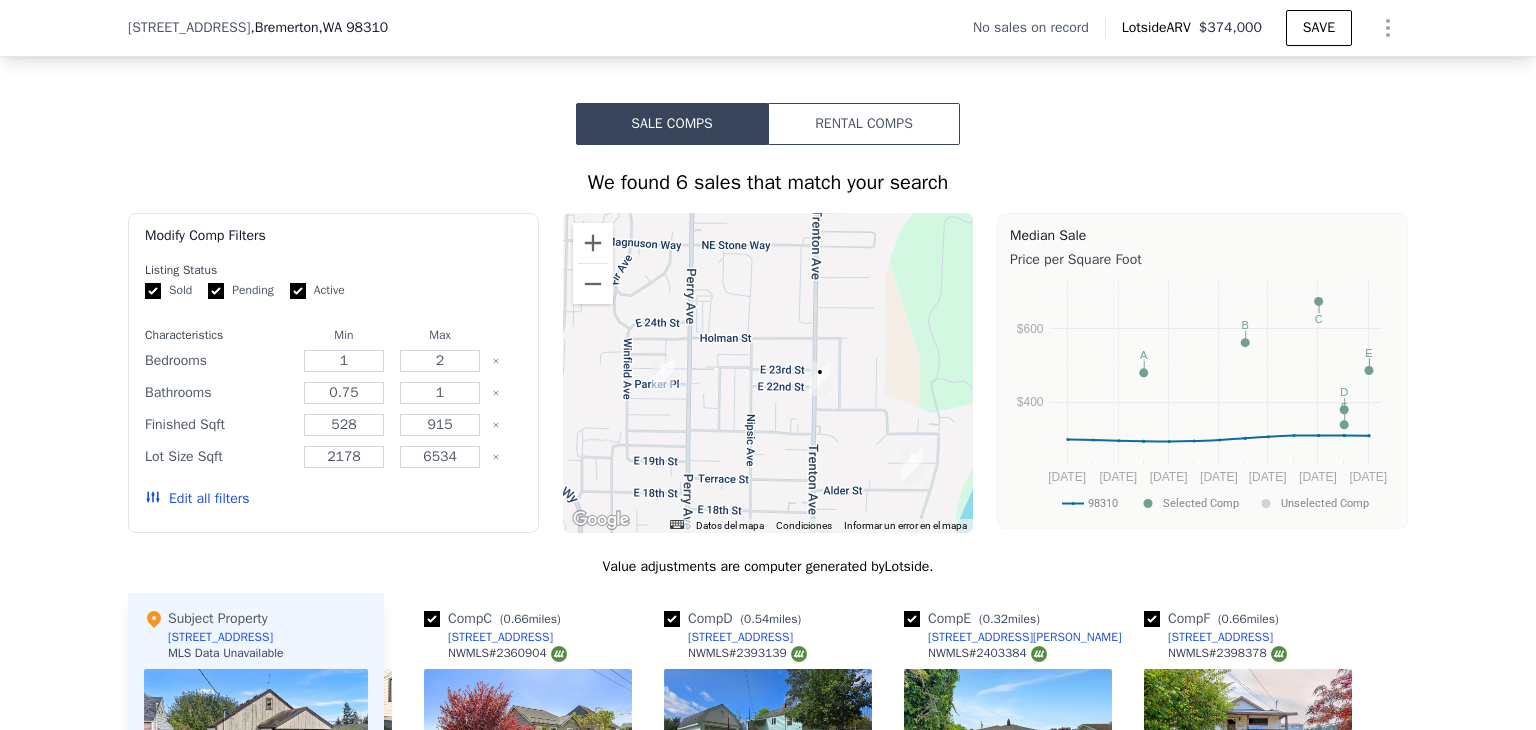 drag, startPoint x: 799, startPoint y: 446, endPoint x: 810, endPoint y: 277, distance: 169.3576 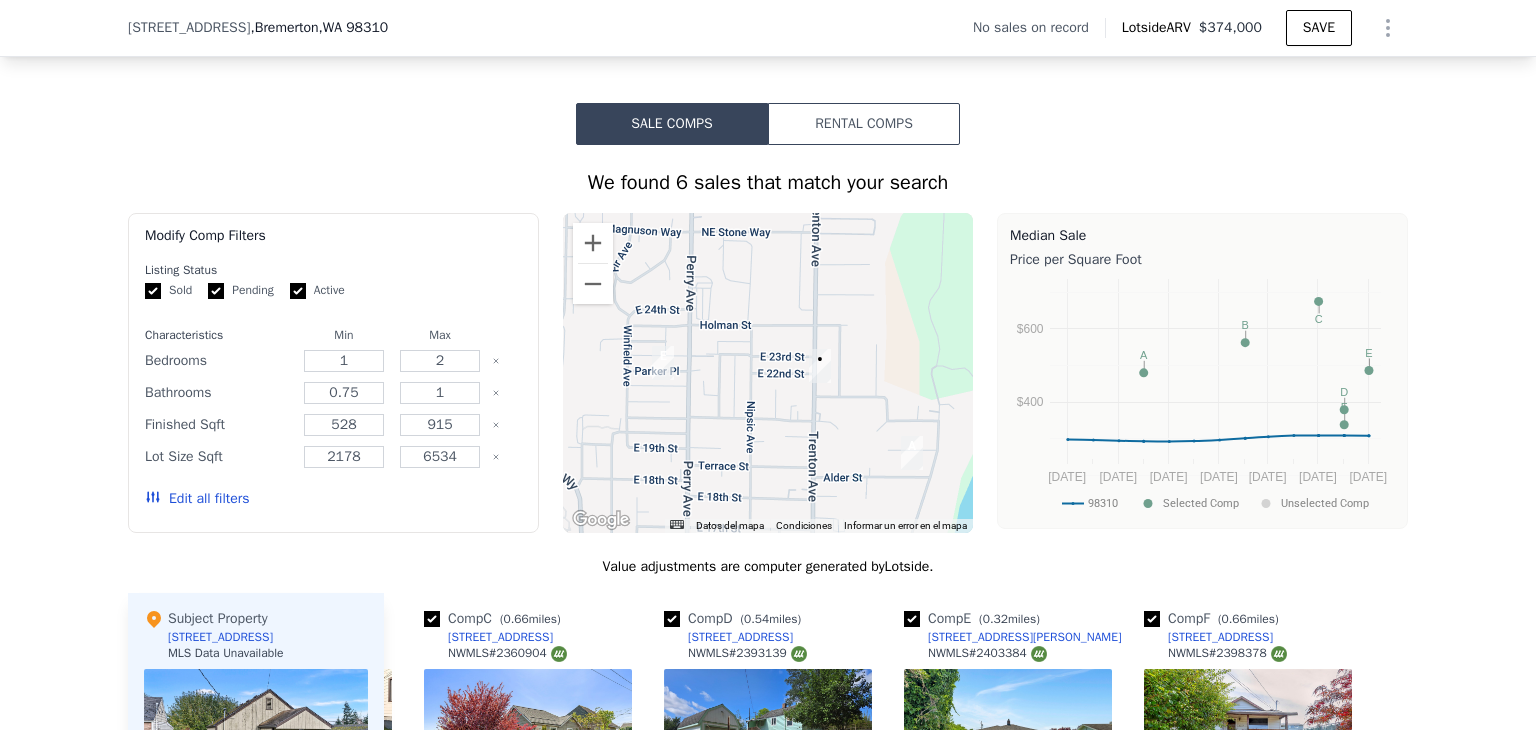 drag, startPoint x: 776, startPoint y: 480, endPoint x: 808, endPoint y: 321, distance: 162.18816 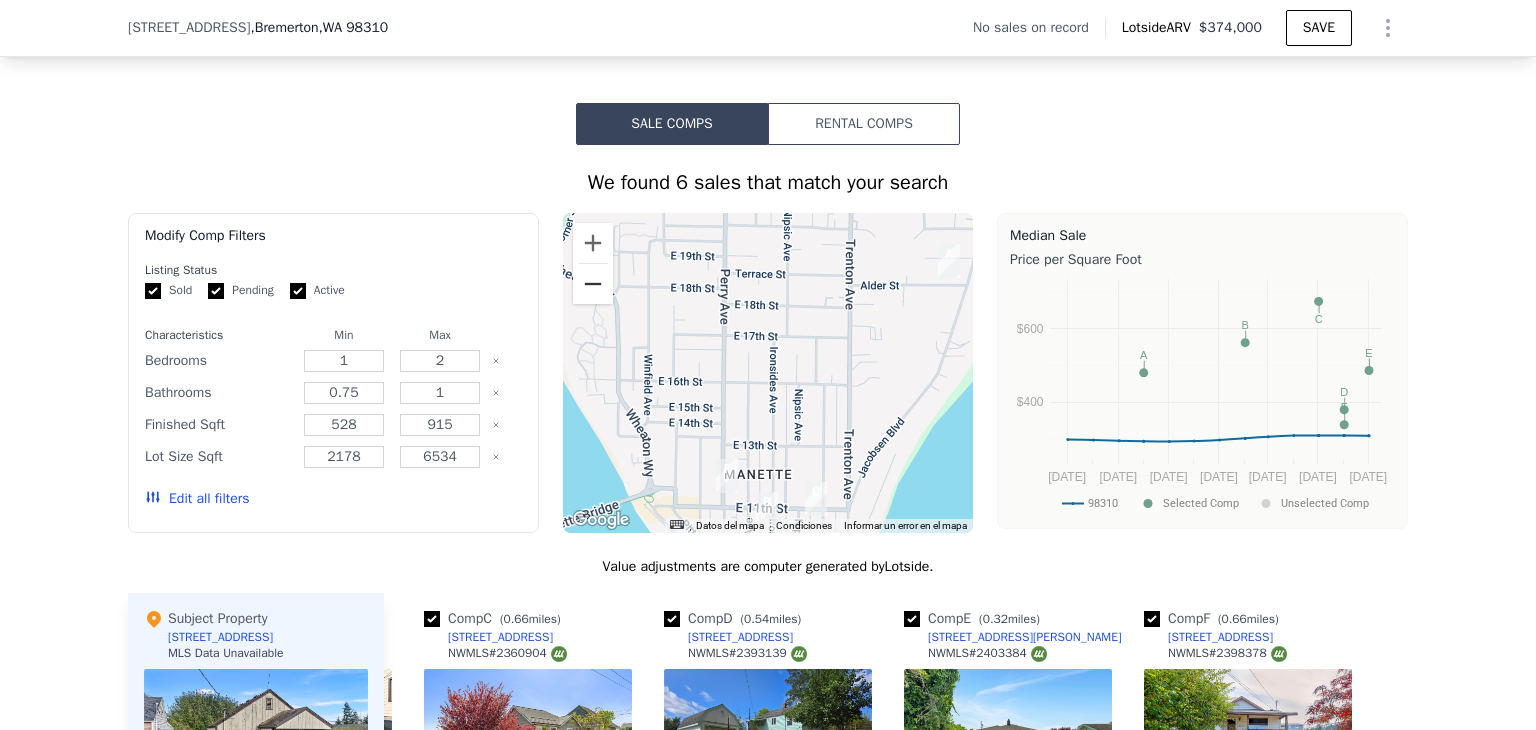 click at bounding box center (593, 284) 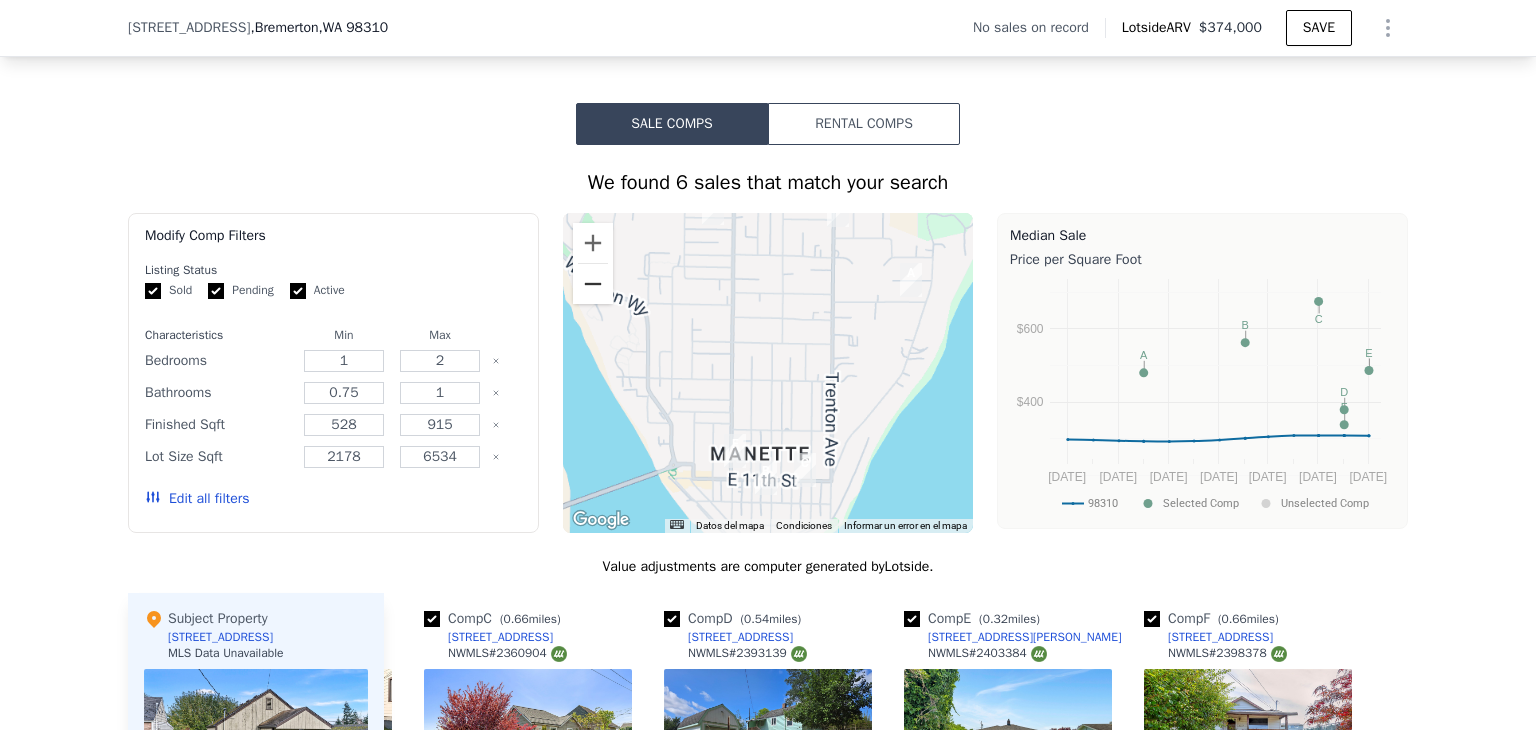 click at bounding box center [593, 284] 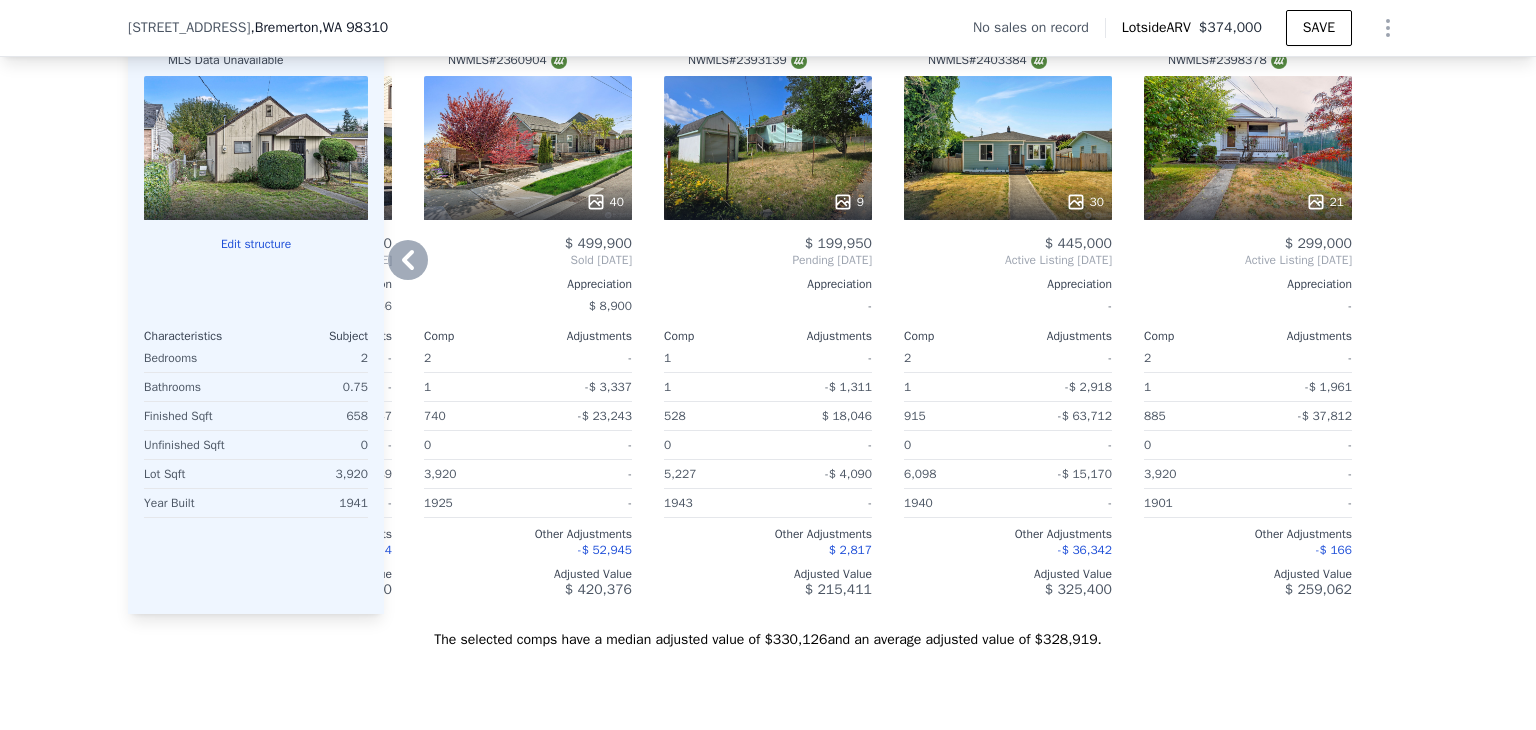 scroll, scrollTop: 2192, scrollLeft: 0, axis: vertical 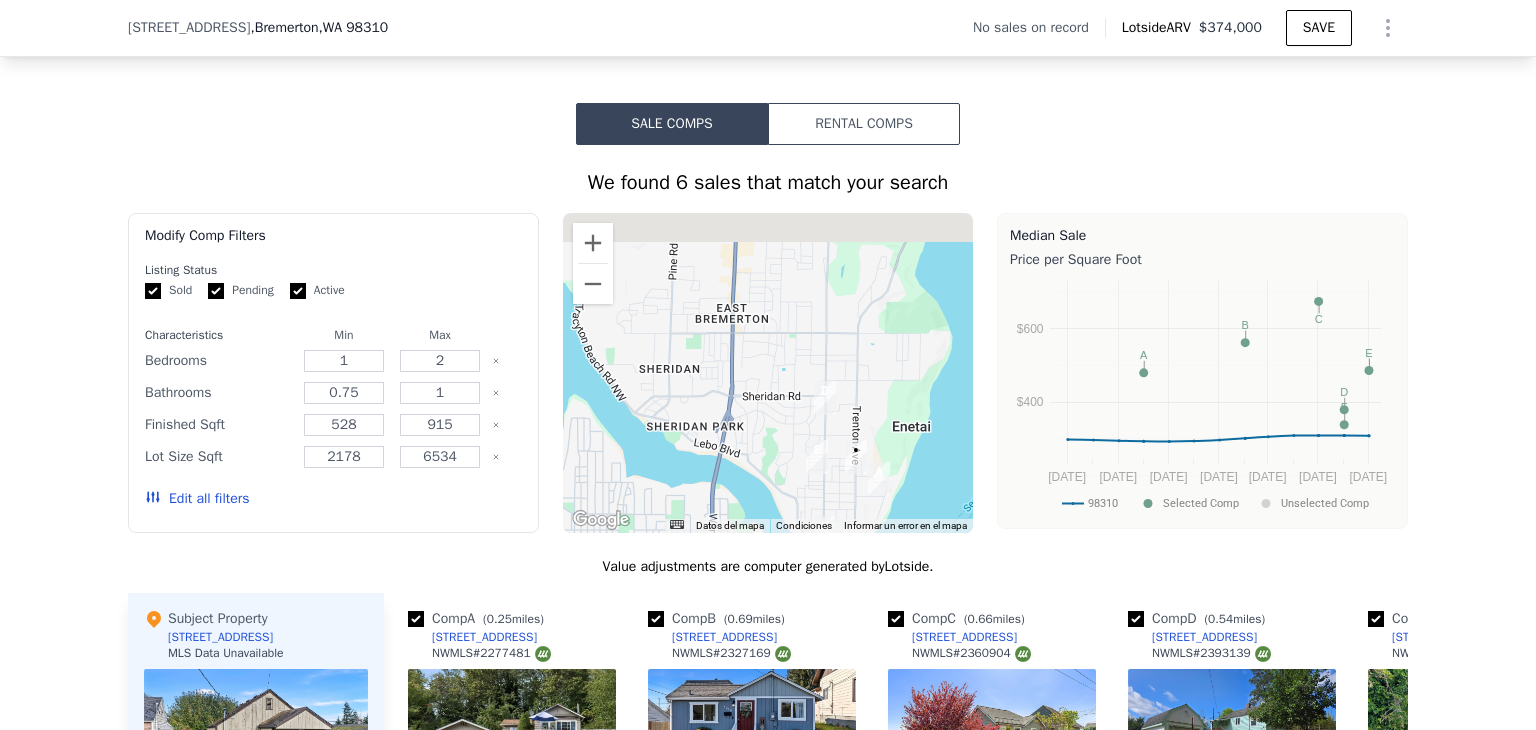 drag, startPoint x: 748, startPoint y: 380, endPoint x: 808, endPoint y: 485, distance: 120.93387 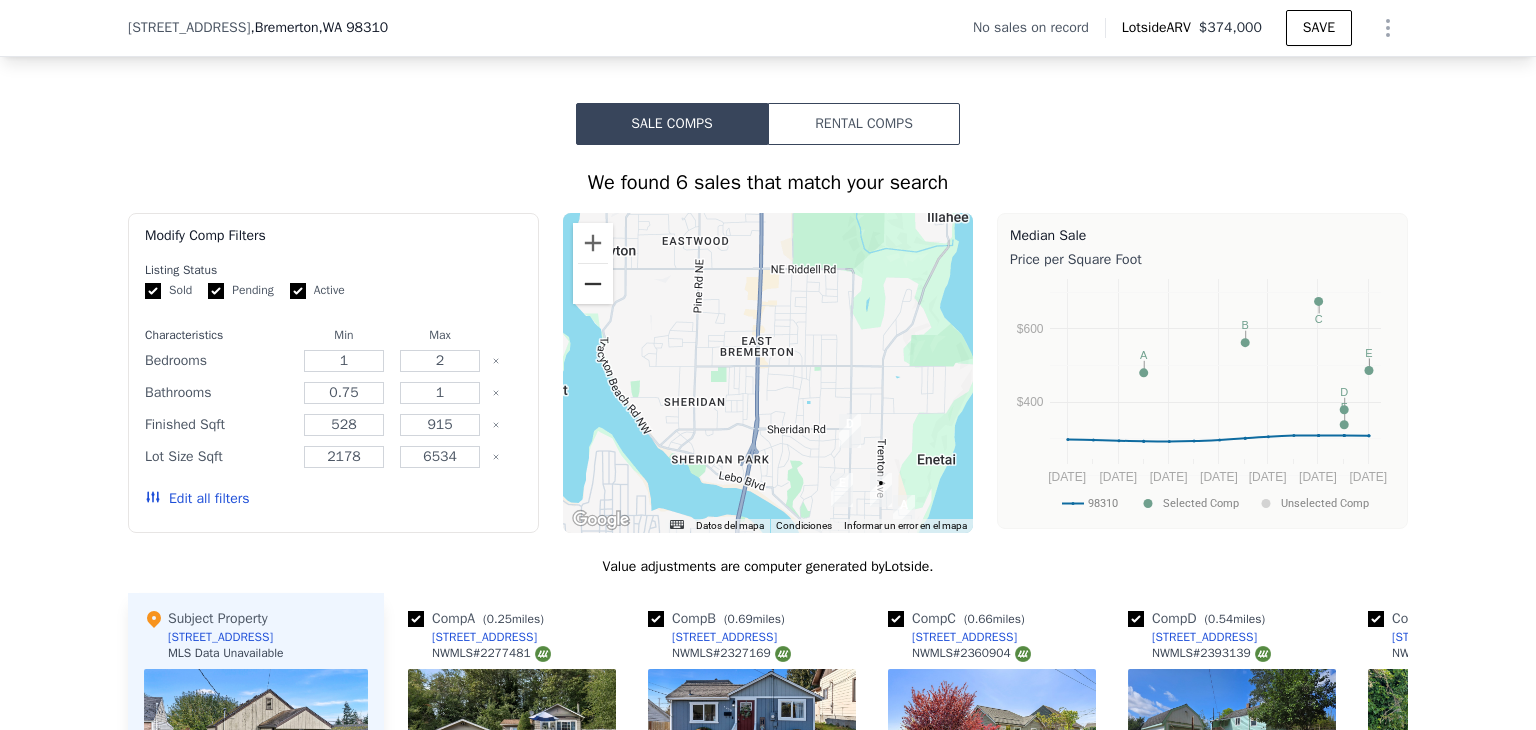 click at bounding box center [593, 284] 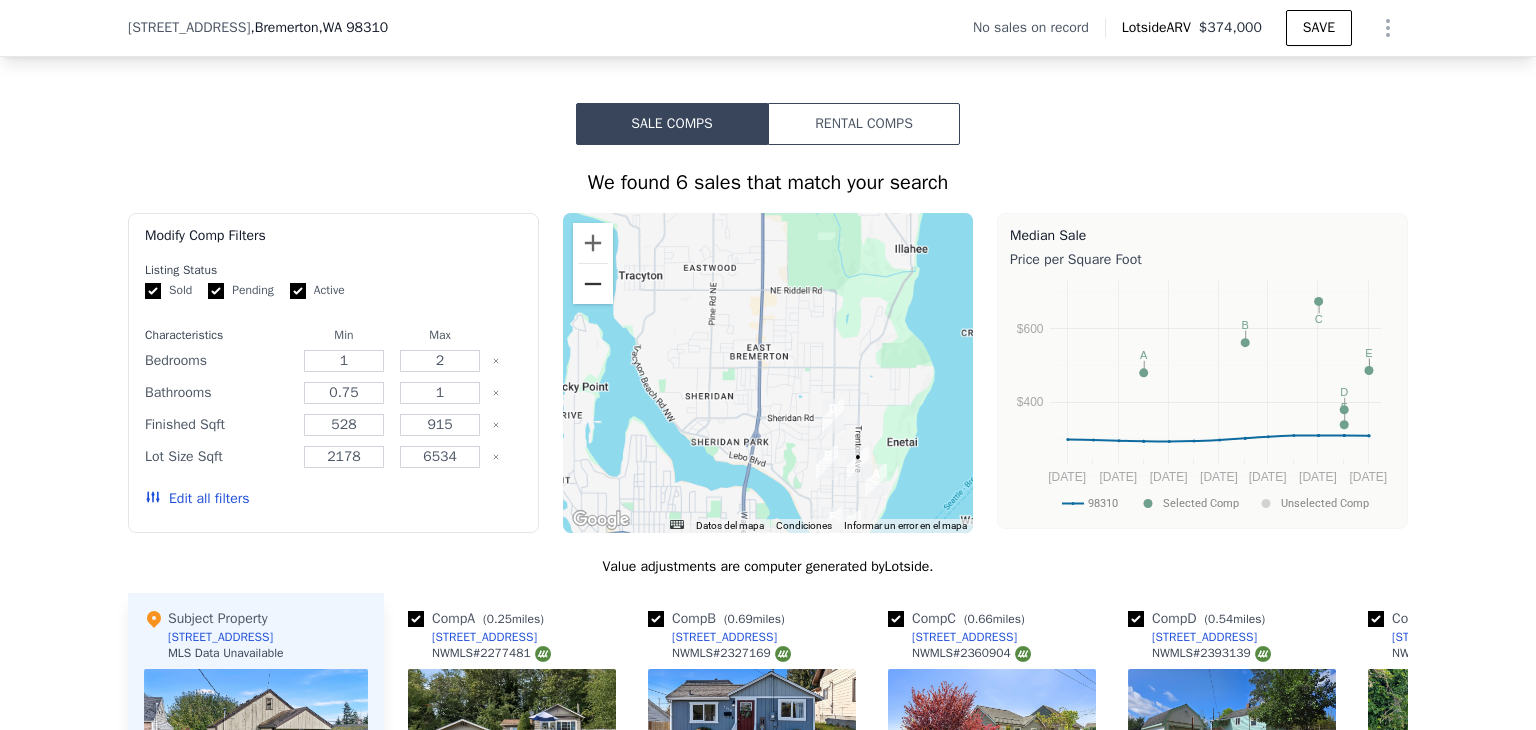 click at bounding box center [593, 284] 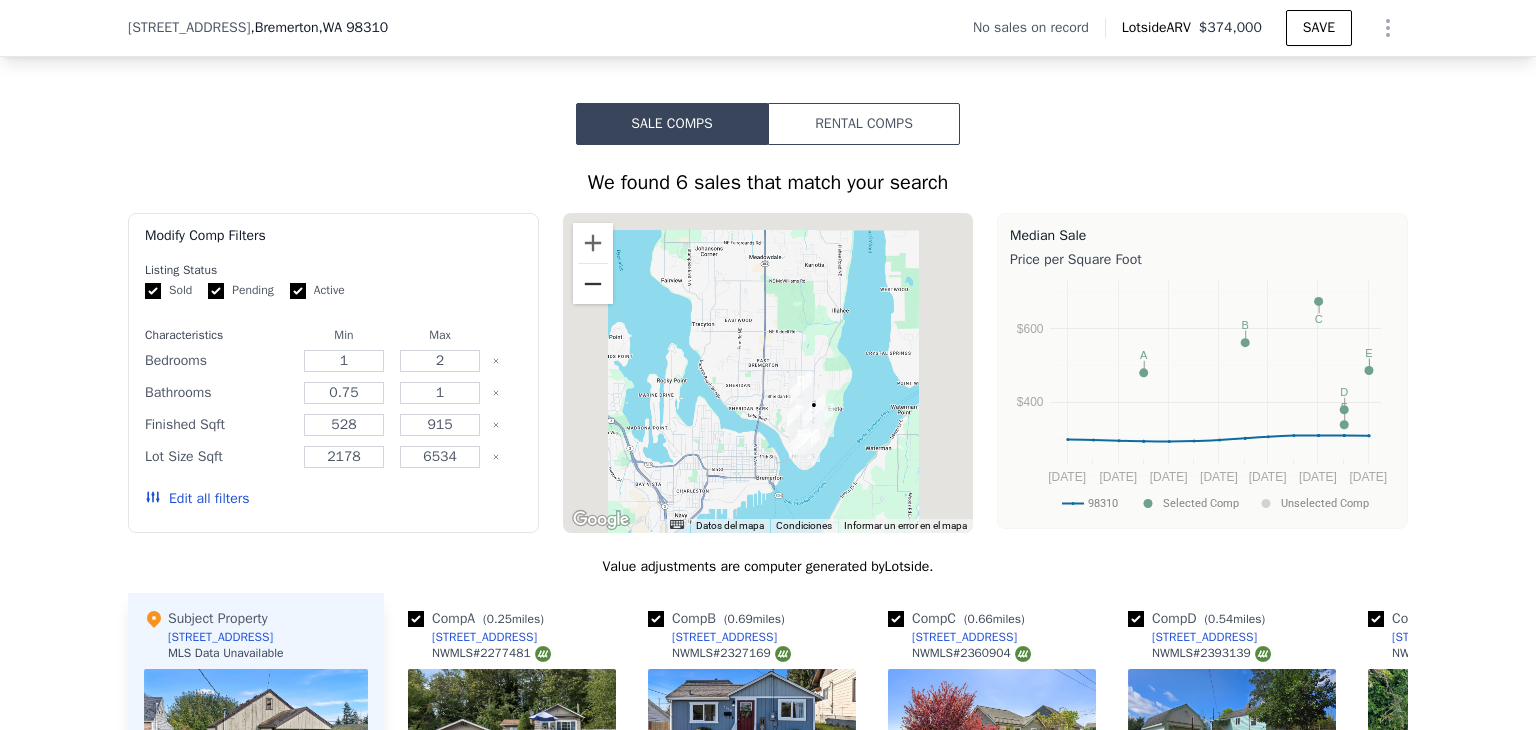 click at bounding box center (593, 284) 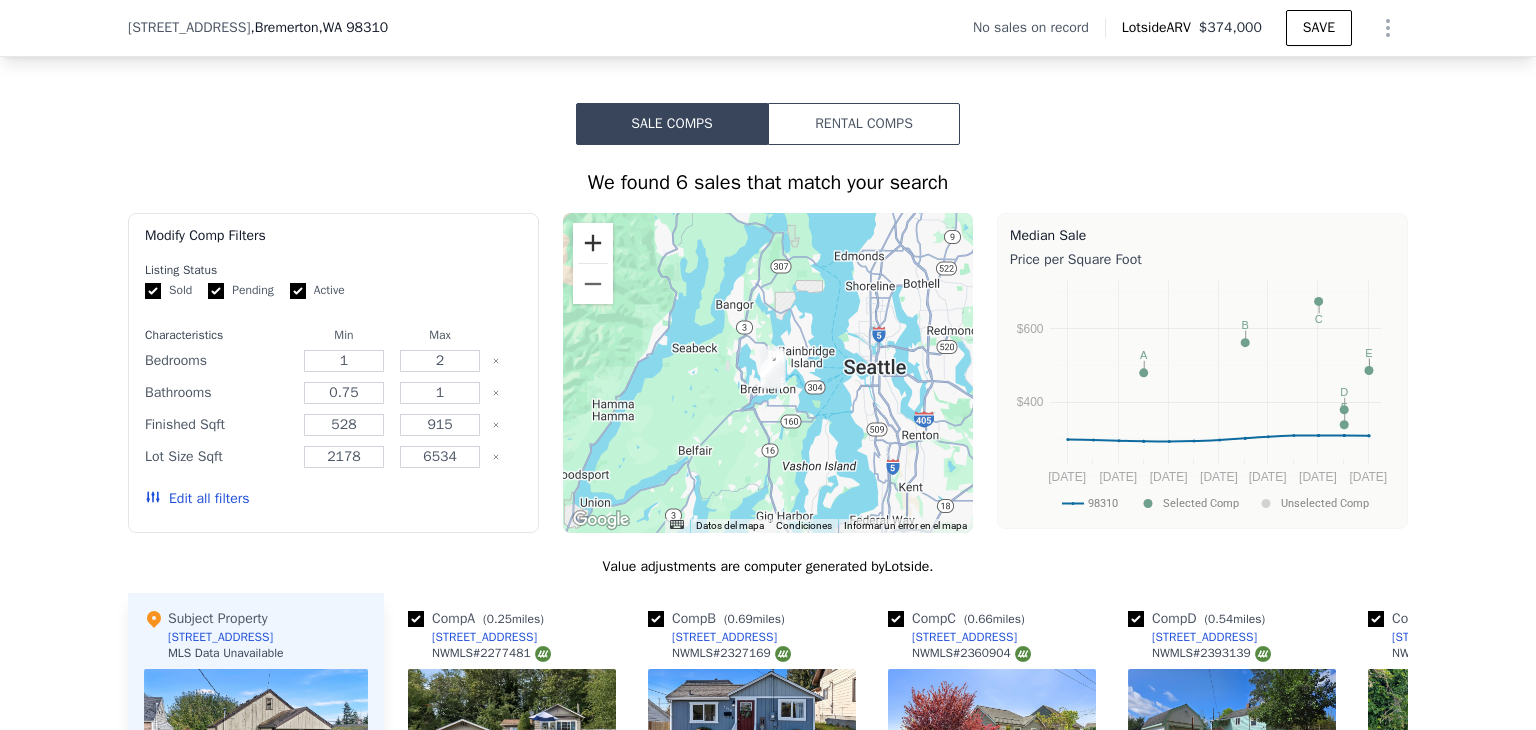 click at bounding box center [593, 243] 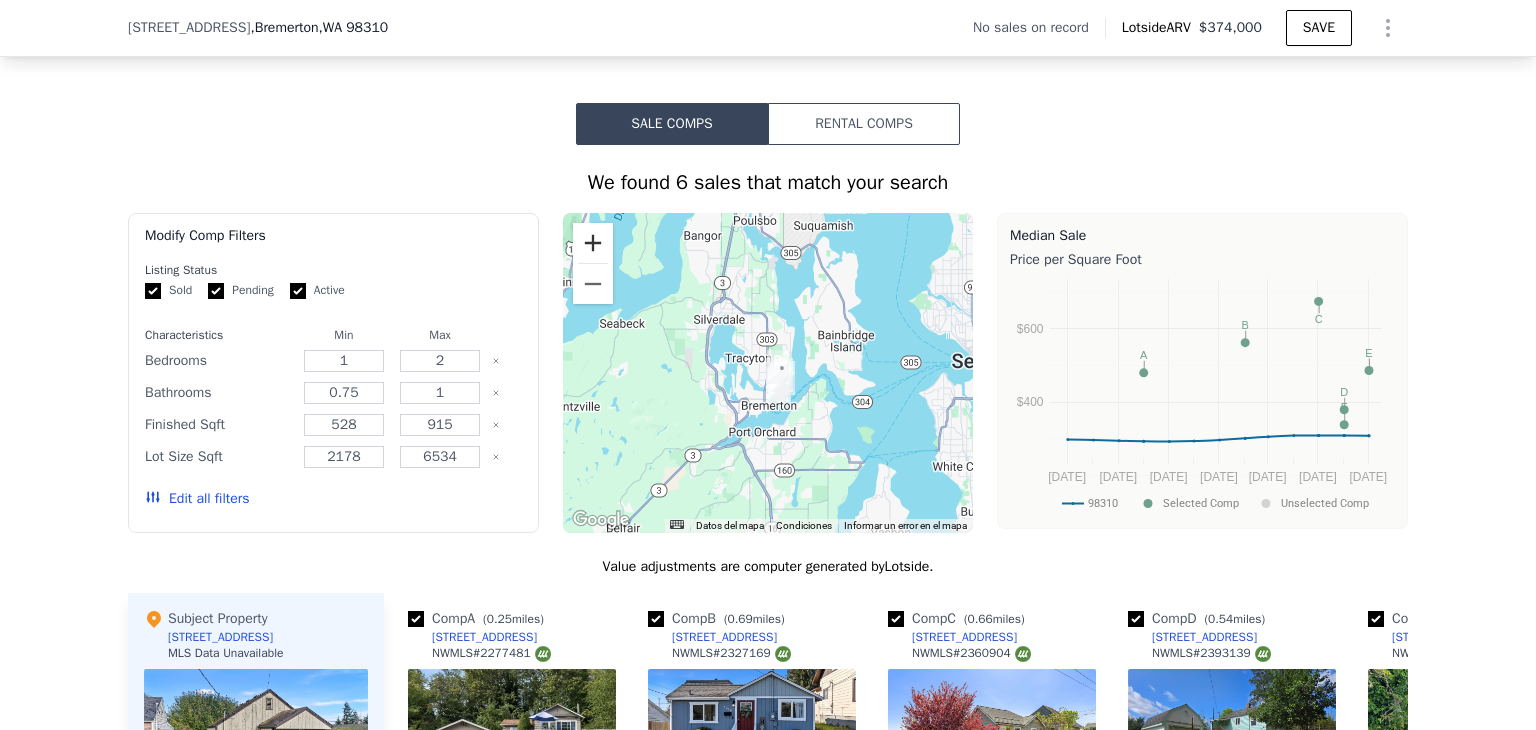 click at bounding box center (593, 243) 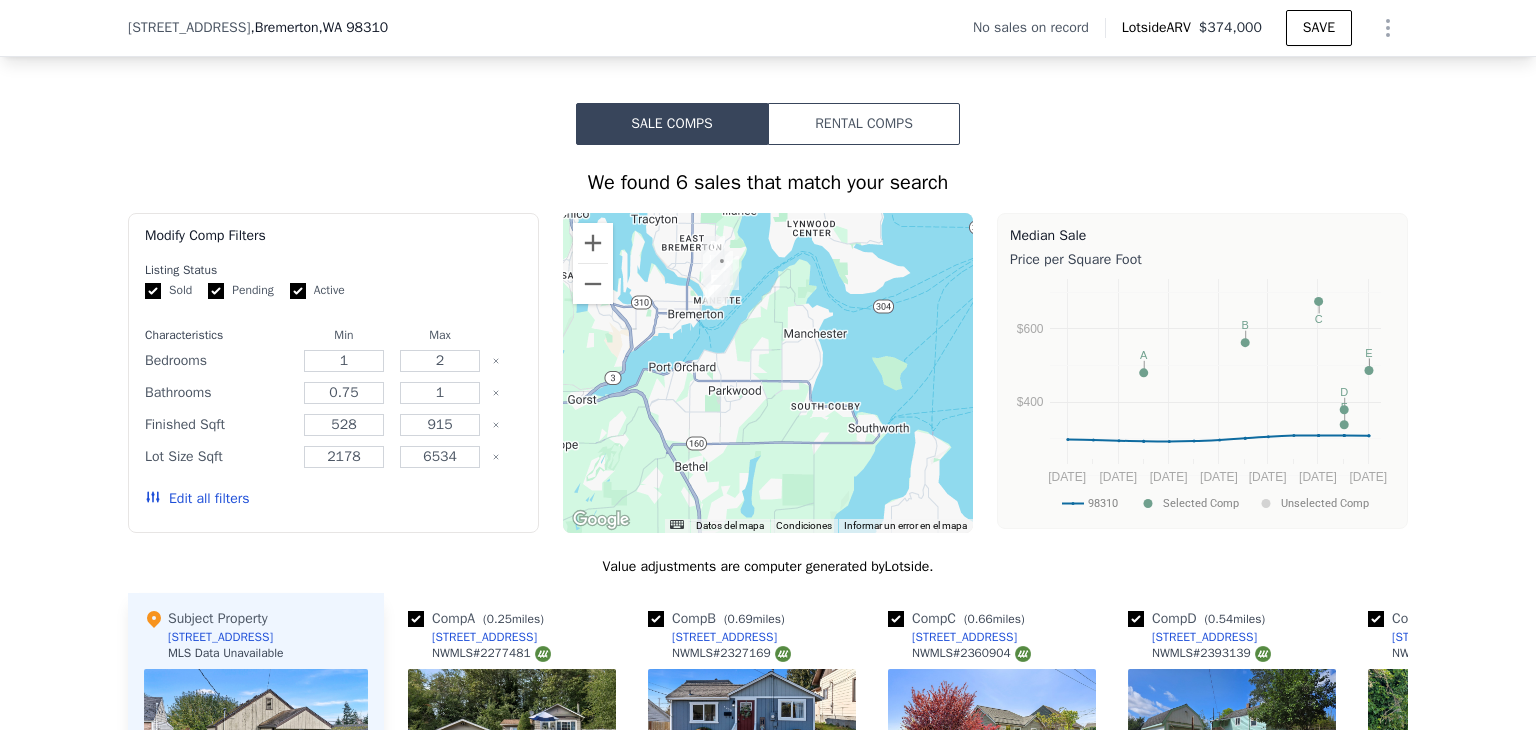 drag, startPoint x: 873, startPoint y: 445, endPoint x: 800, endPoint y: 318, distance: 146.48549 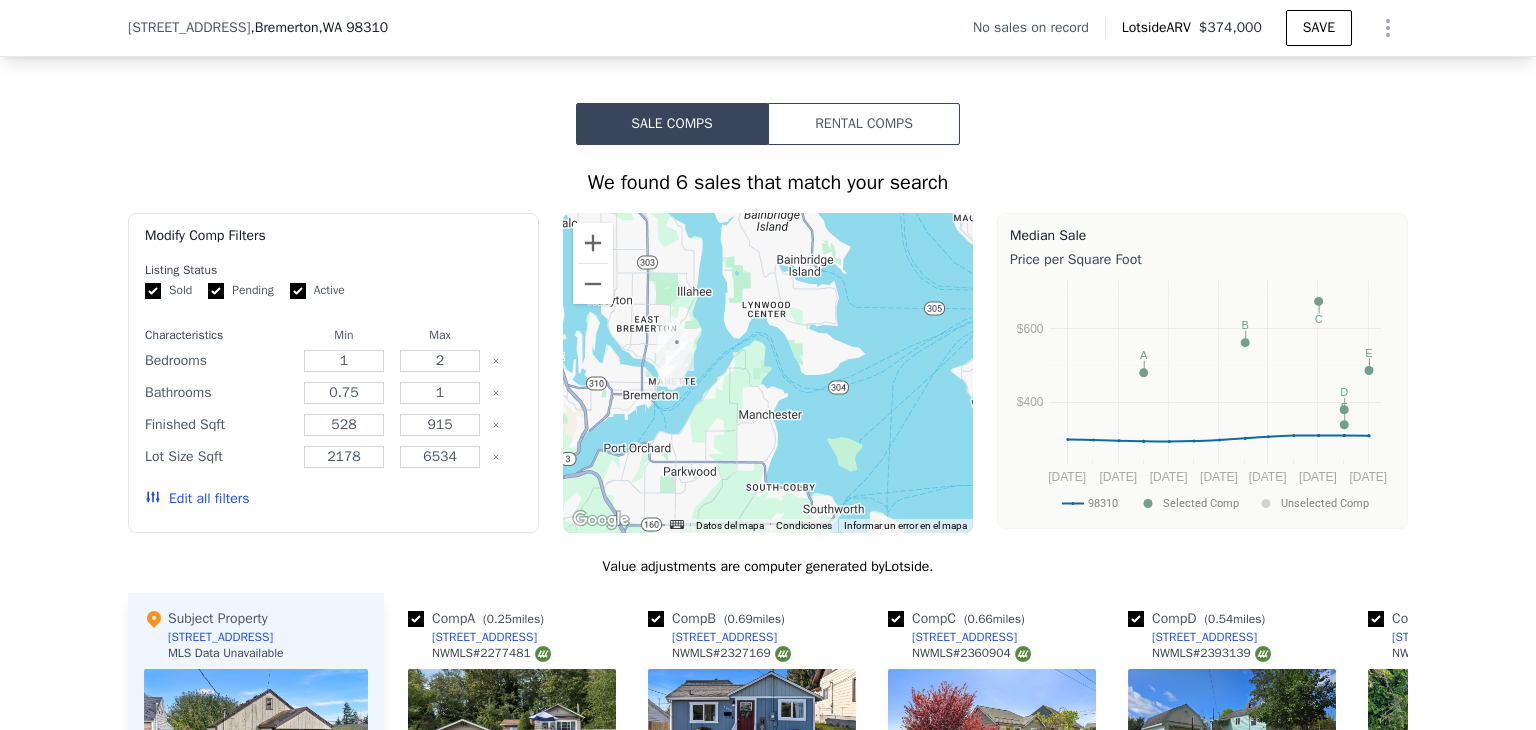 drag, startPoint x: 858, startPoint y: 394, endPoint x: 796, endPoint y: 489, distance: 113.44161 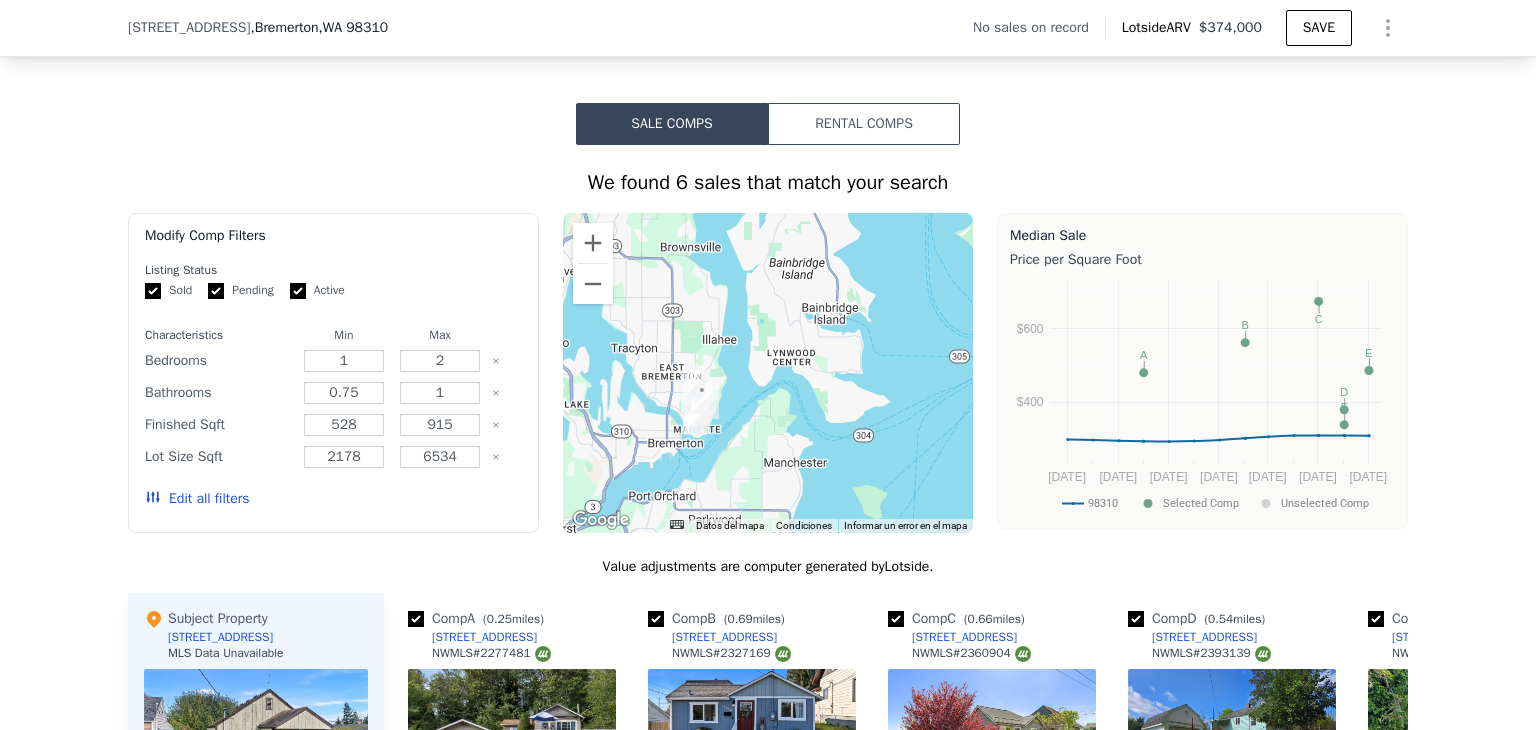 drag, startPoint x: 820, startPoint y: 383, endPoint x: 871, endPoint y: 401, distance: 54.08327 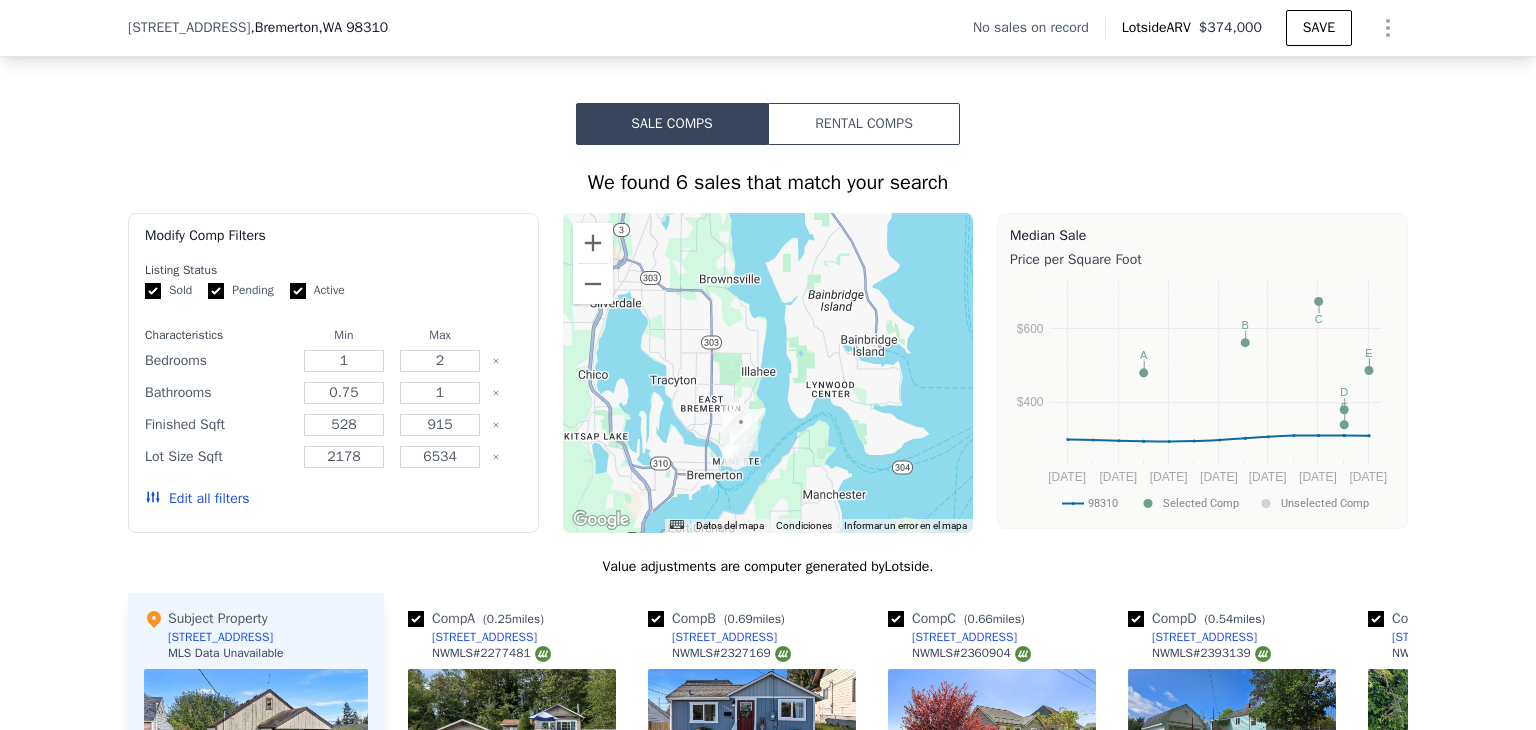 drag, startPoint x: 790, startPoint y: 442, endPoint x: 829, endPoint y: 474, distance: 50.447994 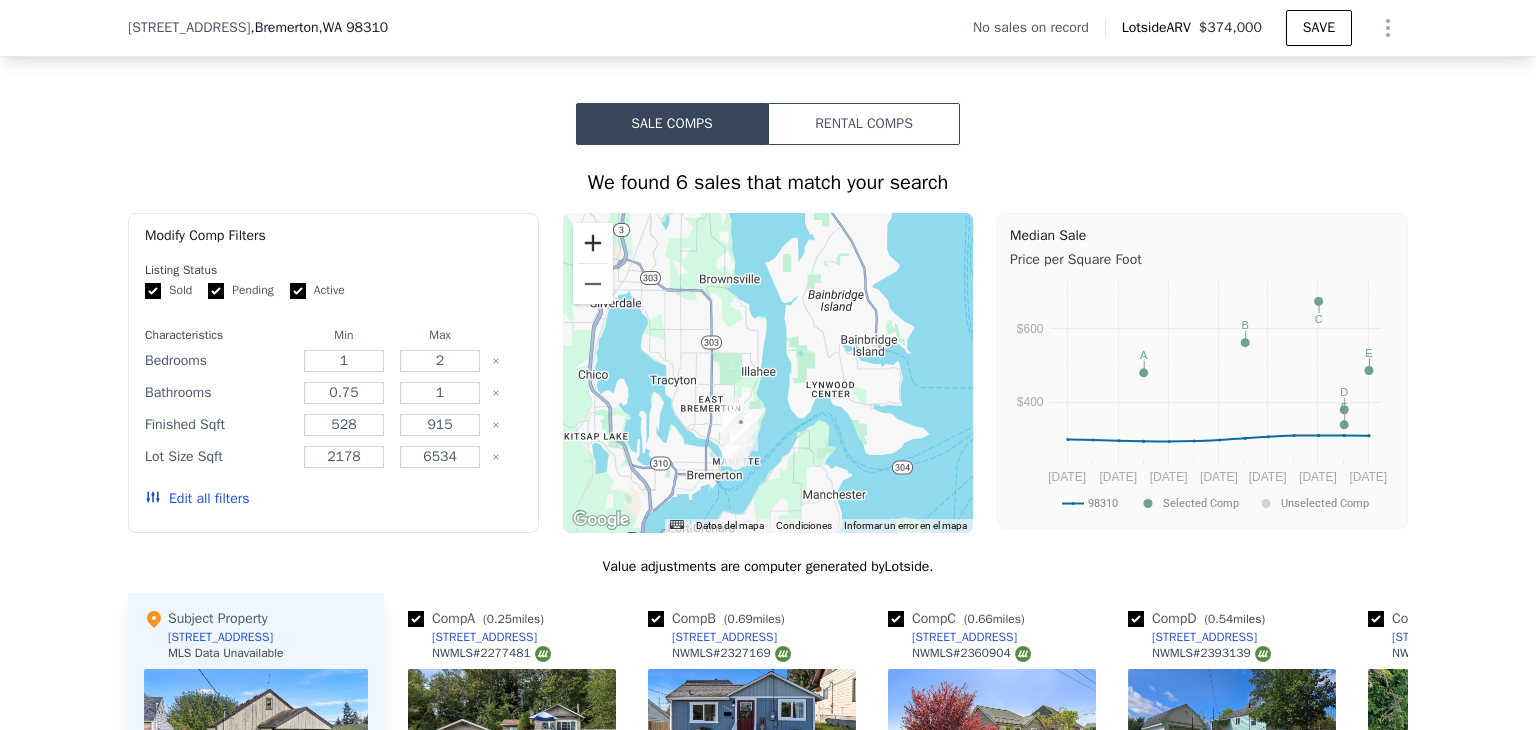 click at bounding box center (593, 243) 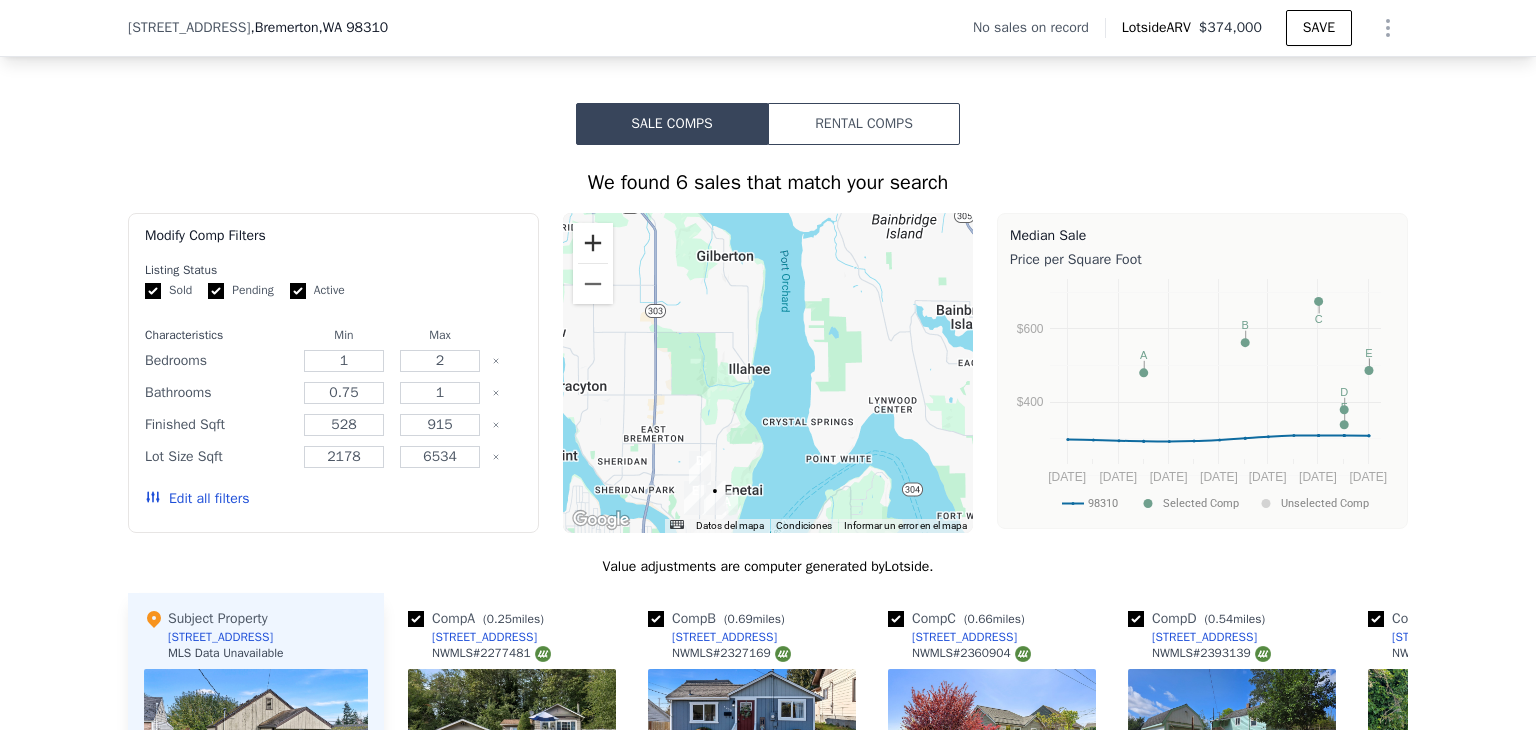 click at bounding box center [593, 243] 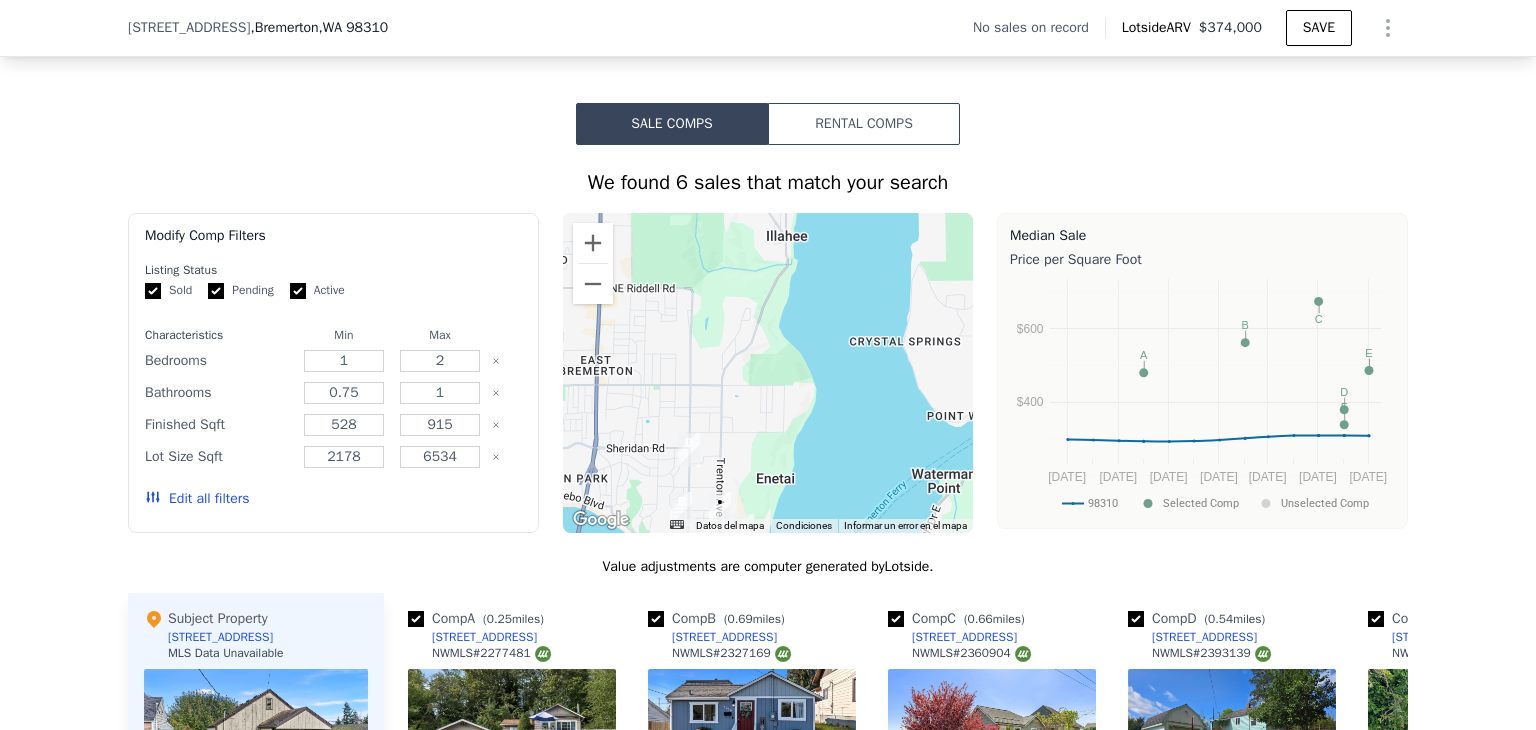 drag, startPoint x: 752, startPoint y: 434, endPoint x: 816, endPoint y: 272, distance: 174.1838 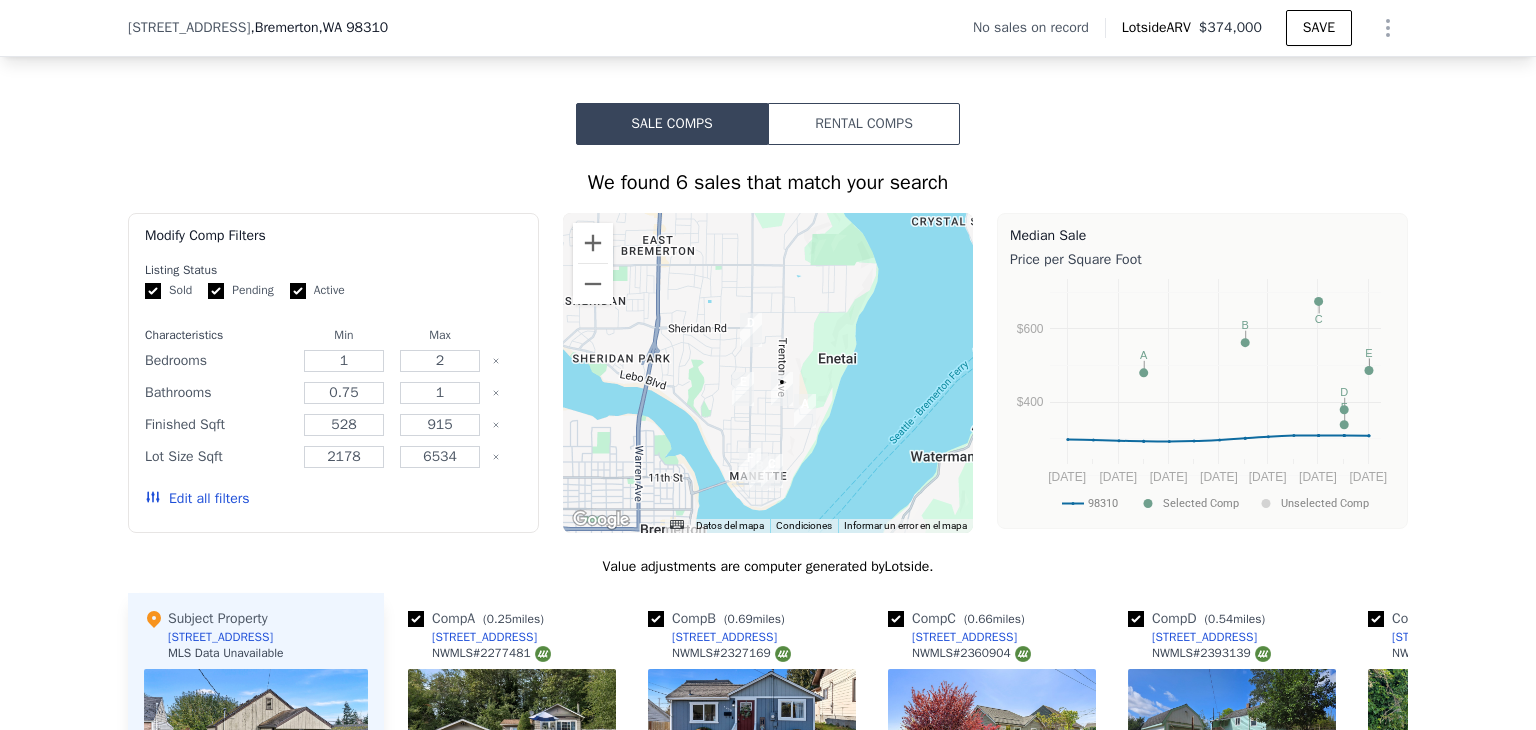 drag, startPoint x: 819, startPoint y: 421, endPoint x: 872, endPoint y: 345, distance: 92.65527 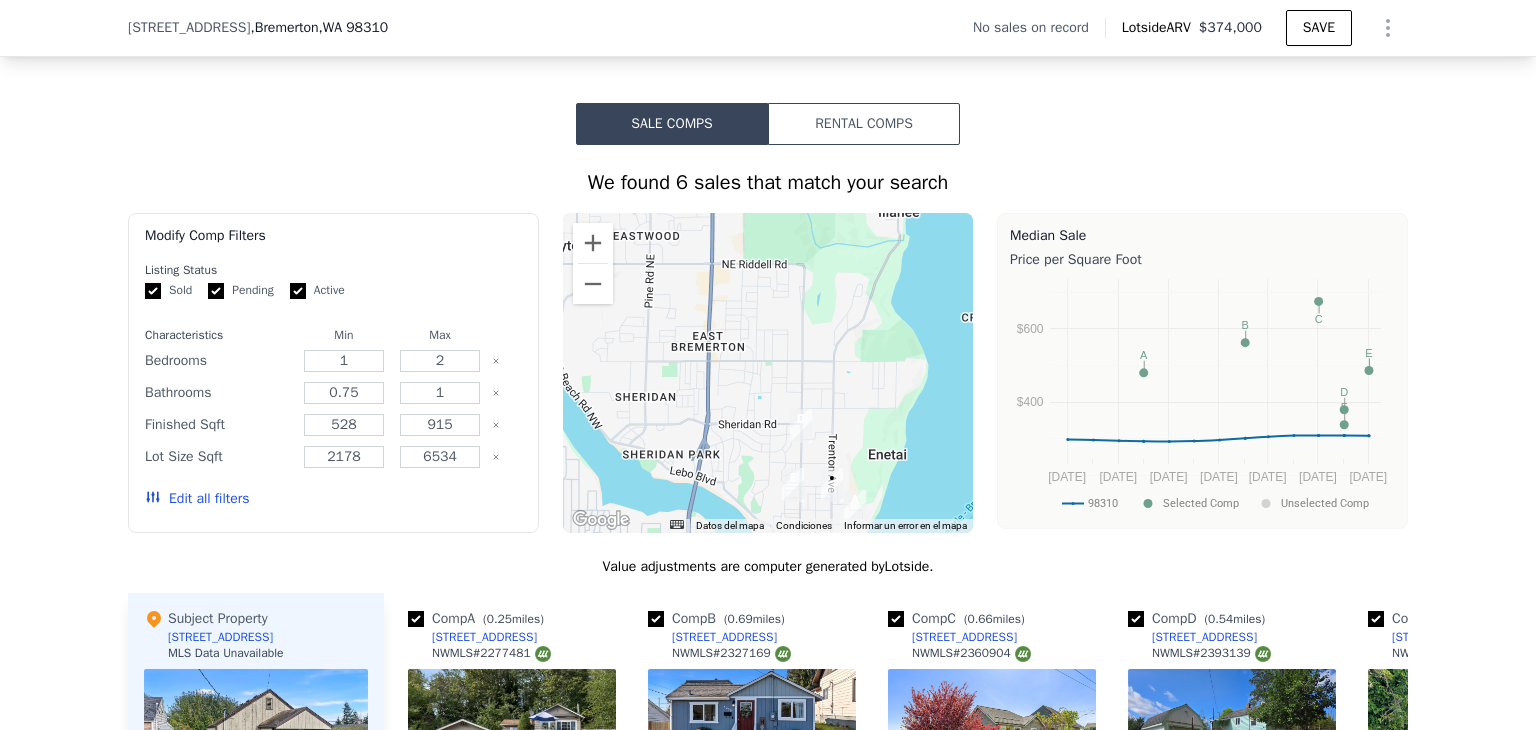 drag, startPoint x: 799, startPoint y: 388, endPoint x: 840, endPoint y: 385, distance: 41.109608 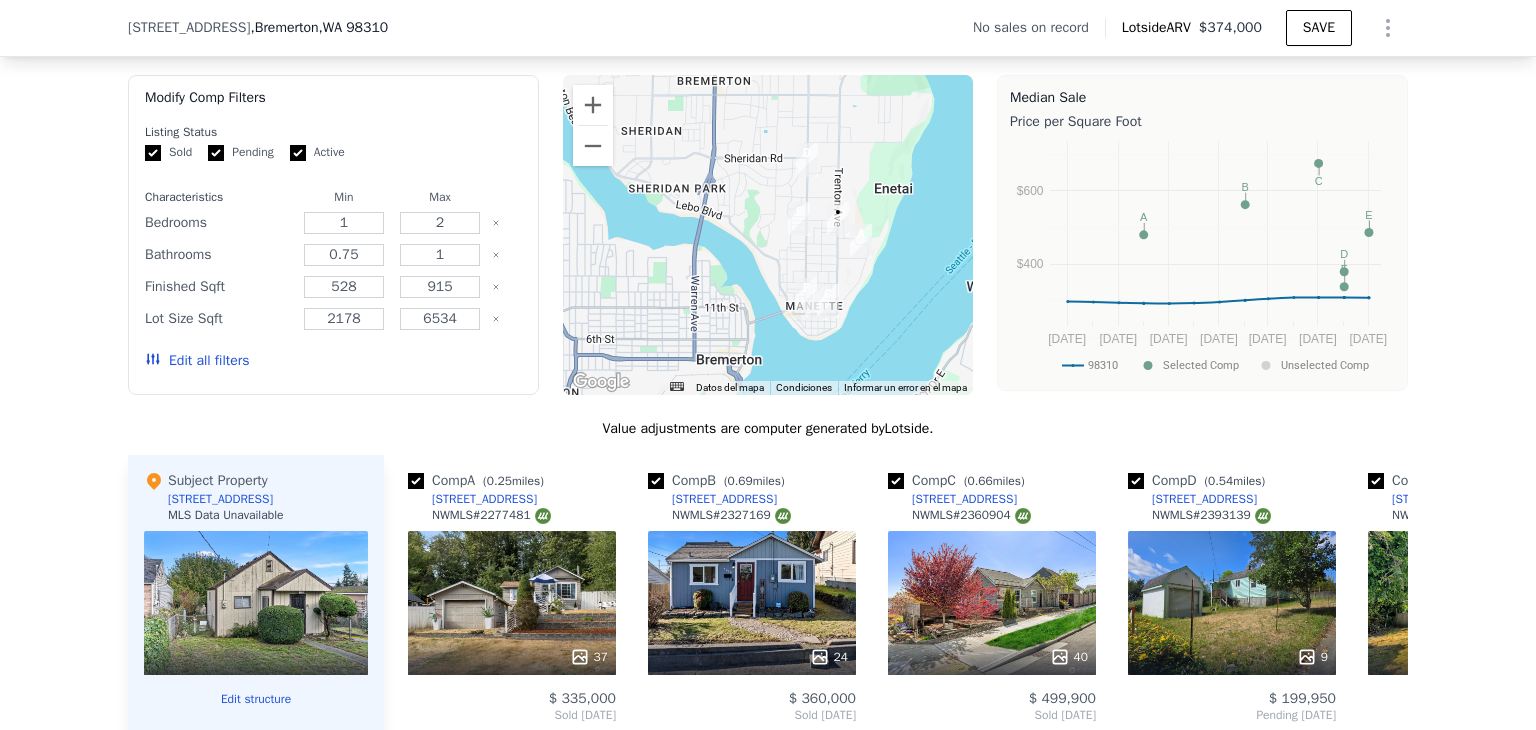 scroll, scrollTop: 1792, scrollLeft: 0, axis: vertical 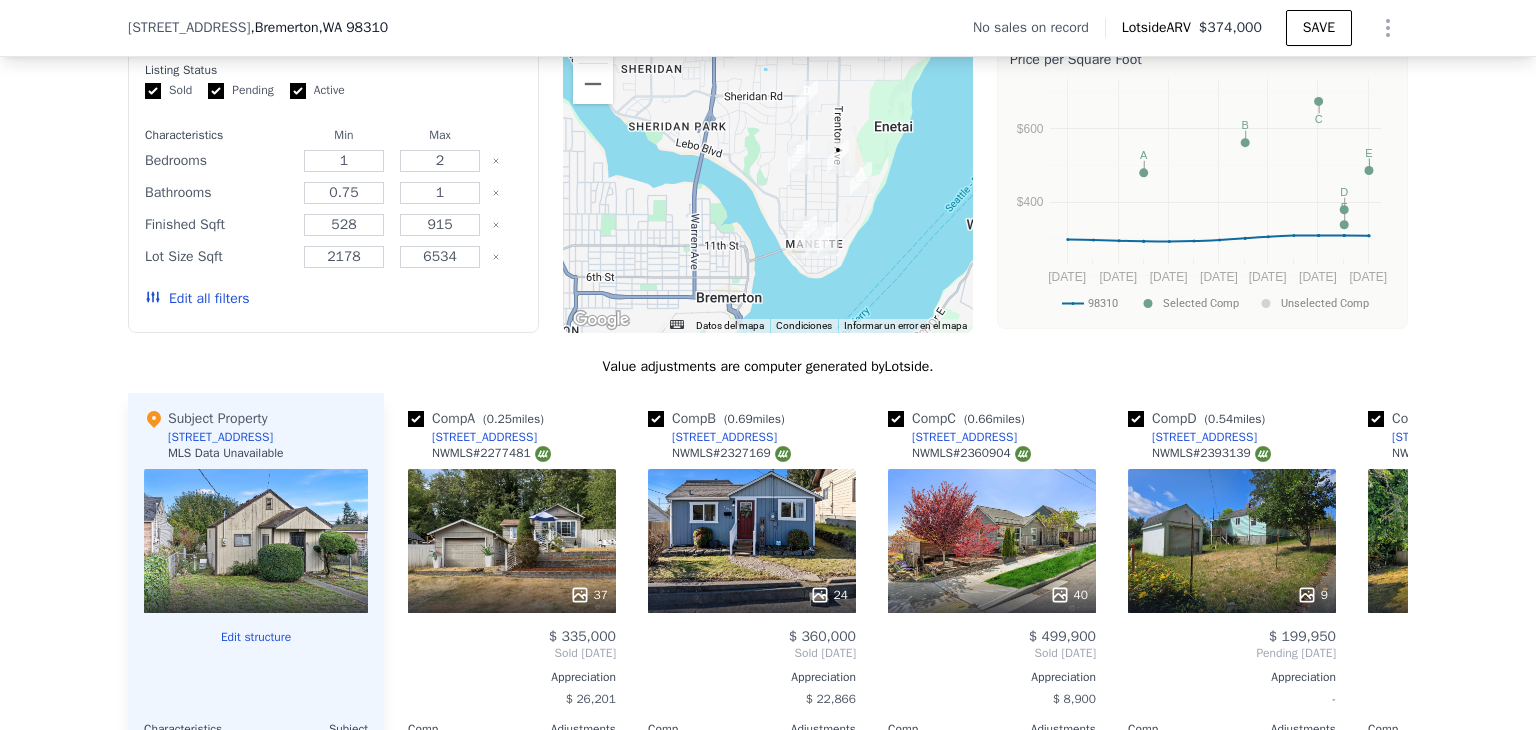 type on "5" 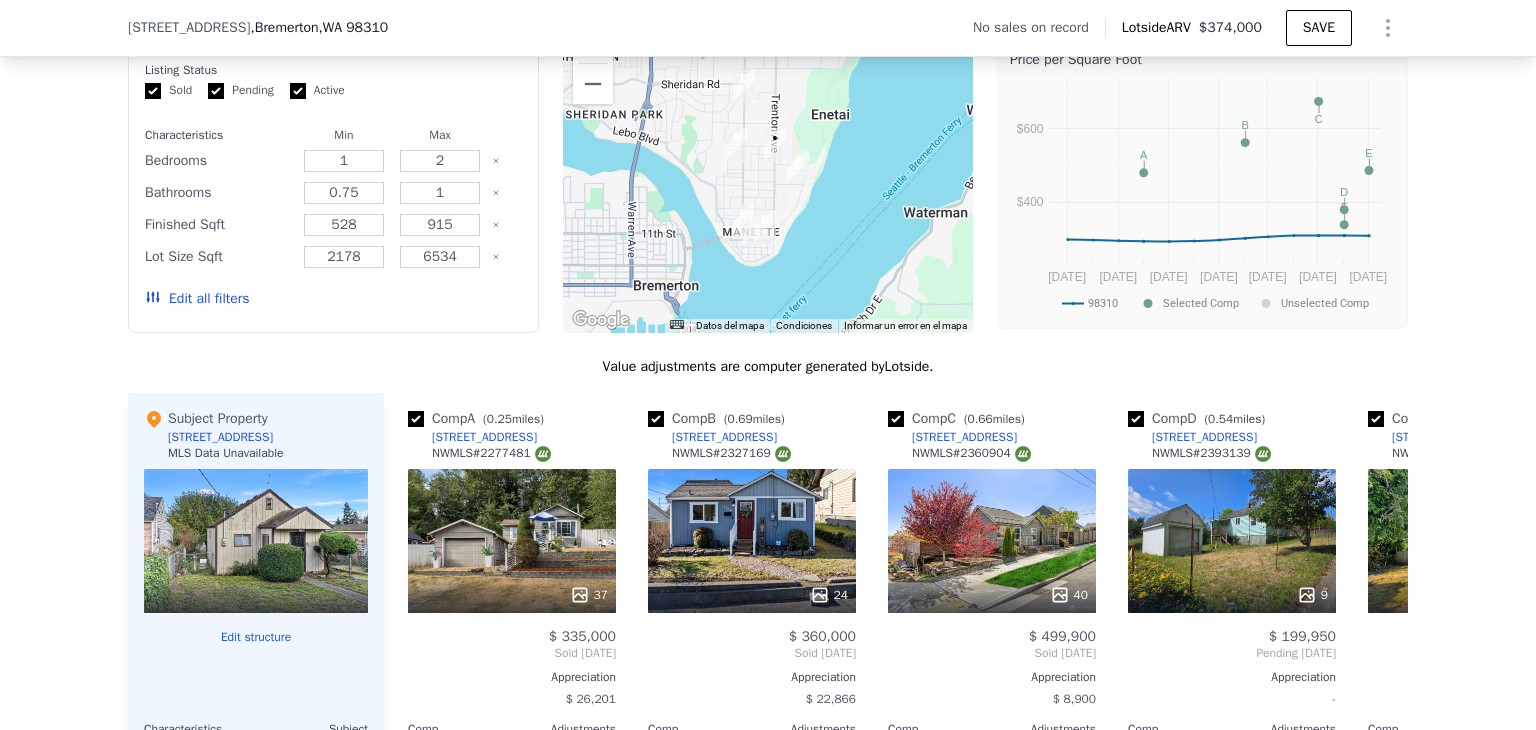 drag, startPoint x: 1201, startPoint y: 174, endPoint x: 1413, endPoint y: 325, distance: 260.2787 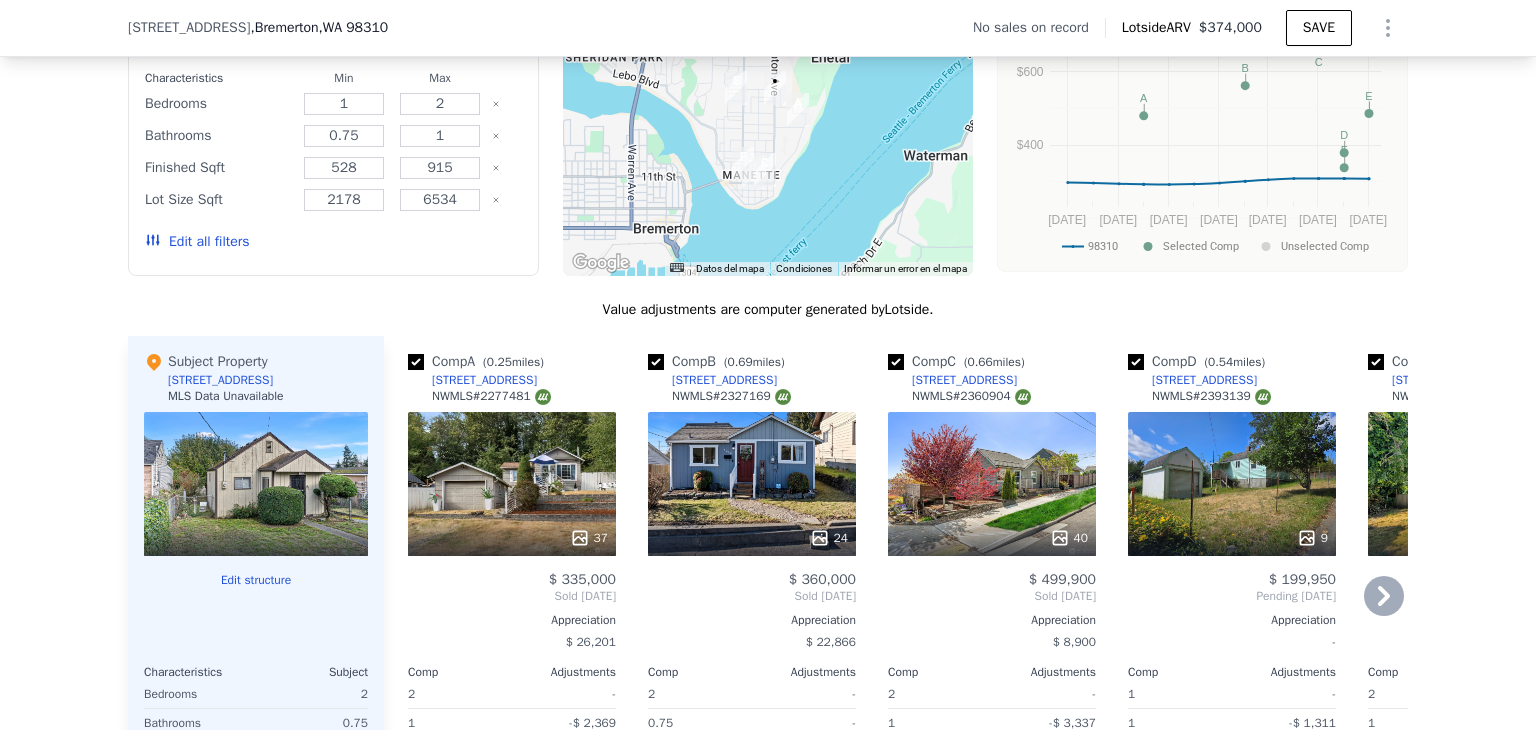 scroll, scrollTop: 2092, scrollLeft: 0, axis: vertical 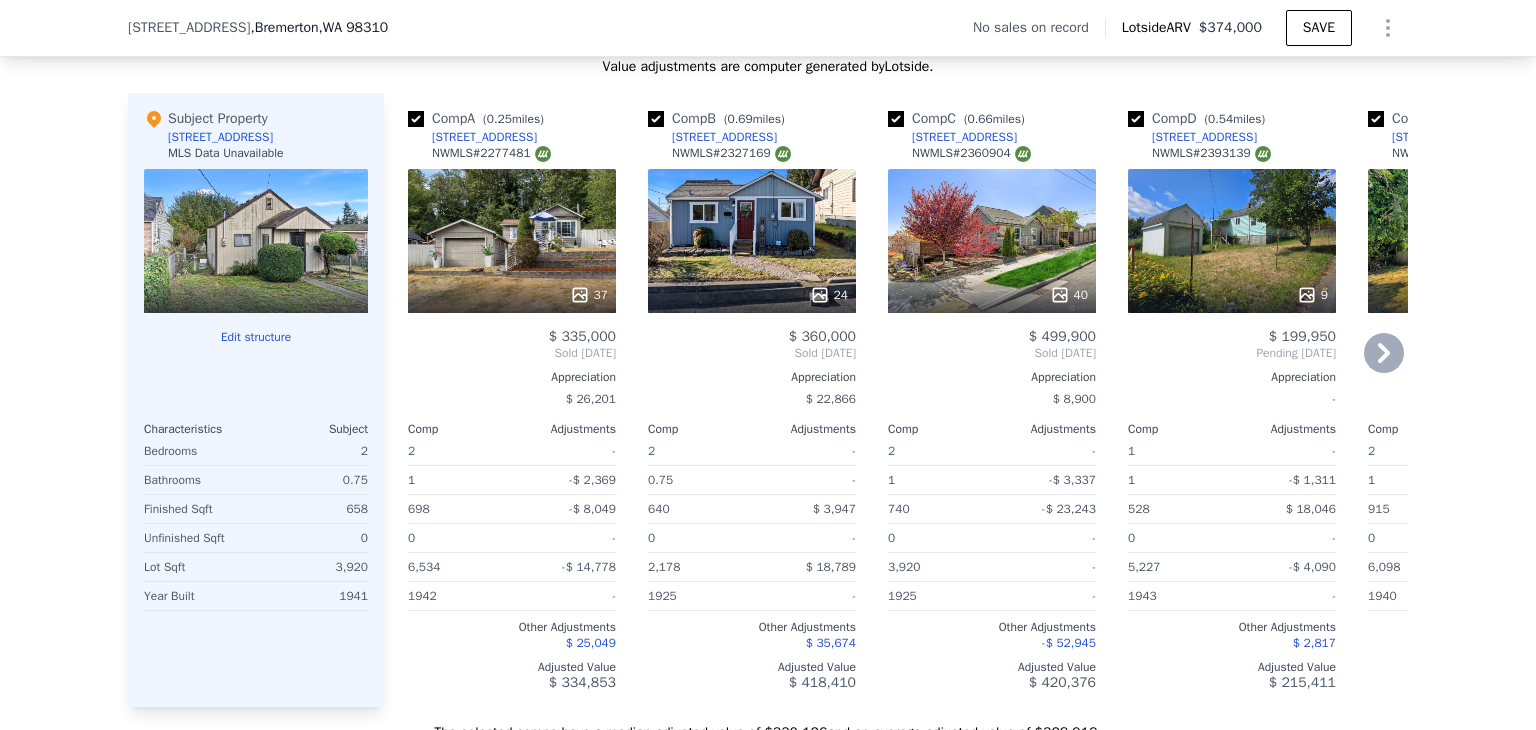 click 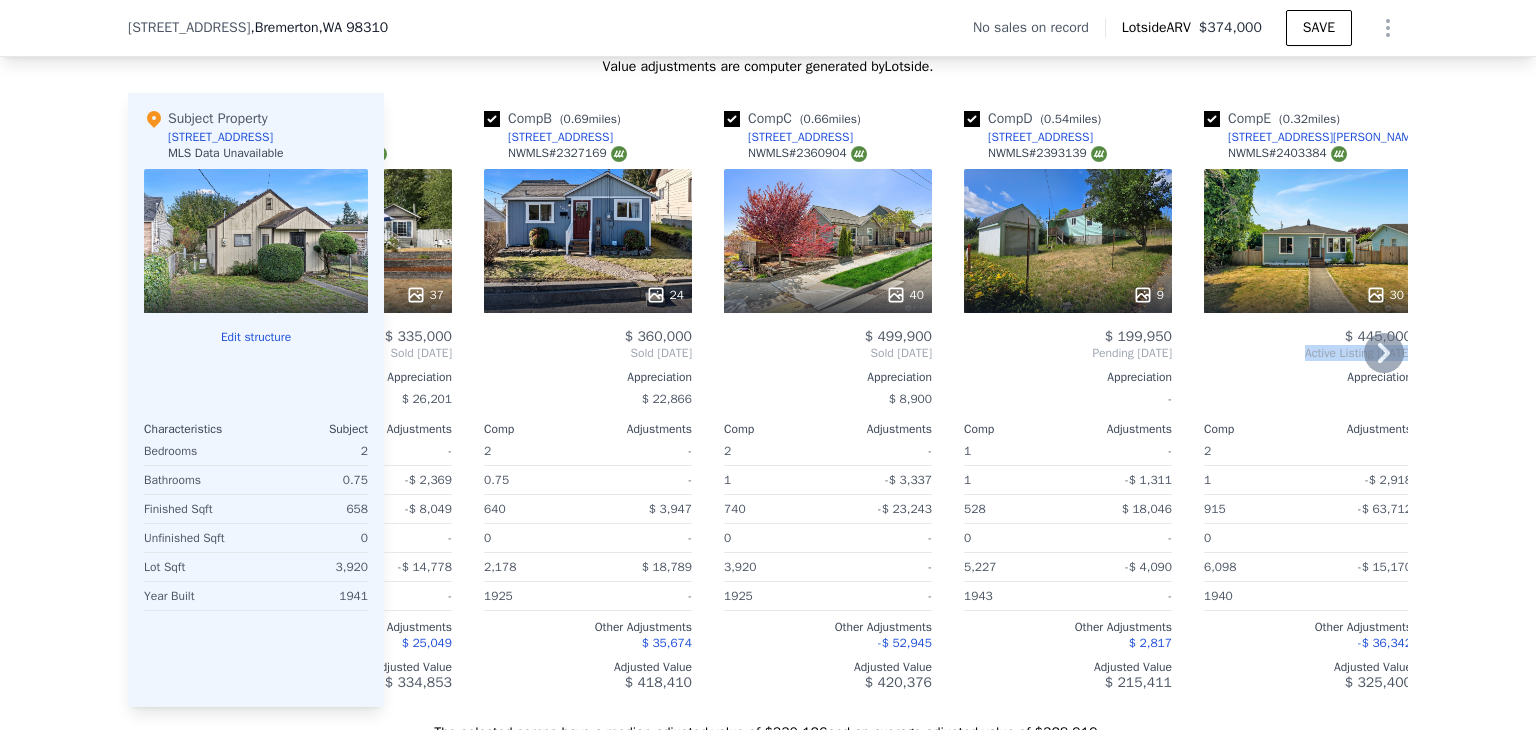 click on "Comp  A ( 0.25  miles) 2924 NE Alder St NWMLS  # 2277481 37 $ 335,000 Sold   Oct 2024 Appreciation $ 26,201 Comp Adjustments 2 - 1 -$ 2,369 698 -$ 8,049 0 - 6,534 -$ 14,778 1942 - Other Adjustments $ 25,049 Adjusted Value $ 334,853 Comp  B ( 0.69  miles) 1009 Ironsides Ave NWMLS  # 2327169 24 $ 360,000 Sold   Feb 2025 Appreciation $ 22,866 Comp Adjustments 2 - 0.75 - 640 $ 3,947 0 - 2,178 $ 18,789 1925 - Other Adjustments $ 35,674 Adjusted Value $ 418,410 Comp  C ( 0.66  miles) 1015 Vandalia Ave NWMLS  # 2360904 40 $ 499,900 Sold   May 2025 Appreciation $ 8,900 Comp Adjustments 2 - 1 -$ 3,337 740 -$ 23,243 0 - 3,920 - 1925 - Other Adjustments -$ 52,945 Adjusted Value $ 420,376 Comp  D ( 0.54  miles) 2572 Perry Ave NWMLS  # 2393139 9 $ 199,950 Pending   Jun 2025 Appreciation - Comp Adjustments 1 - 1 -$ 1,311 528 $ 18,046 0 - 5,227 -$ 4,090 1943 - Other Adjustments $ 2,817 Adjusted Value $ 215,411 Comp  E ( 0.32  miles) 2129 Parker Pl NWMLS  # 2403384 30 $ 445,000 Active Listing   Jul 2025 Appreciation -" at bounding box center (896, 400) 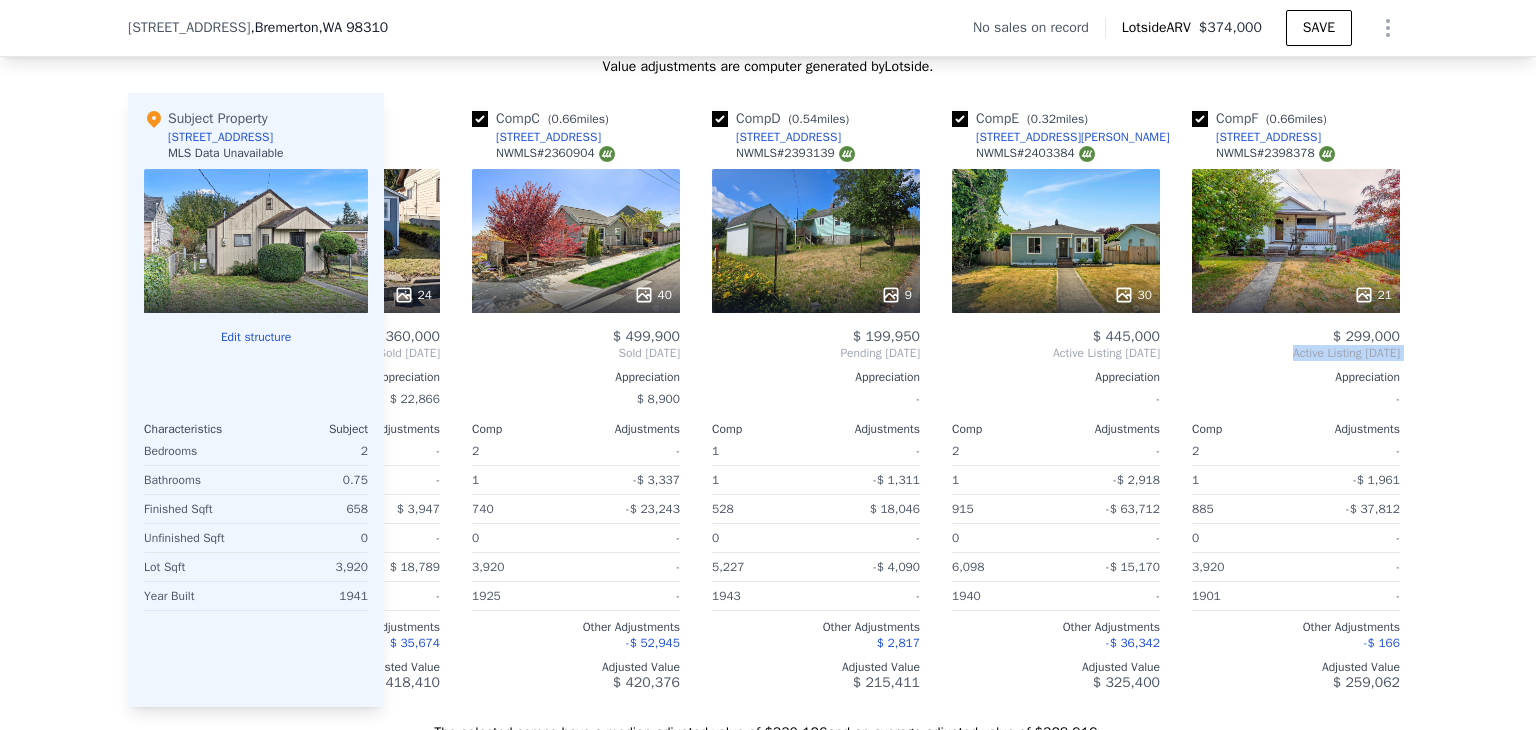 click on "Comp  F ( 0.66  miles) 1112 Perry Ave NWMLS  # 2398378 21 $ 299,000 Active Listing   Jun 2025 Appreciation - Comp Adjustments 2 - 1 -$ 1,961 885 -$ 37,812 0 - 3,920 - 1901 - Other Adjustments -$ 166 Adjusted Value $ 259,062" at bounding box center (1296, 400) 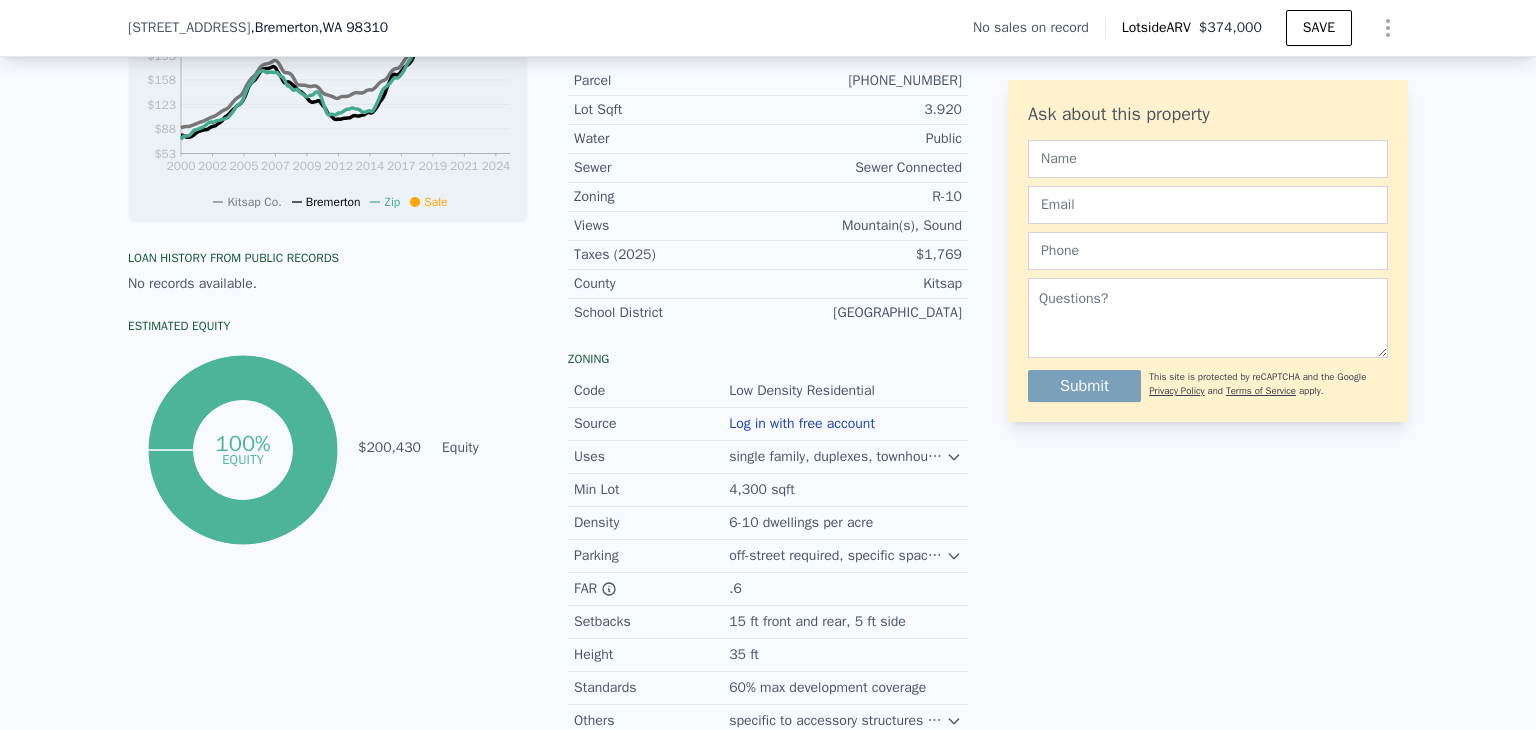 scroll, scrollTop: 792, scrollLeft: 0, axis: vertical 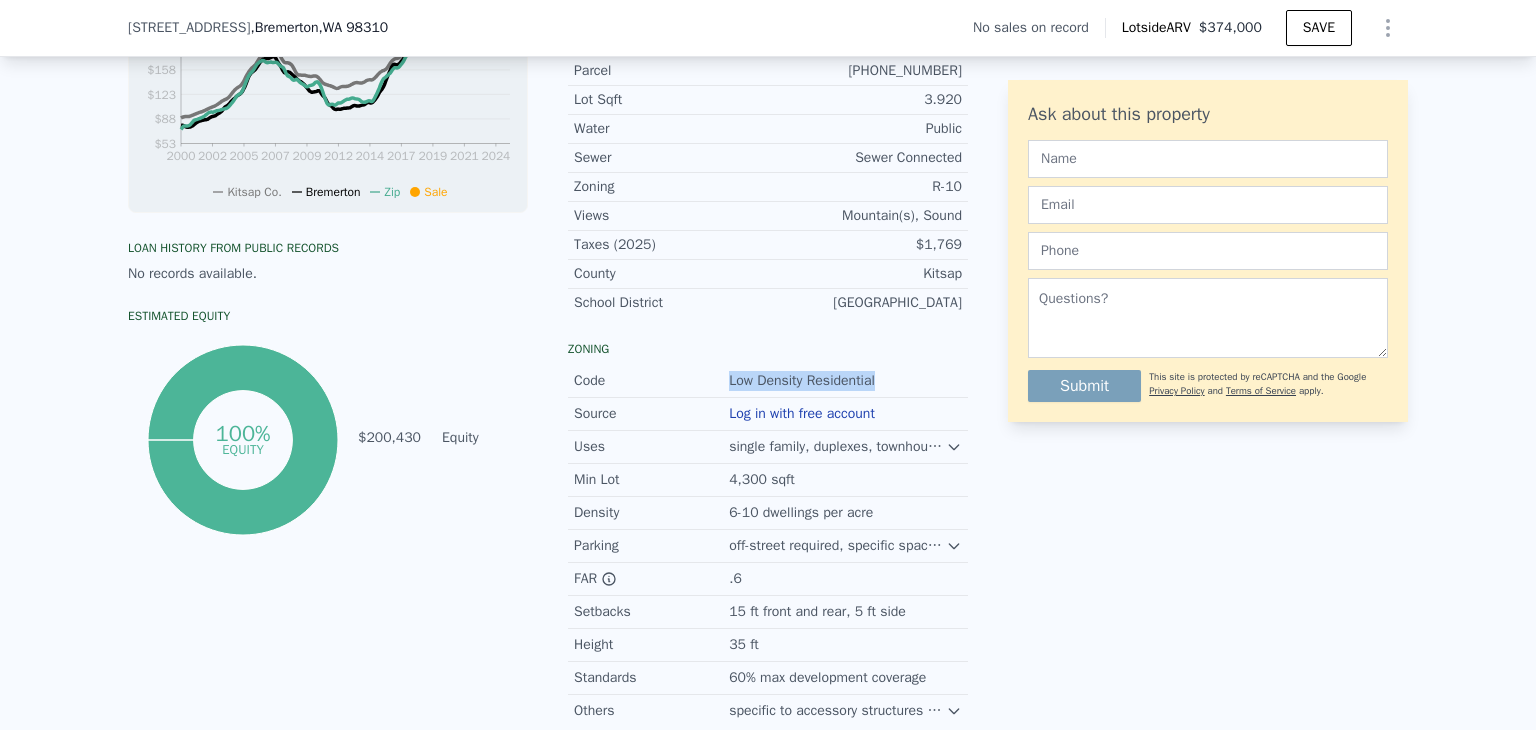drag, startPoint x: 884, startPoint y: 396, endPoint x: 719, endPoint y: 398, distance: 165.01212 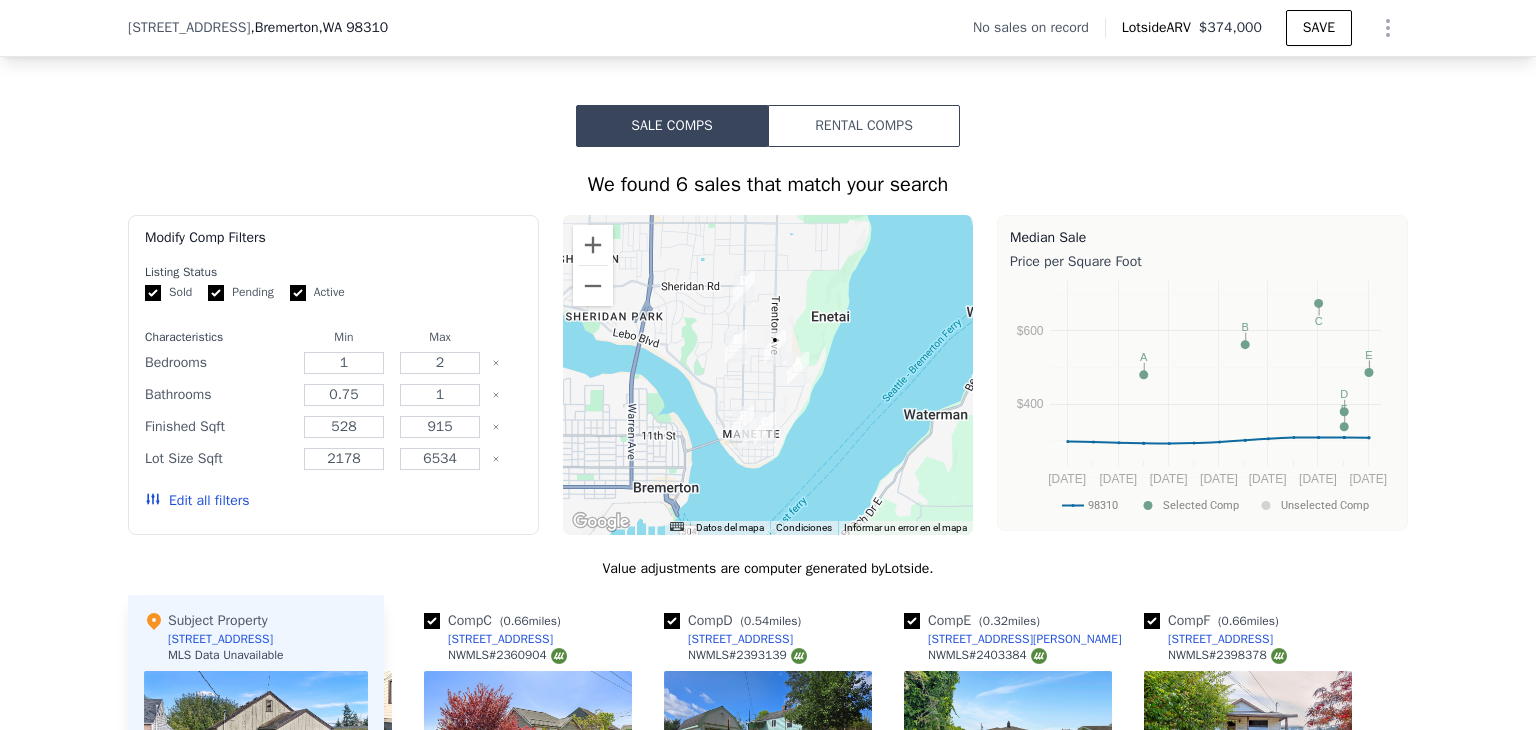 scroll, scrollTop: 1592, scrollLeft: 0, axis: vertical 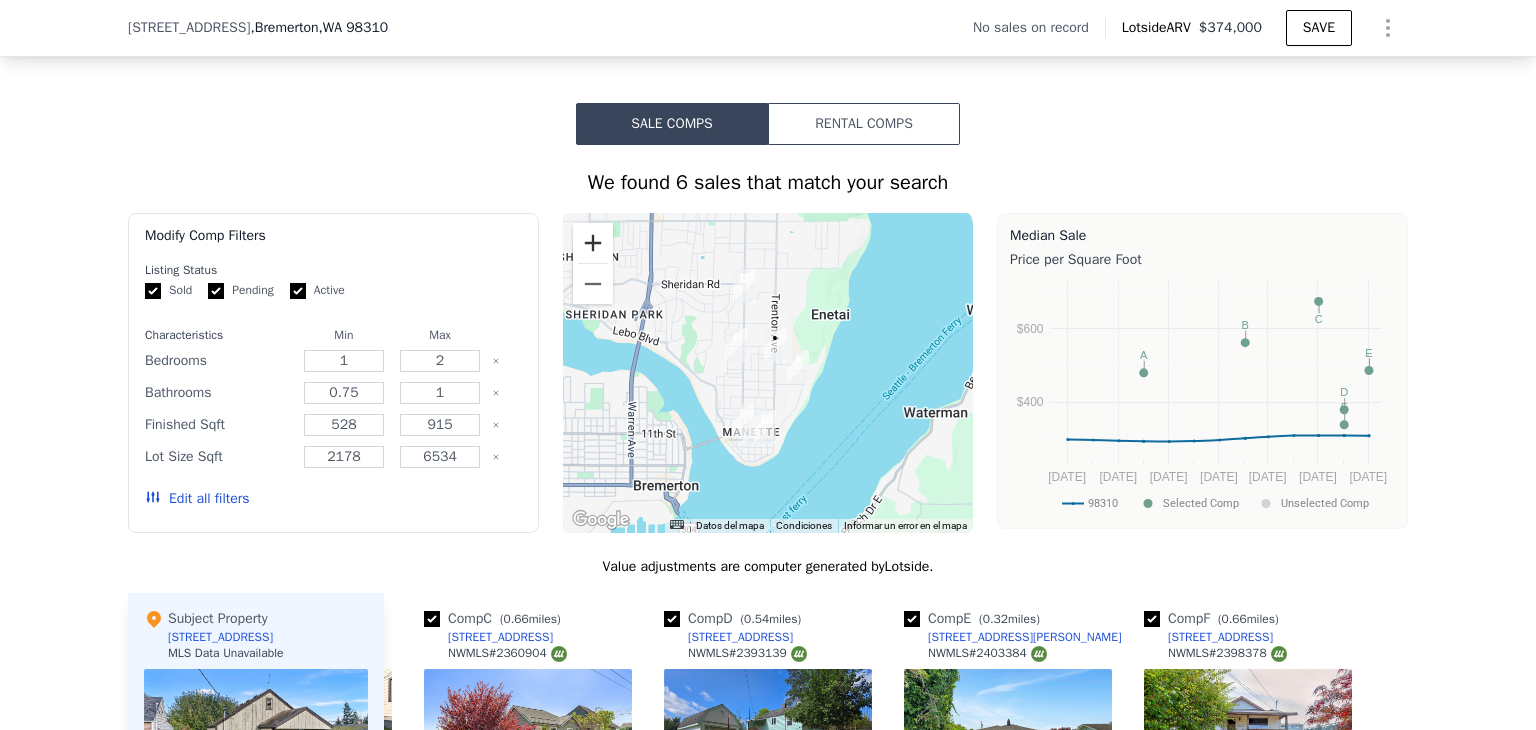 click at bounding box center [593, 243] 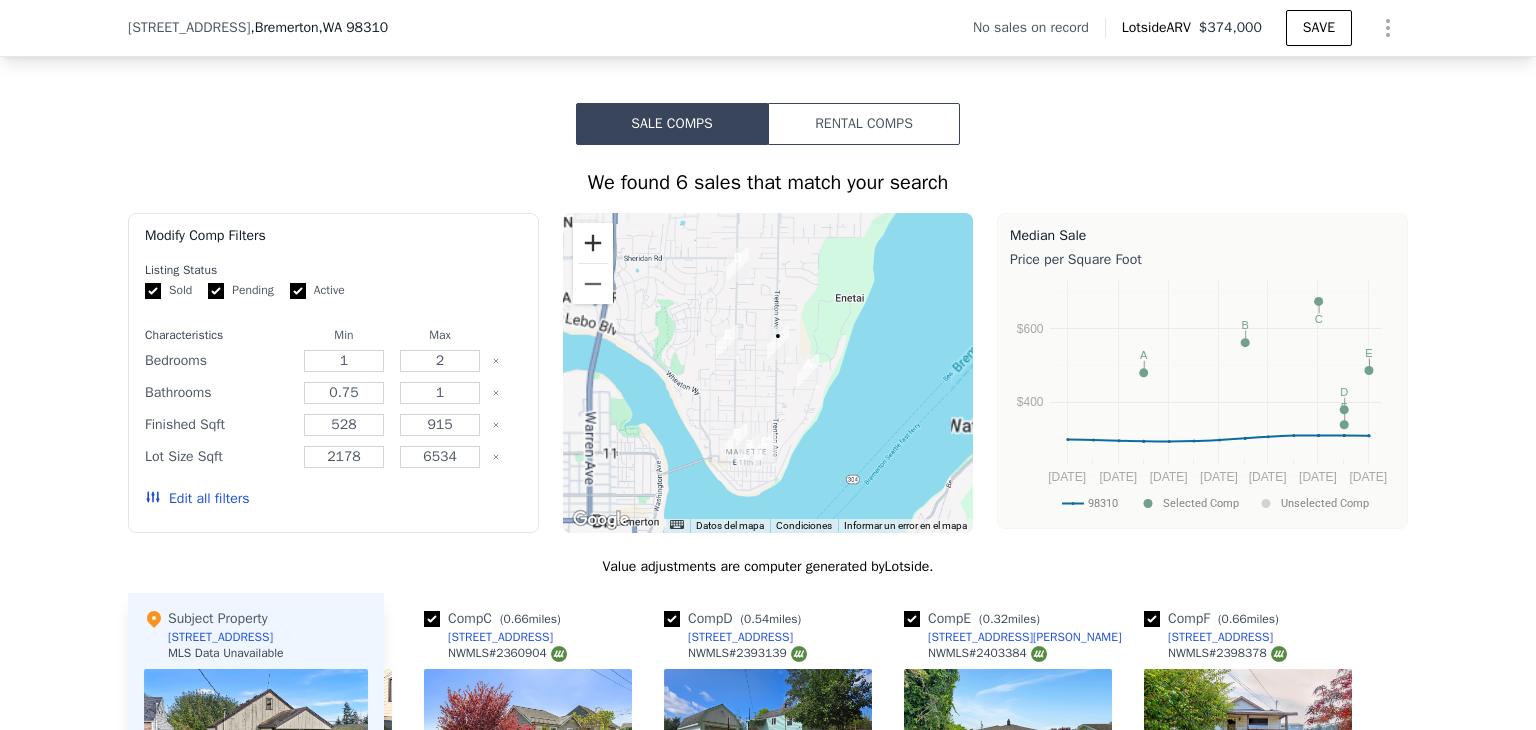 click at bounding box center (593, 243) 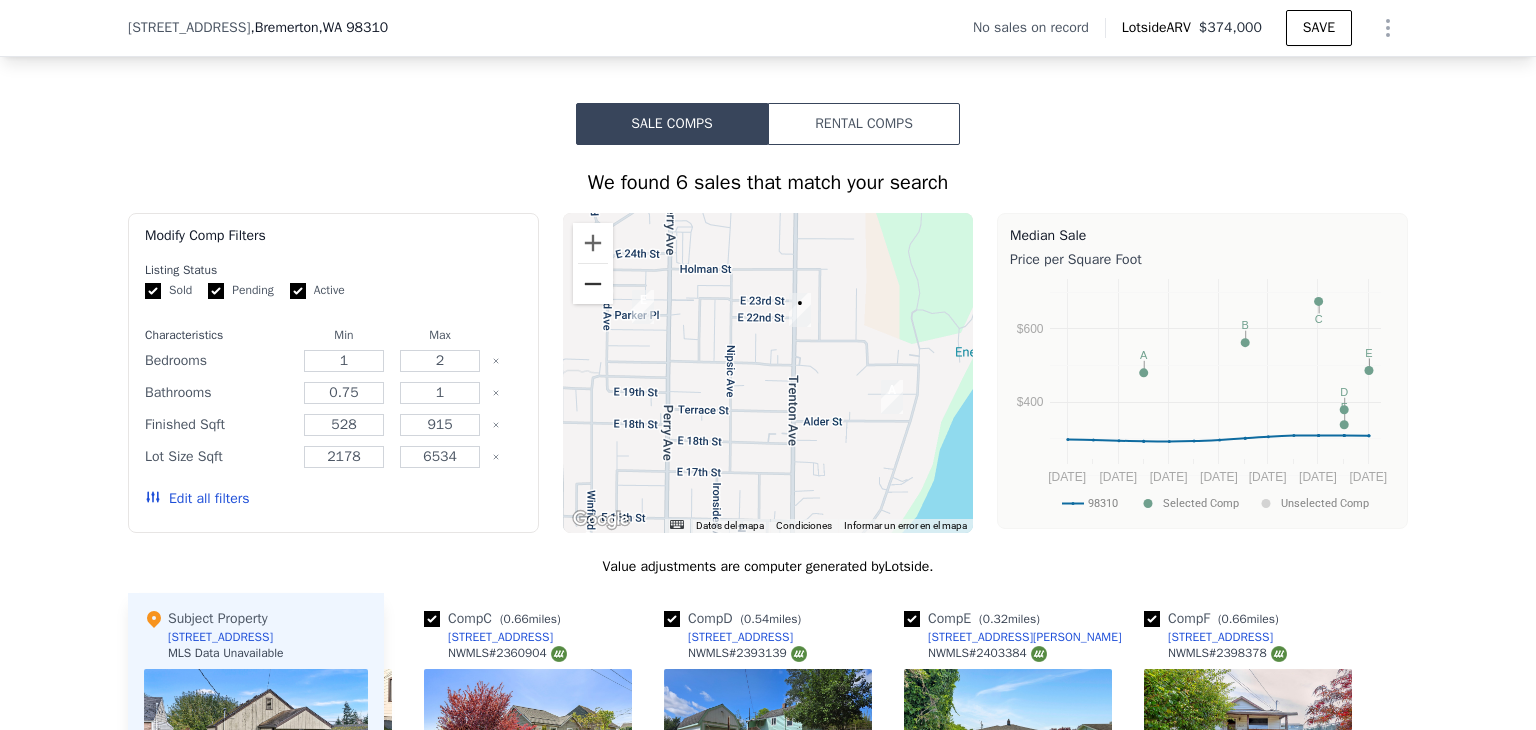 click at bounding box center (593, 284) 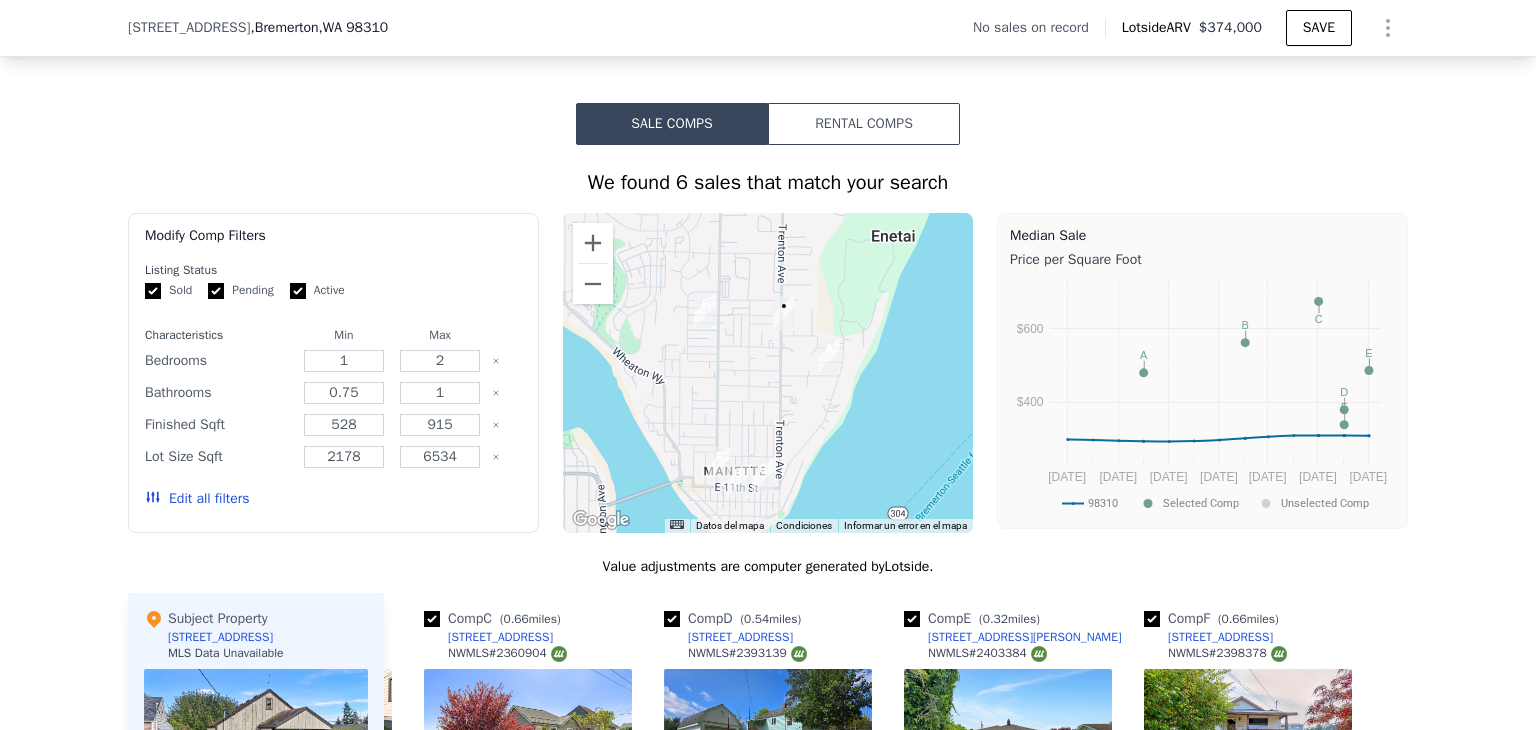 drag, startPoint x: 787, startPoint y: 438, endPoint x: 786, endPoint y: 414, distance: 24.020824 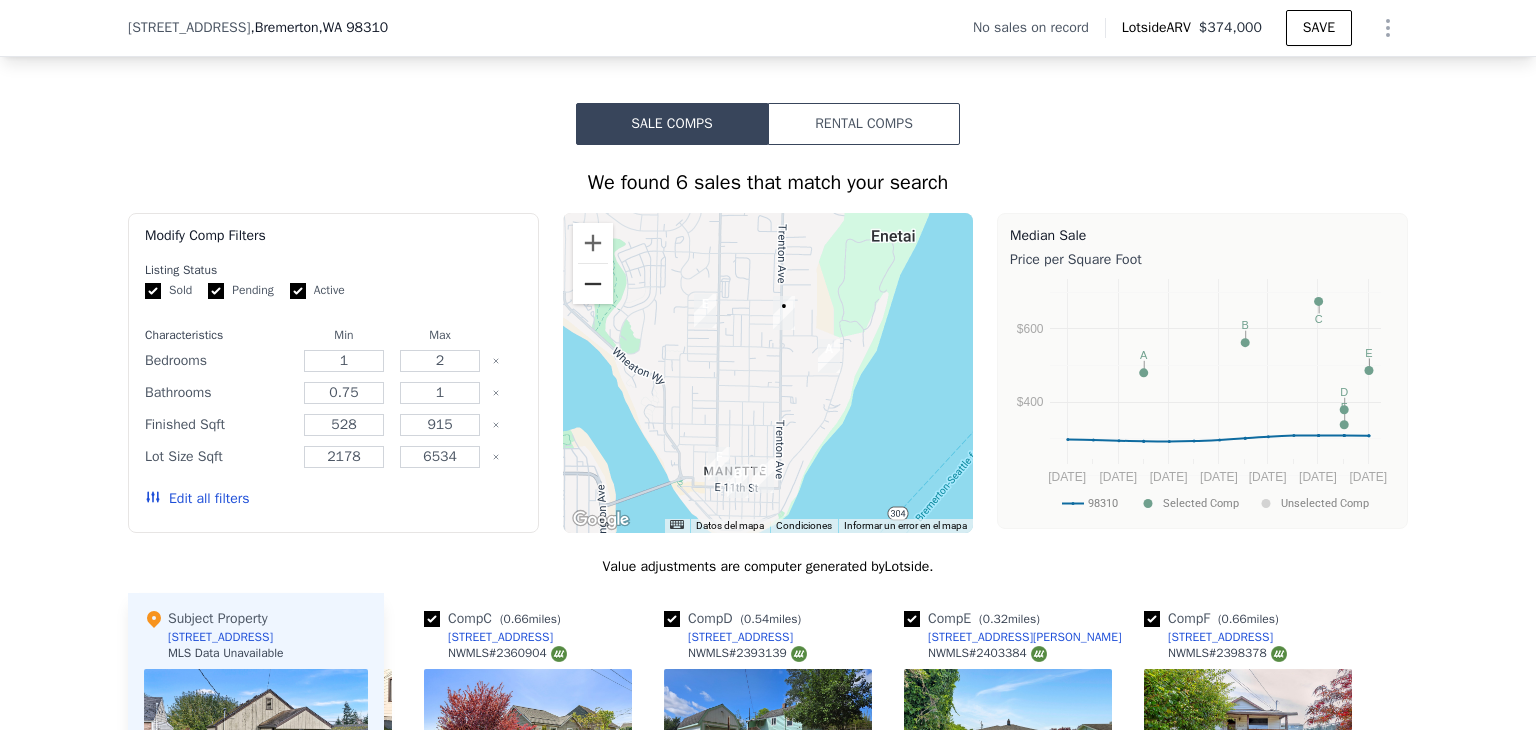 click at bounding box center [593, 284] 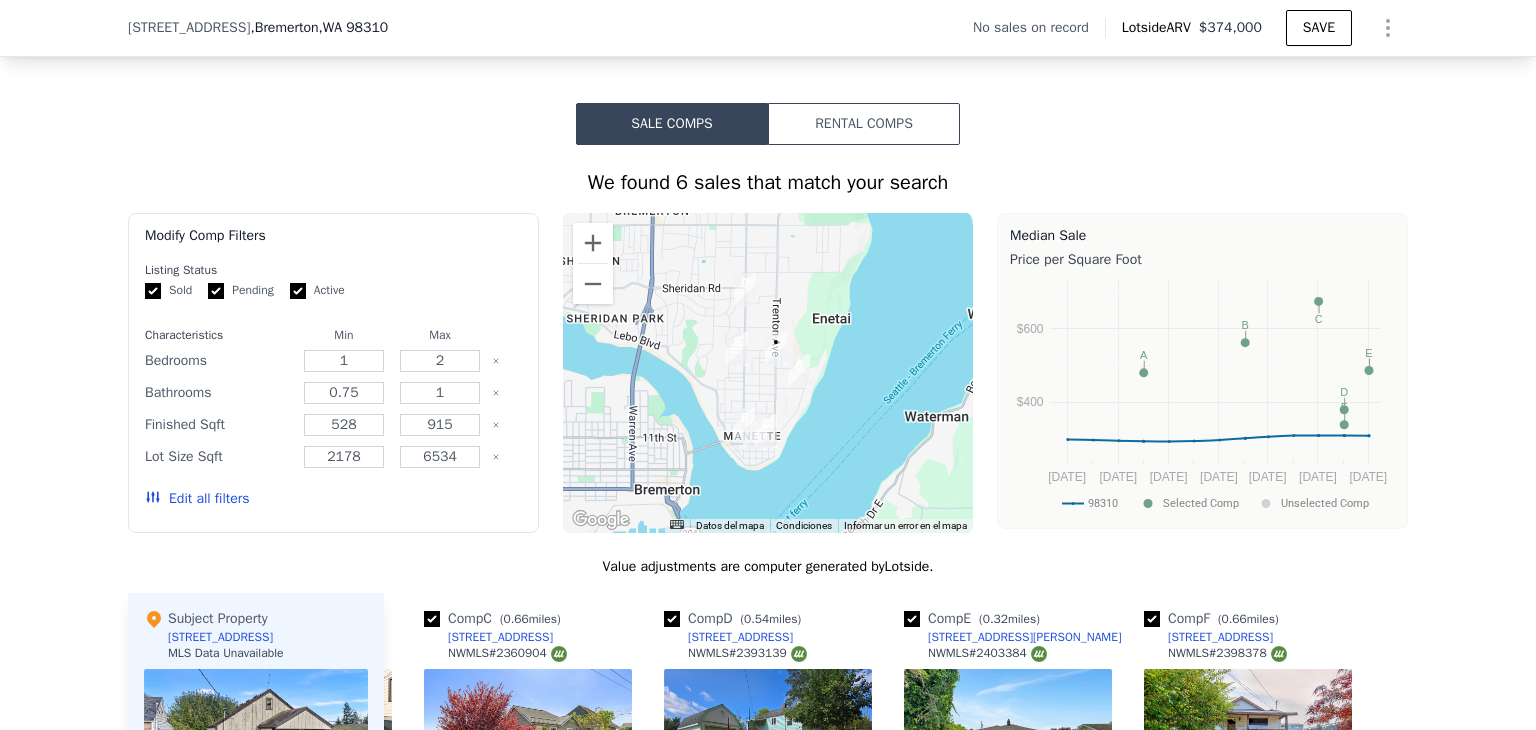 drag, startPoint x: 791, startPoint y: 341, endPoint x: 790, endPoint y: 322, distance: 19.026299 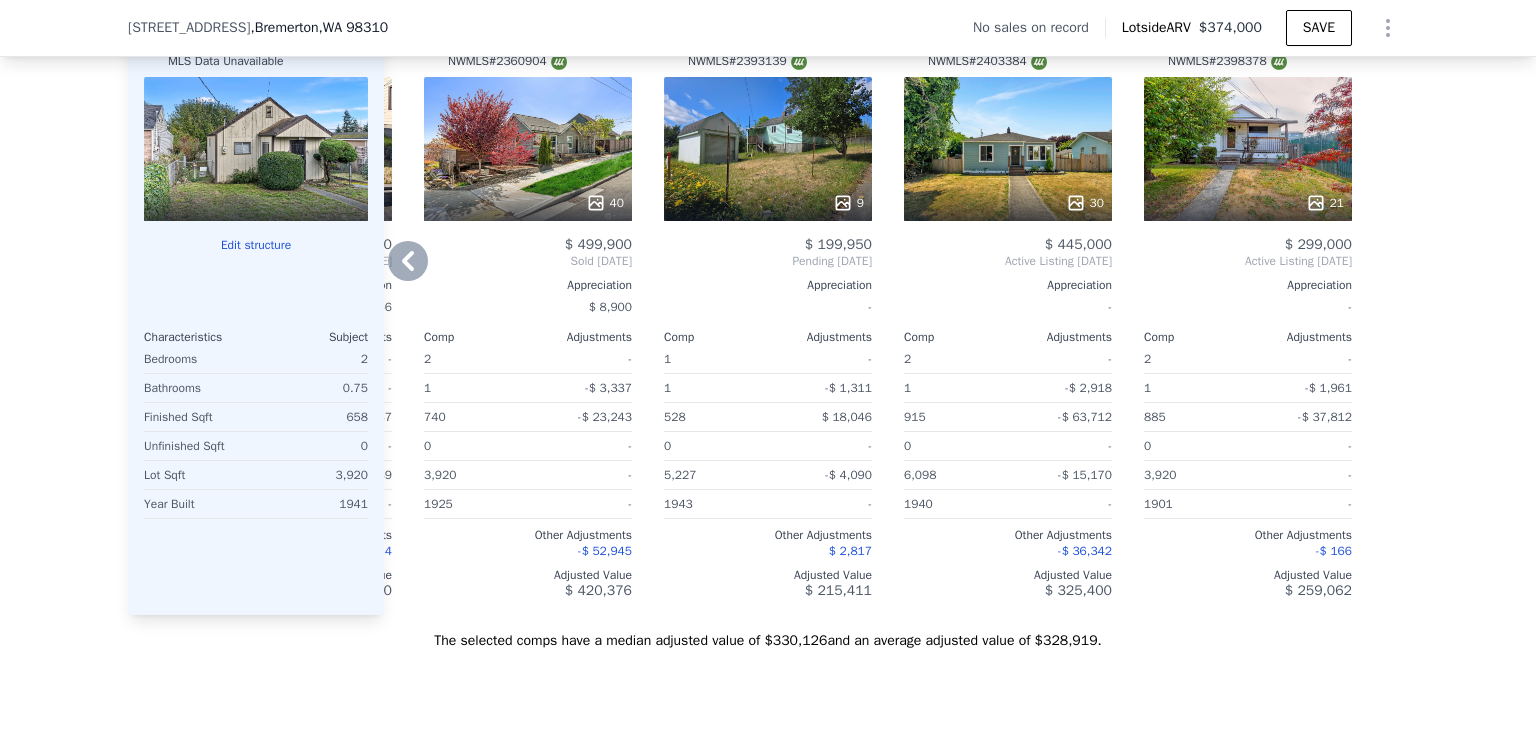 scroll, scrollTop: 2192, scrollLeft: 0, axis: vertical 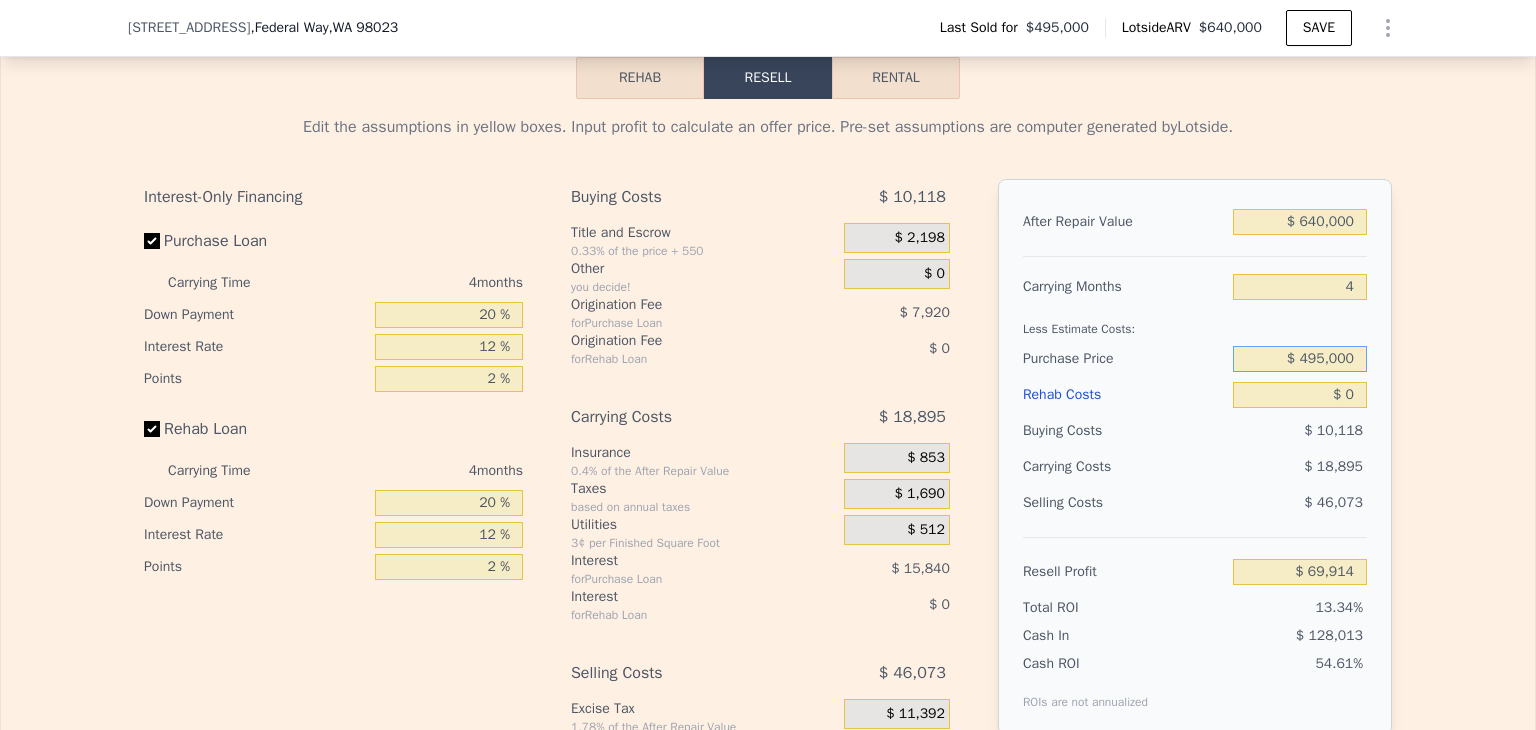 click on "$ 495,000" at bounding box center (1300, 359) 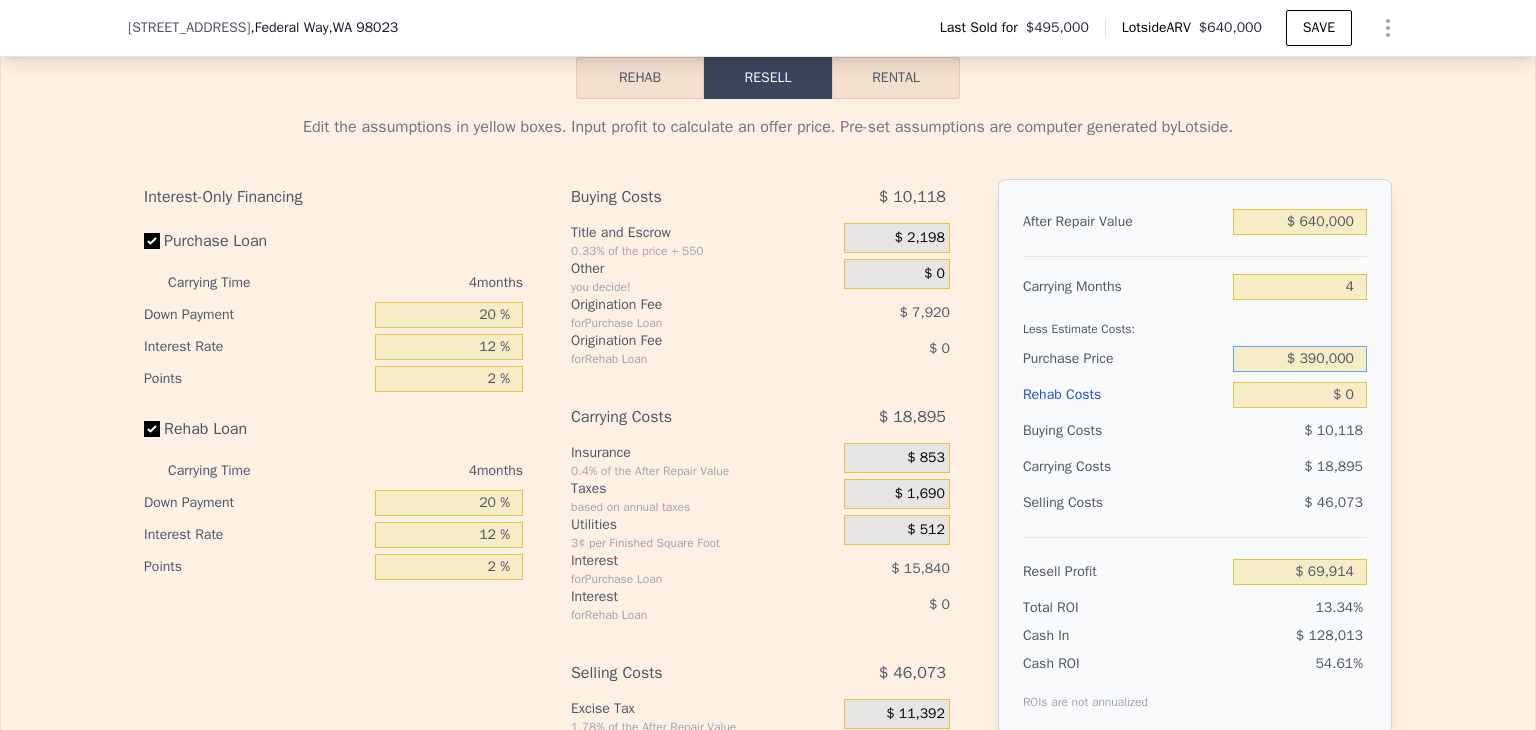type on "$ 390,000" 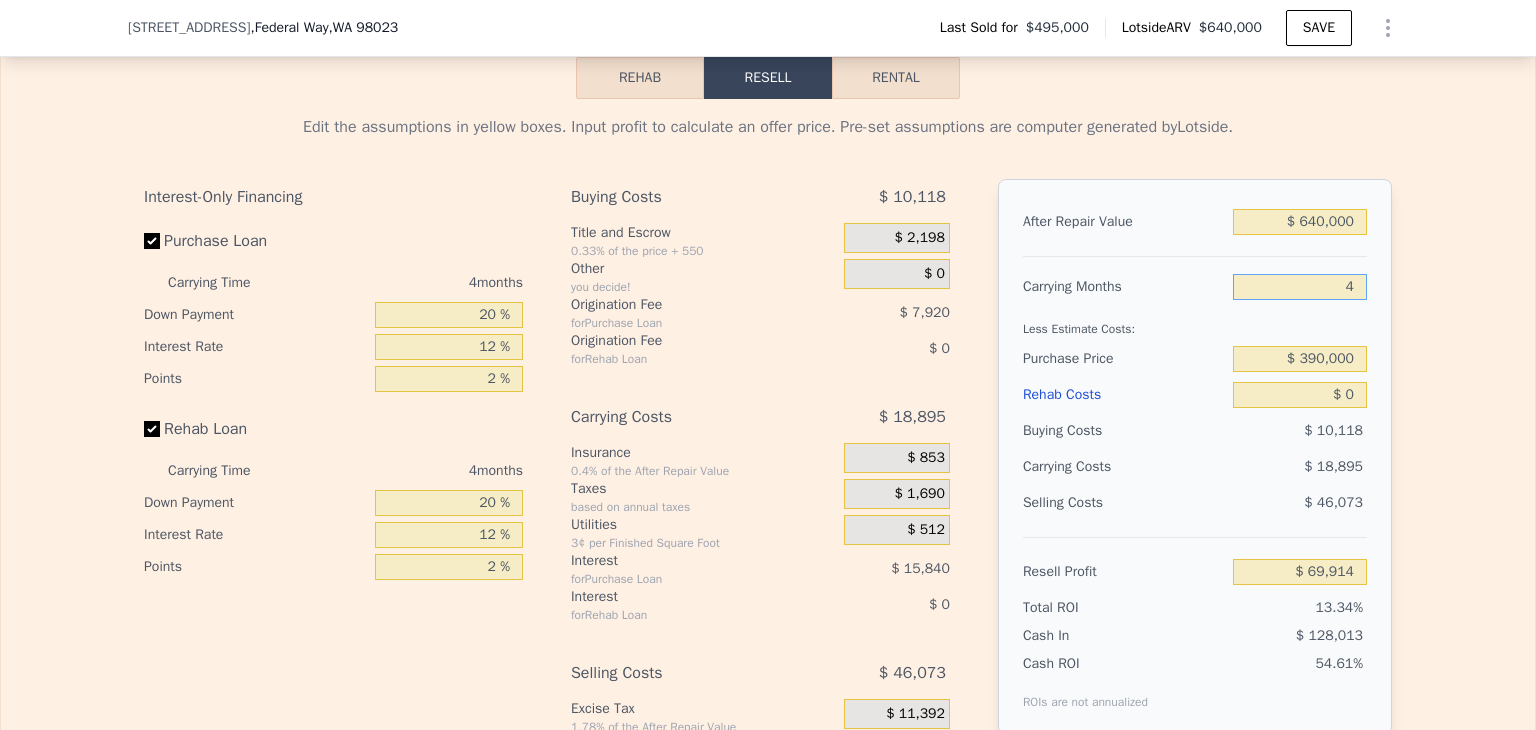 click on "4" at bounding box center (1300, 287) 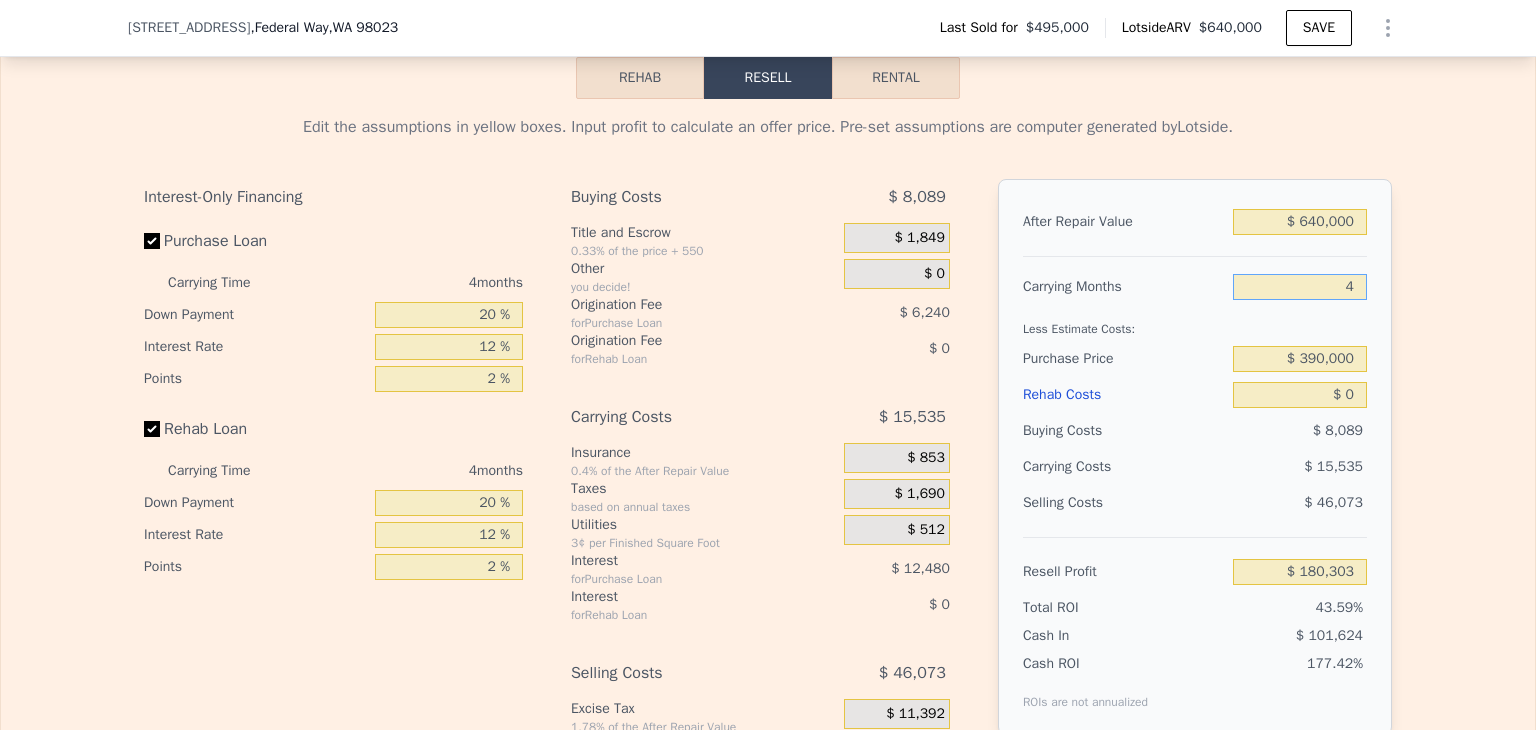 click on "4" at bounding box center [1300, 287] 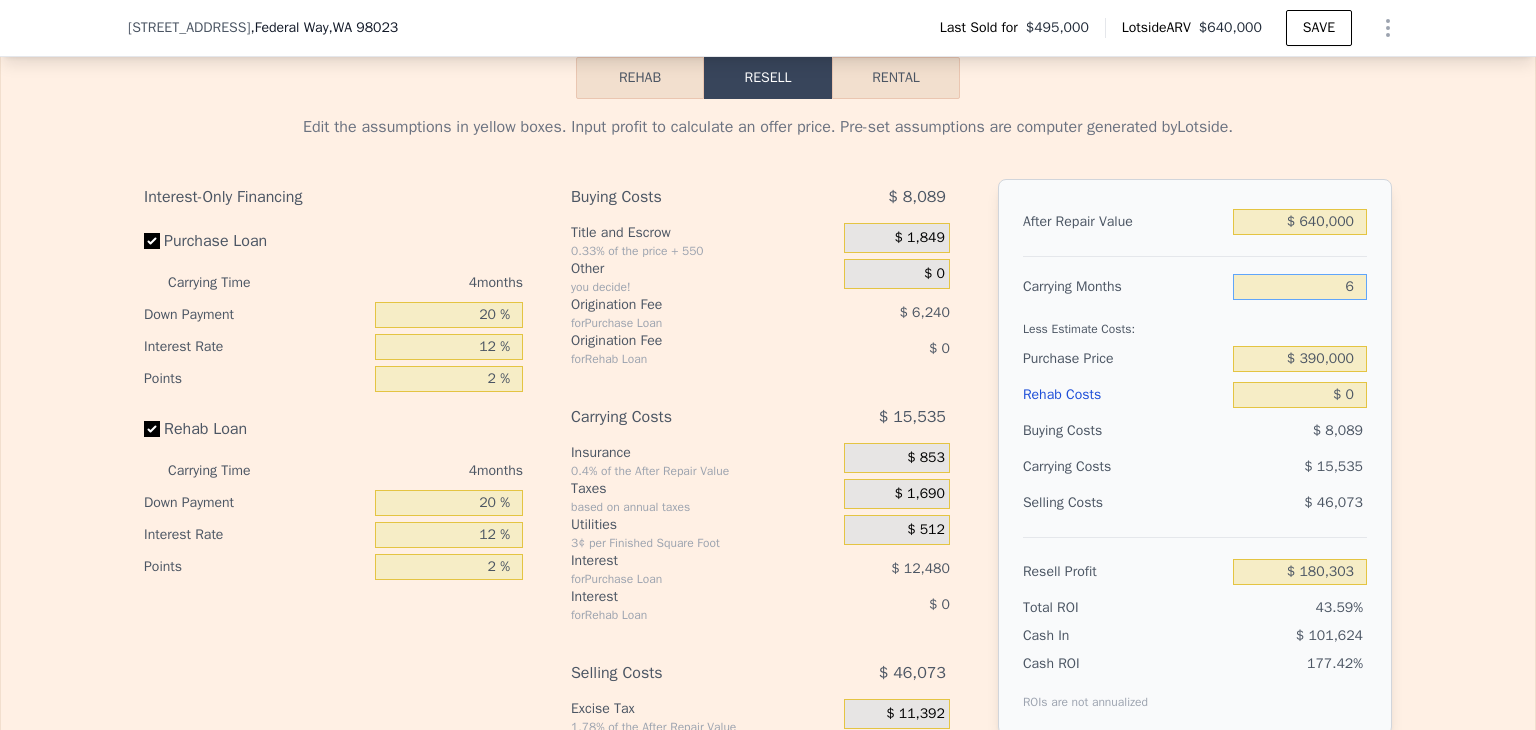 type on "$ 172,534" 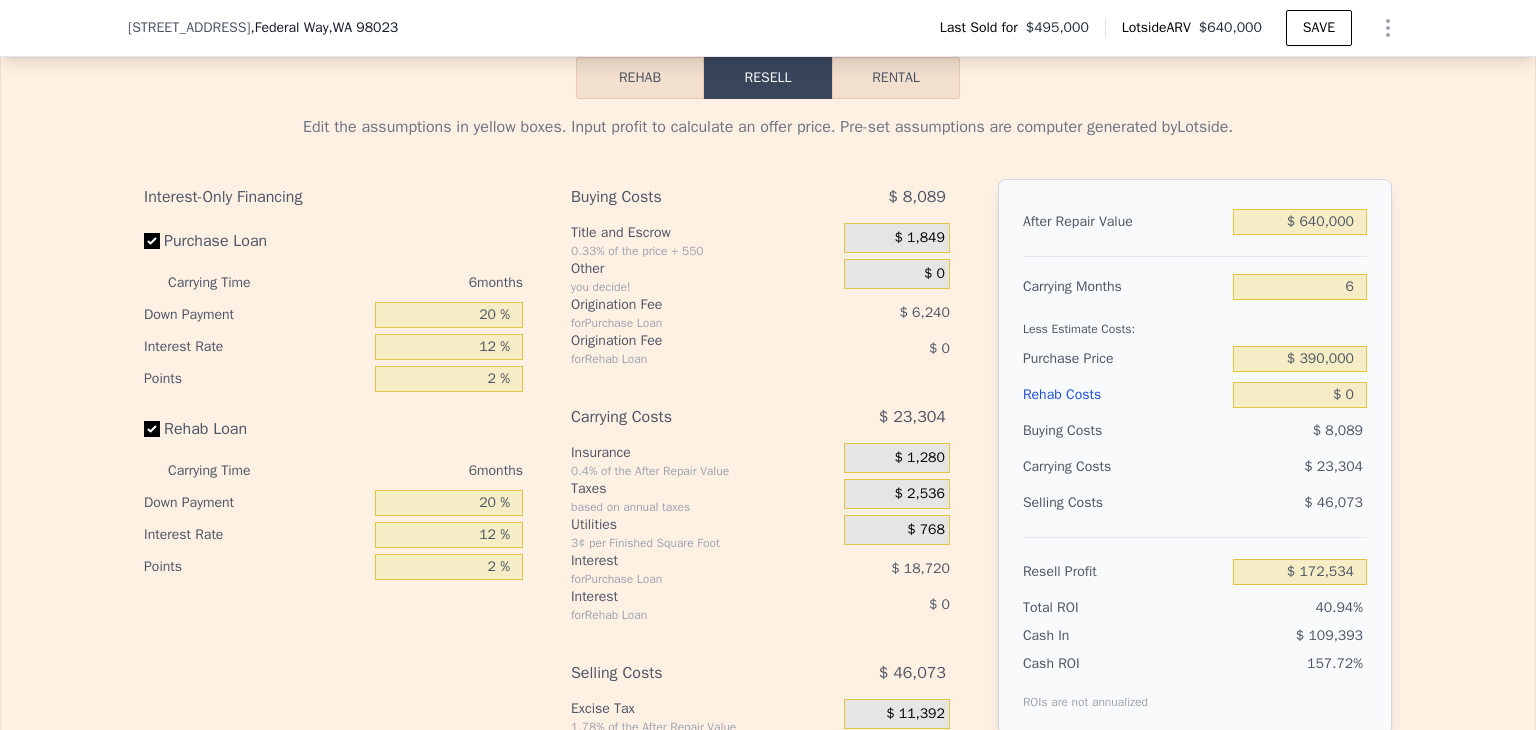 click on "Carrying Months 6" at bounding box center (1195, 287) 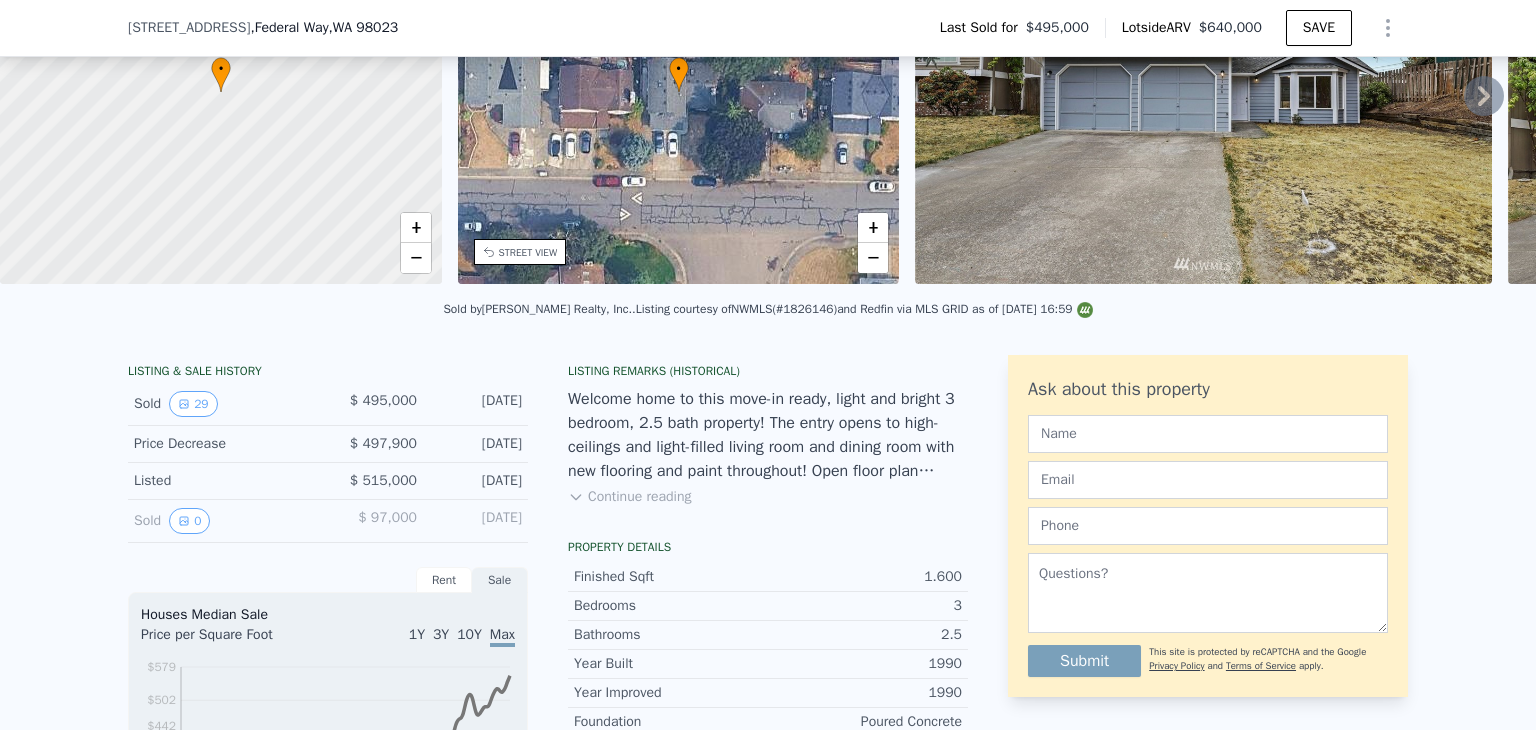 scroll, scrollTop: 7, scrollLeft: 0, axis: vertical 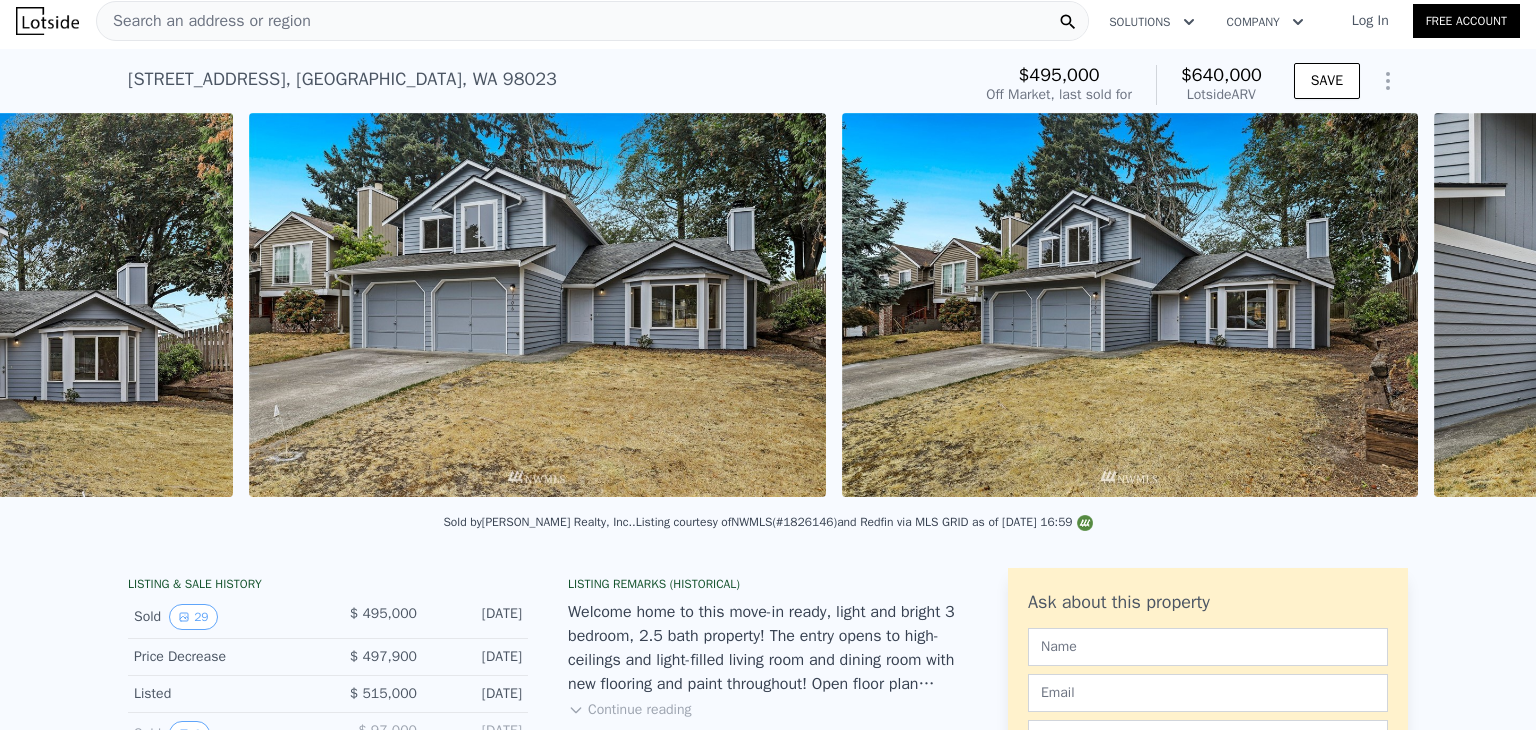 type on "4" 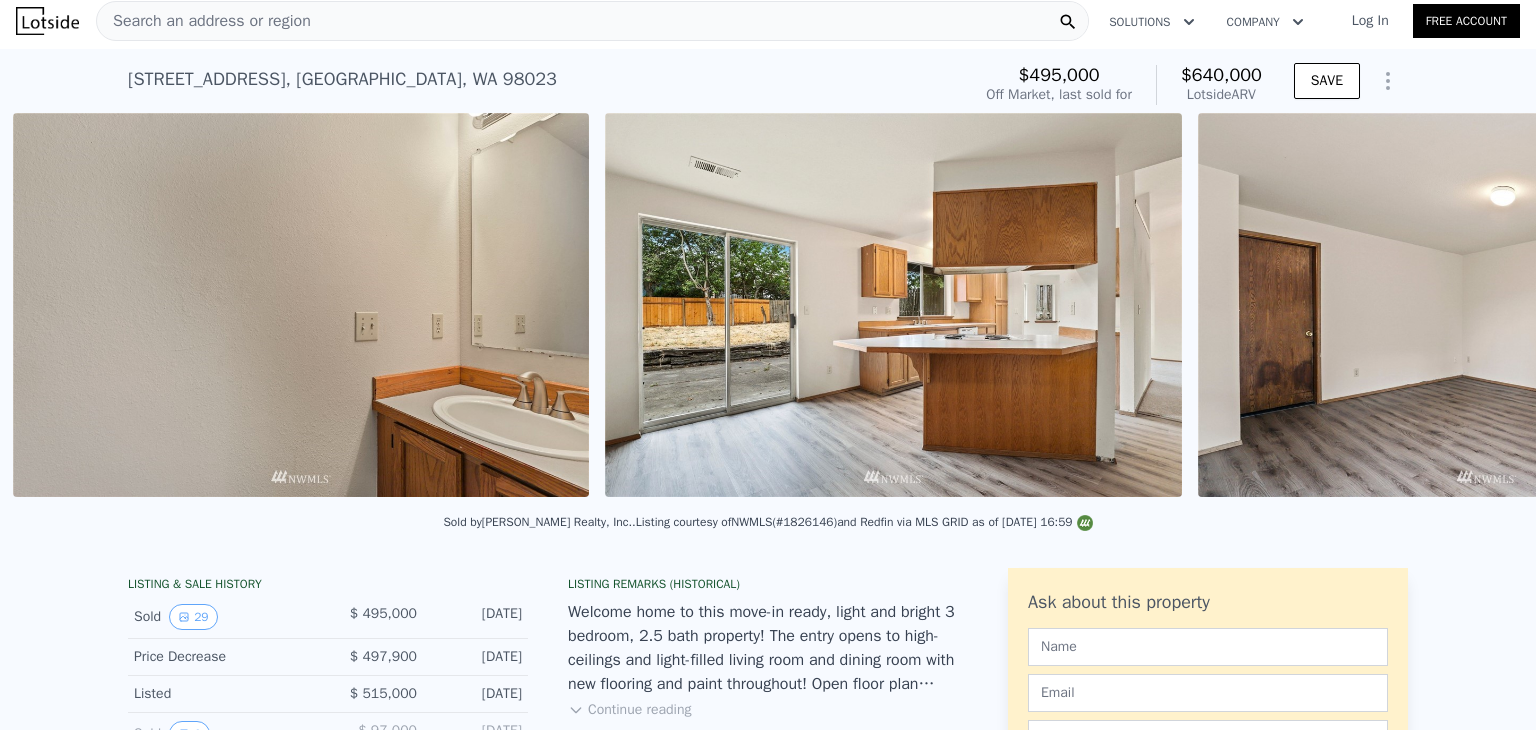 scroll, scrollTop: 0, scrollLeft: 5064, axis: horizontal 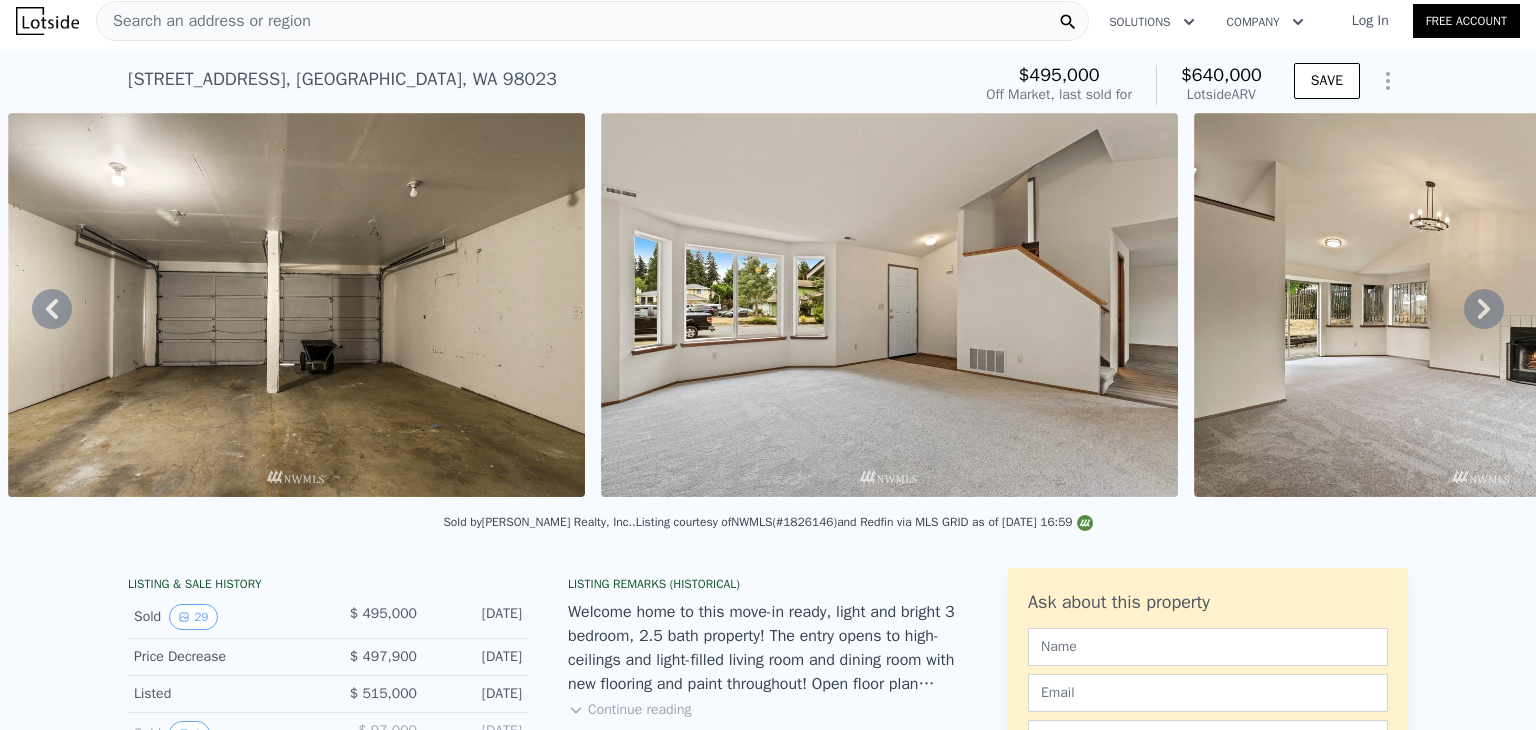 click on "Search an address or region" at bounding box center [592, 21] 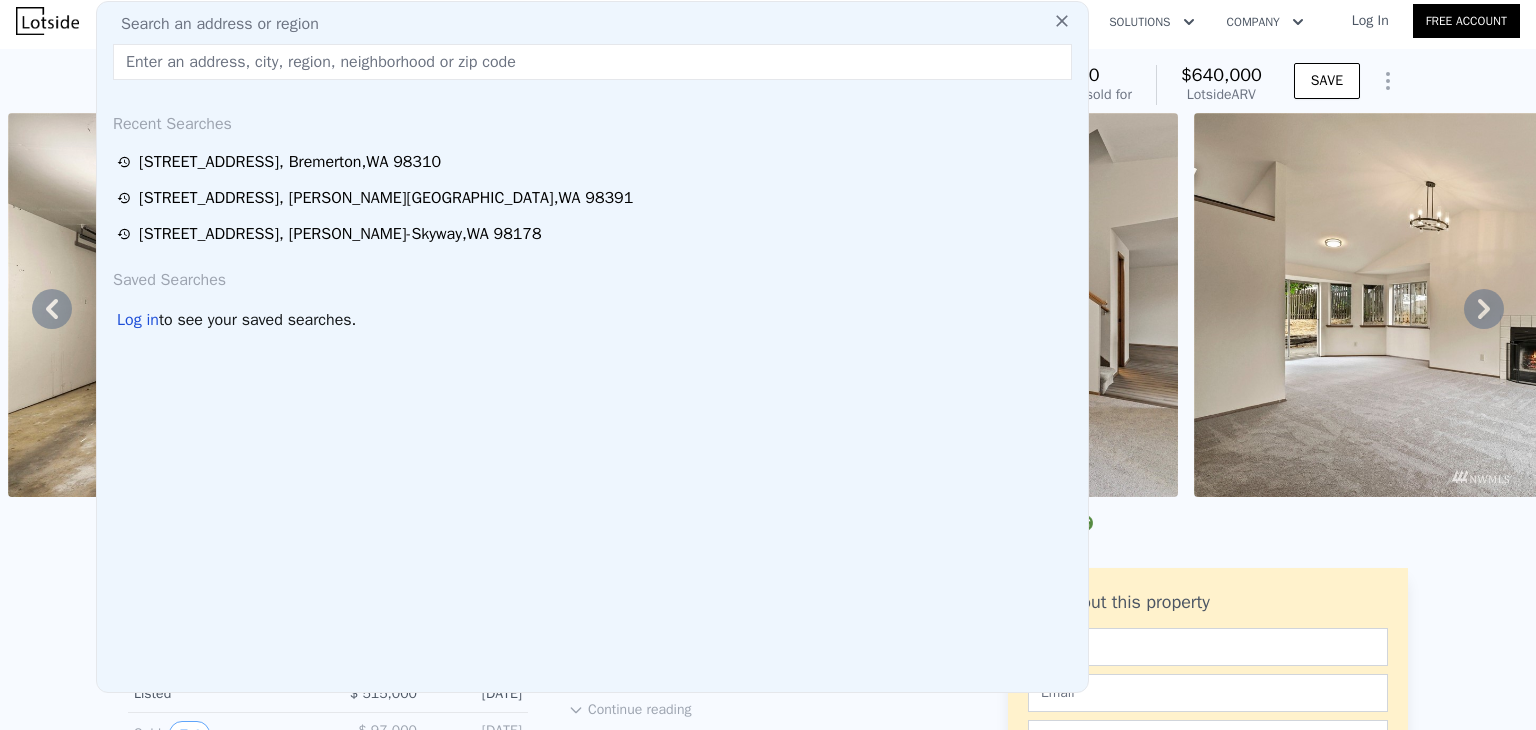 click at bounding box center (592, 62) 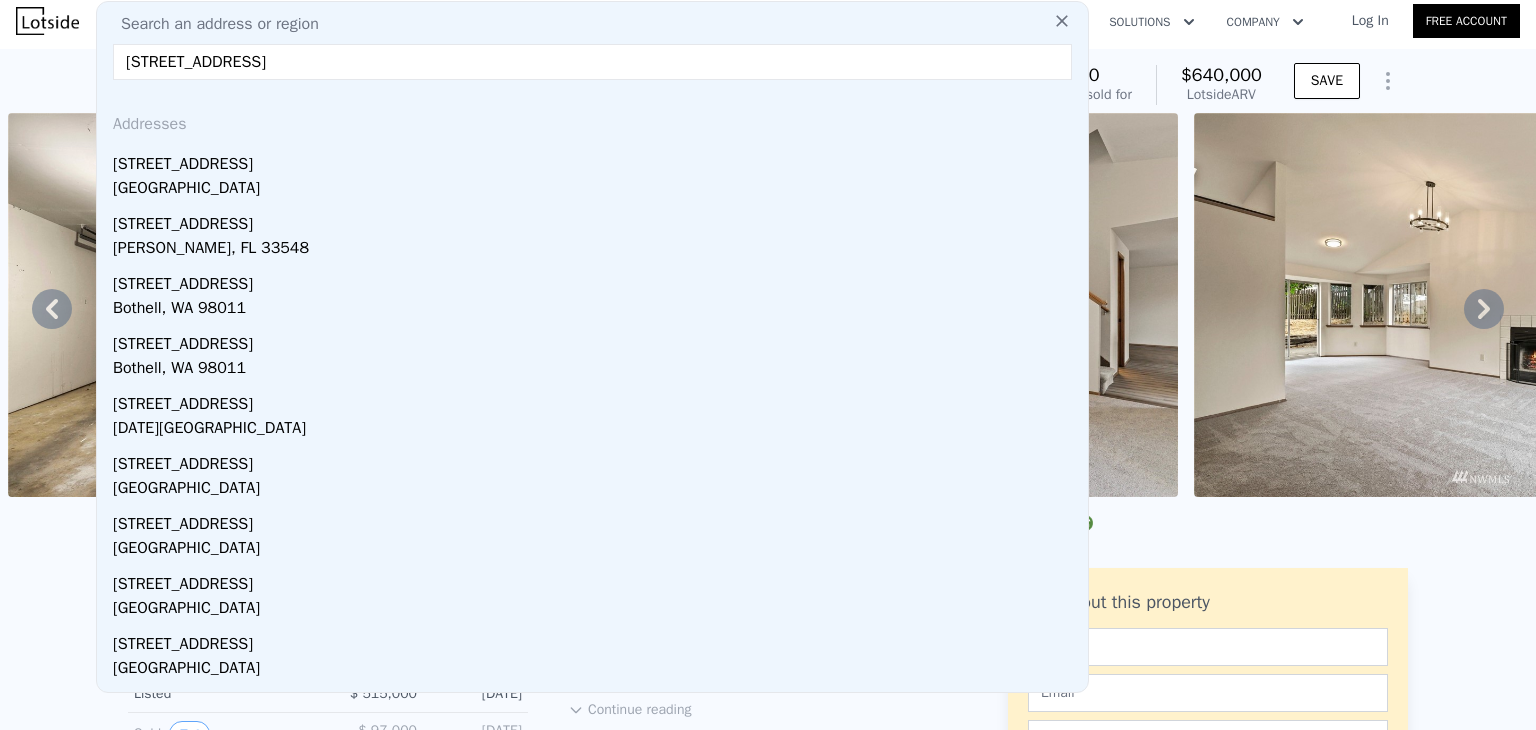 type on "[STREET_ADDRESS]" 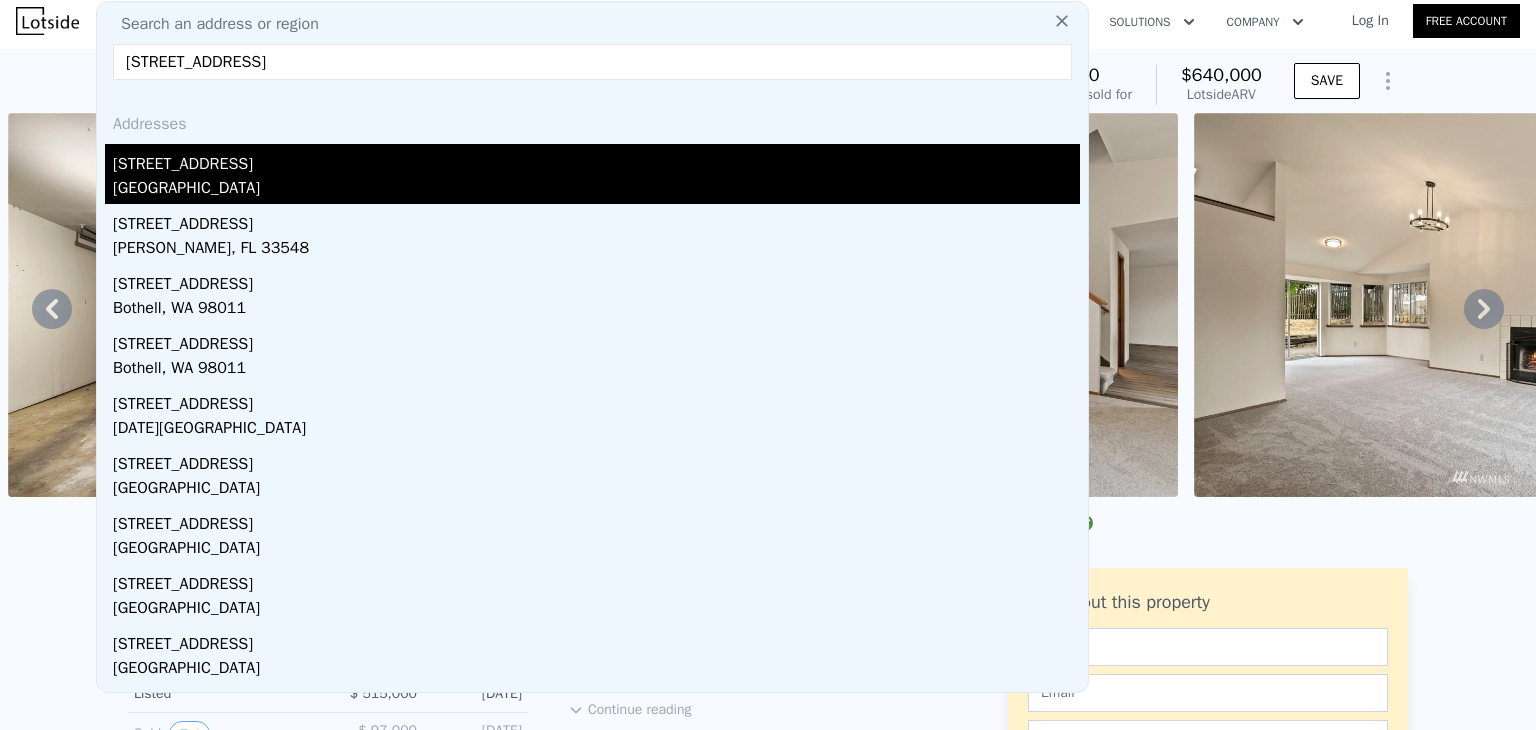 click on "[GEOGRAPHIC_DATA]" at bounding box center (596, 190) 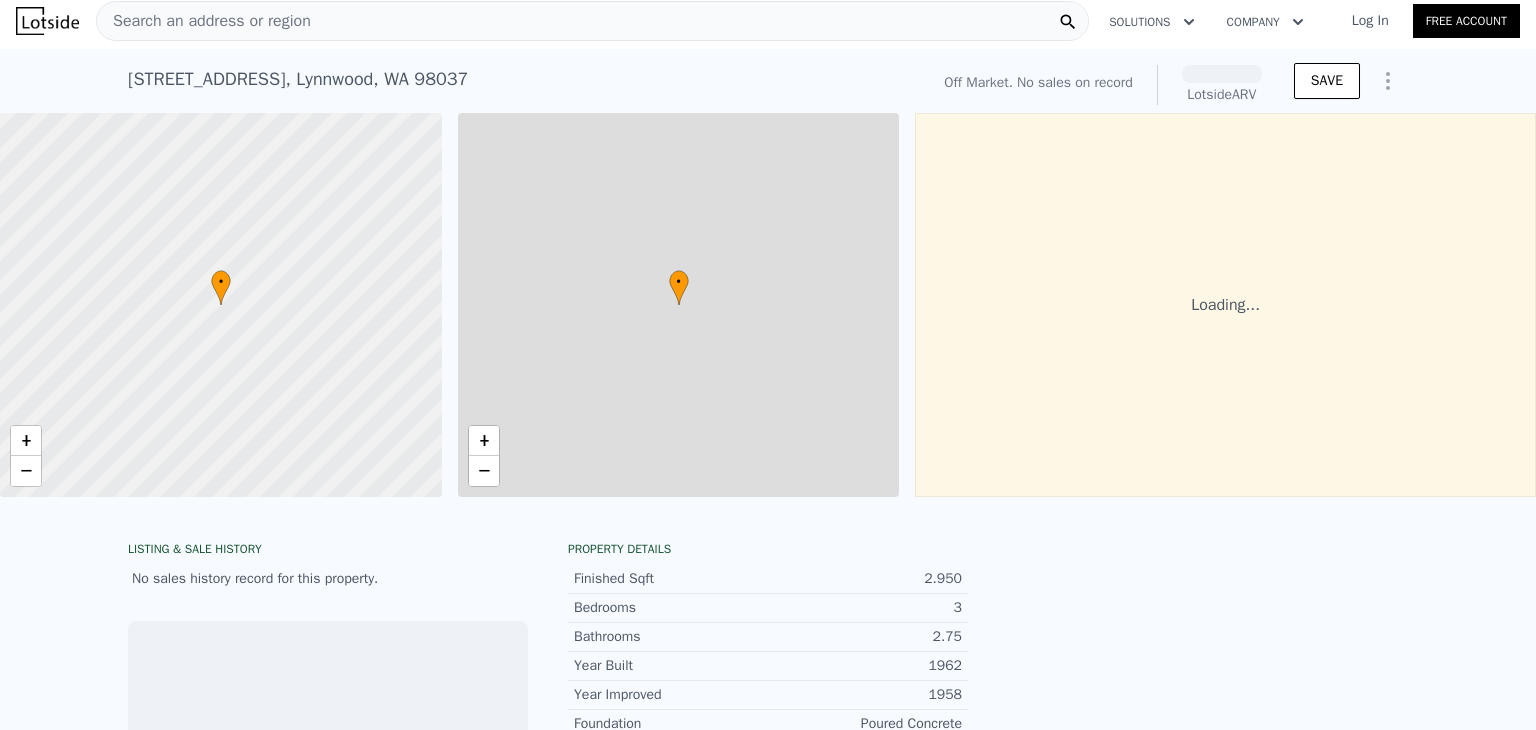 scroll, scrollTop: 0, scrollLeft: 8, axis: horizontal 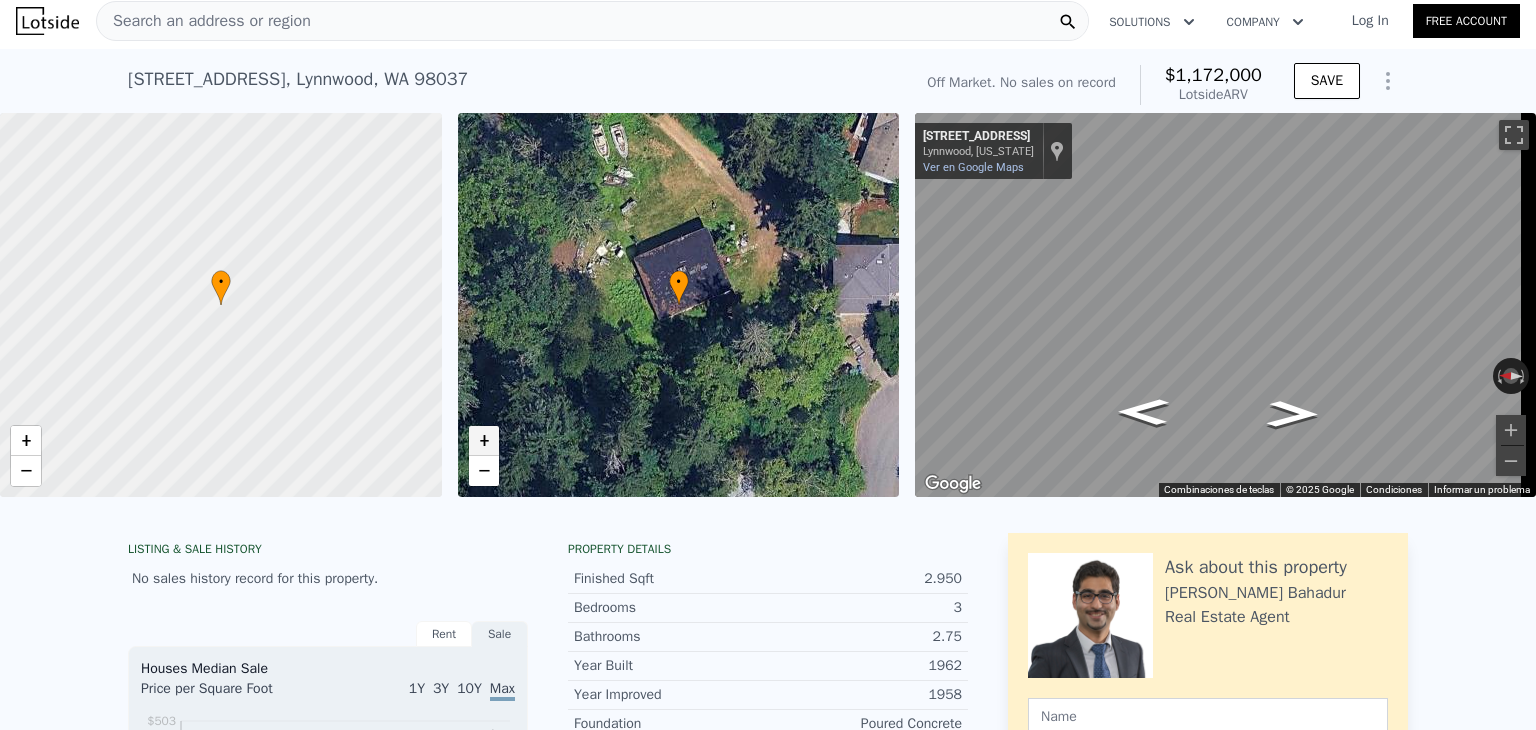 click on "+" at bounding box center (484, 441) 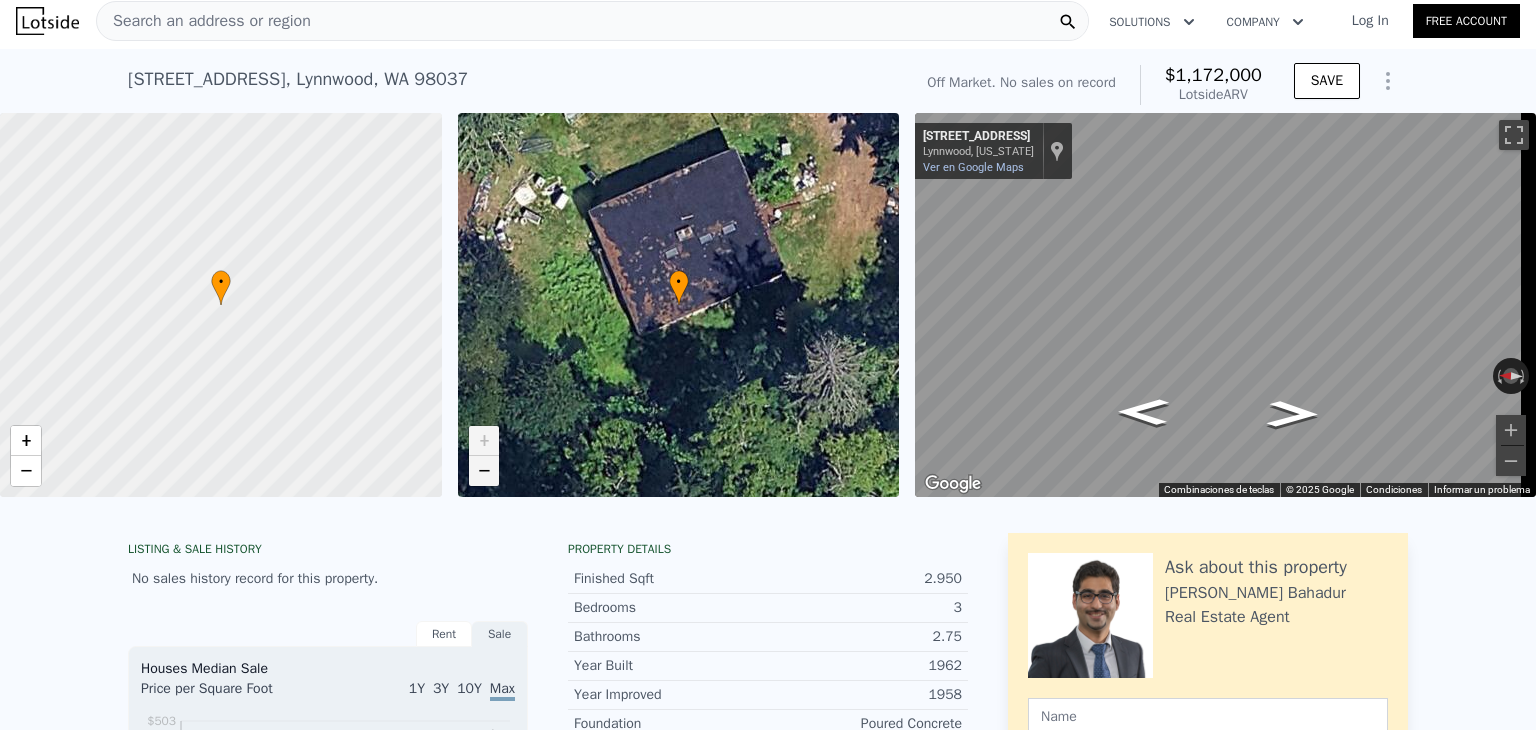 click on "−" at bounding box center [484, 471] 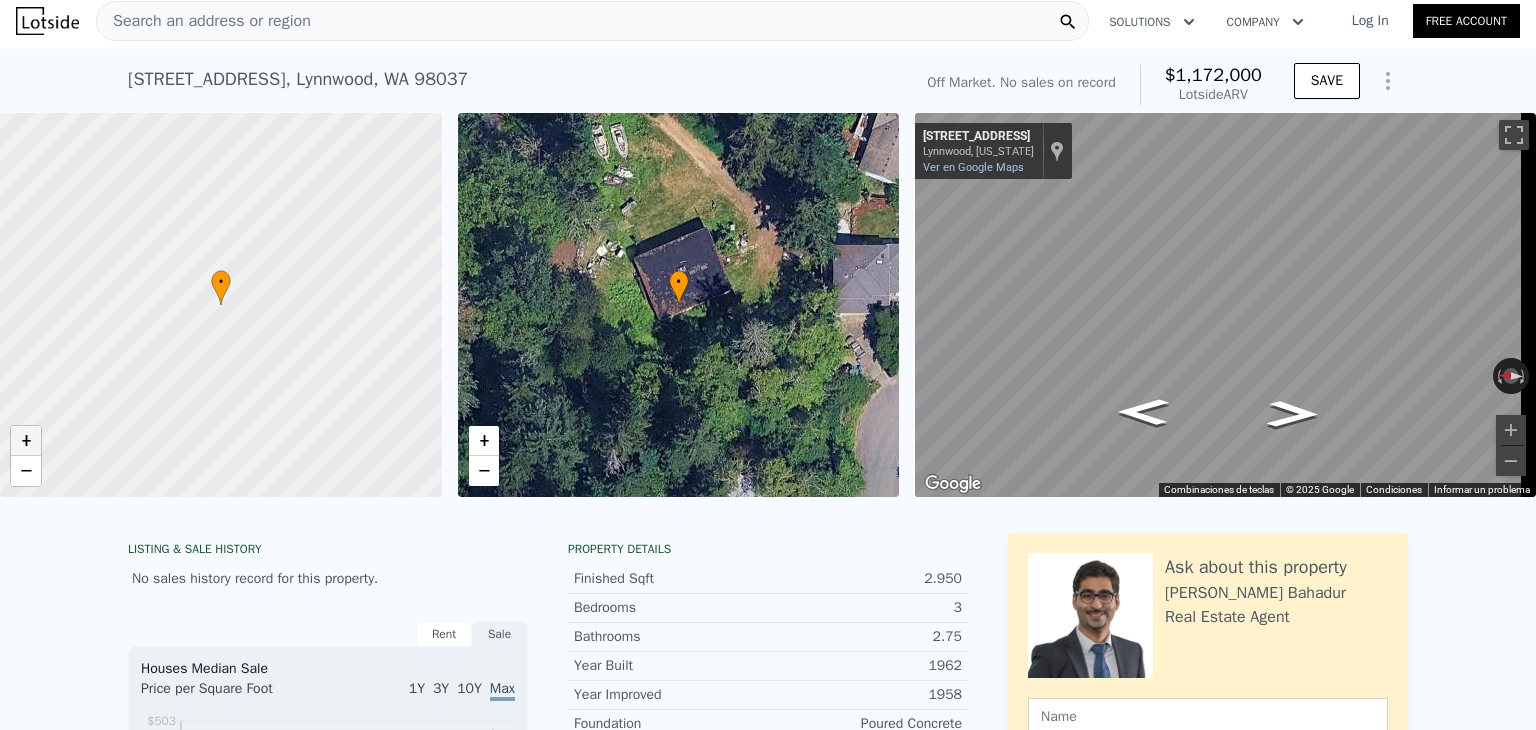 click on "+" at bounding box center (26, 441) 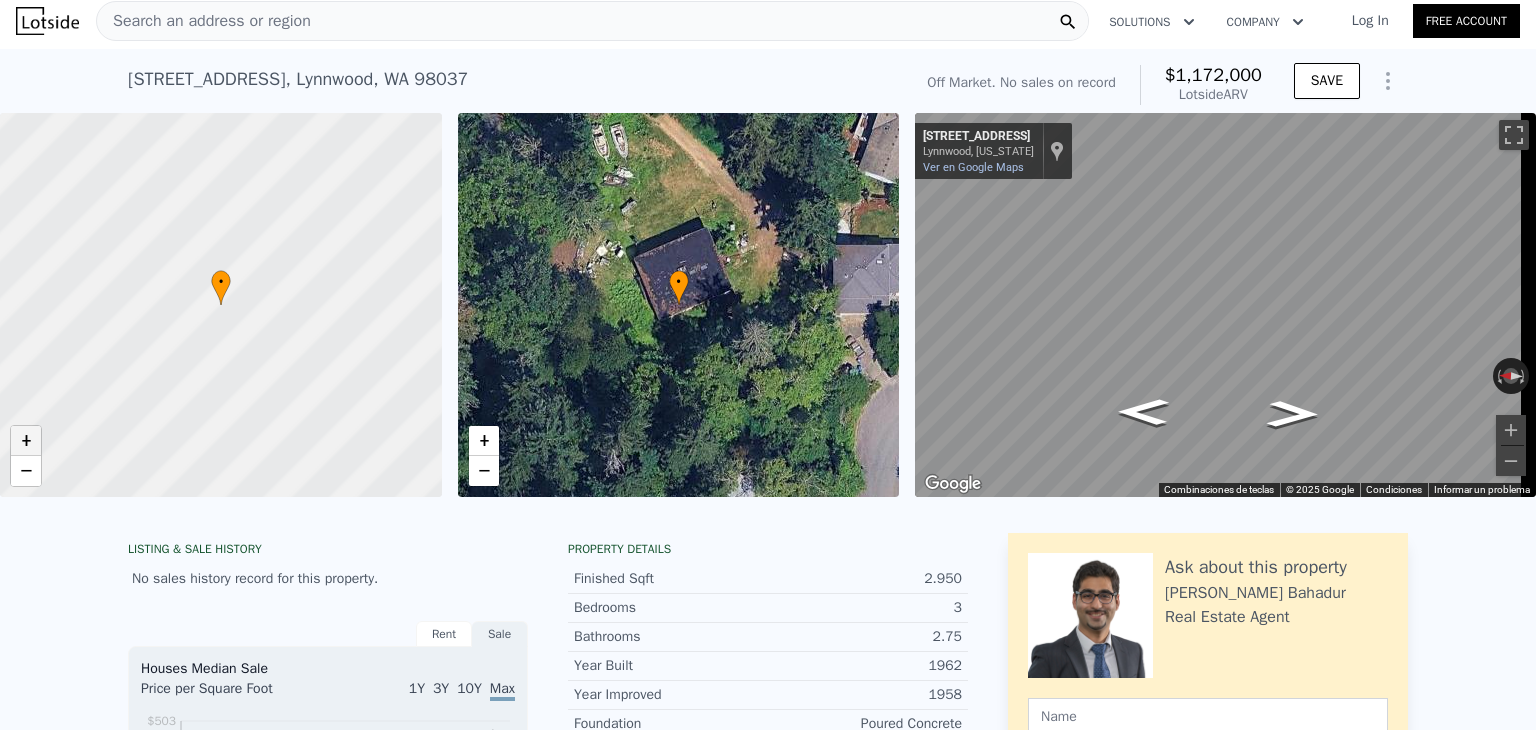 click on "+" at bounding box center (26, 441) 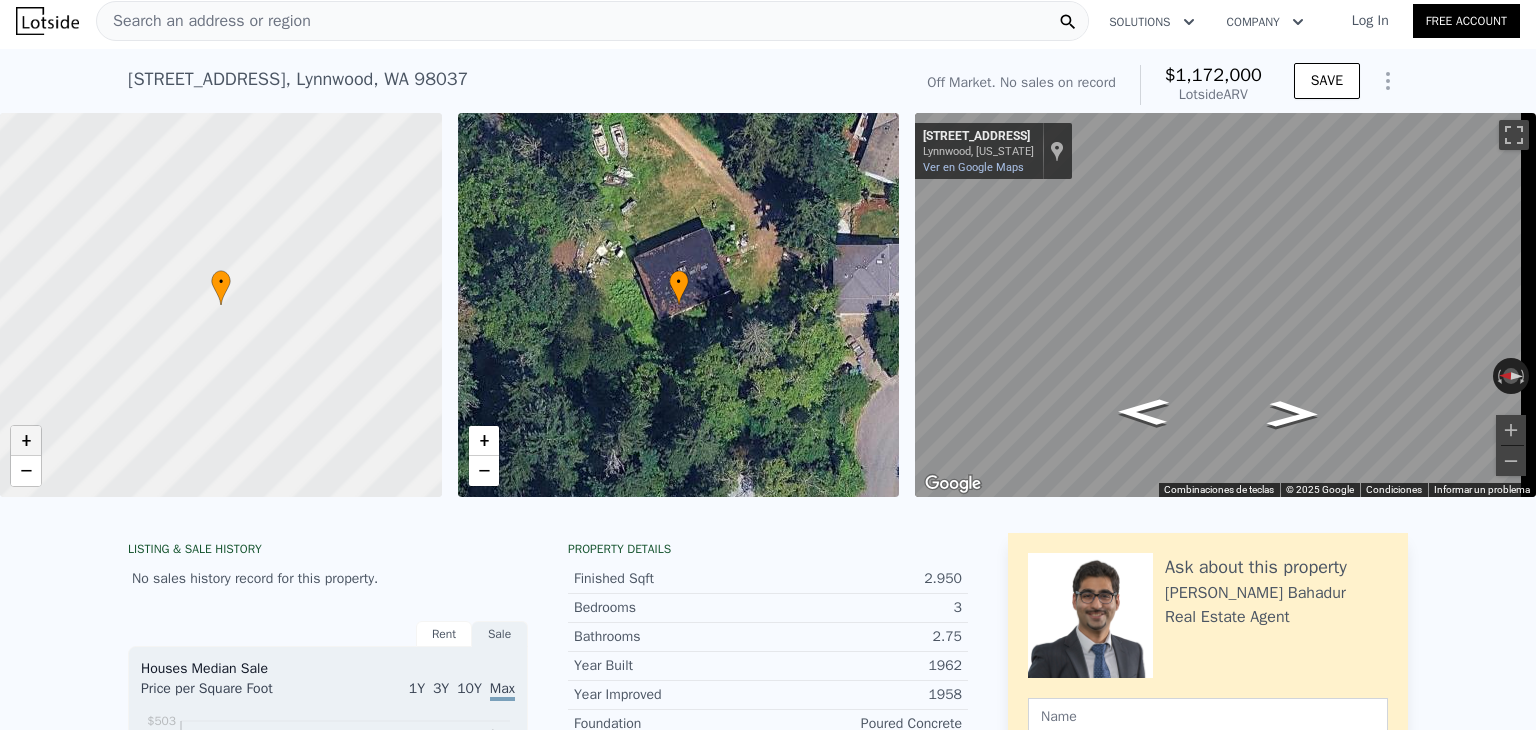 click on "+" at bounding box center (26, 441) 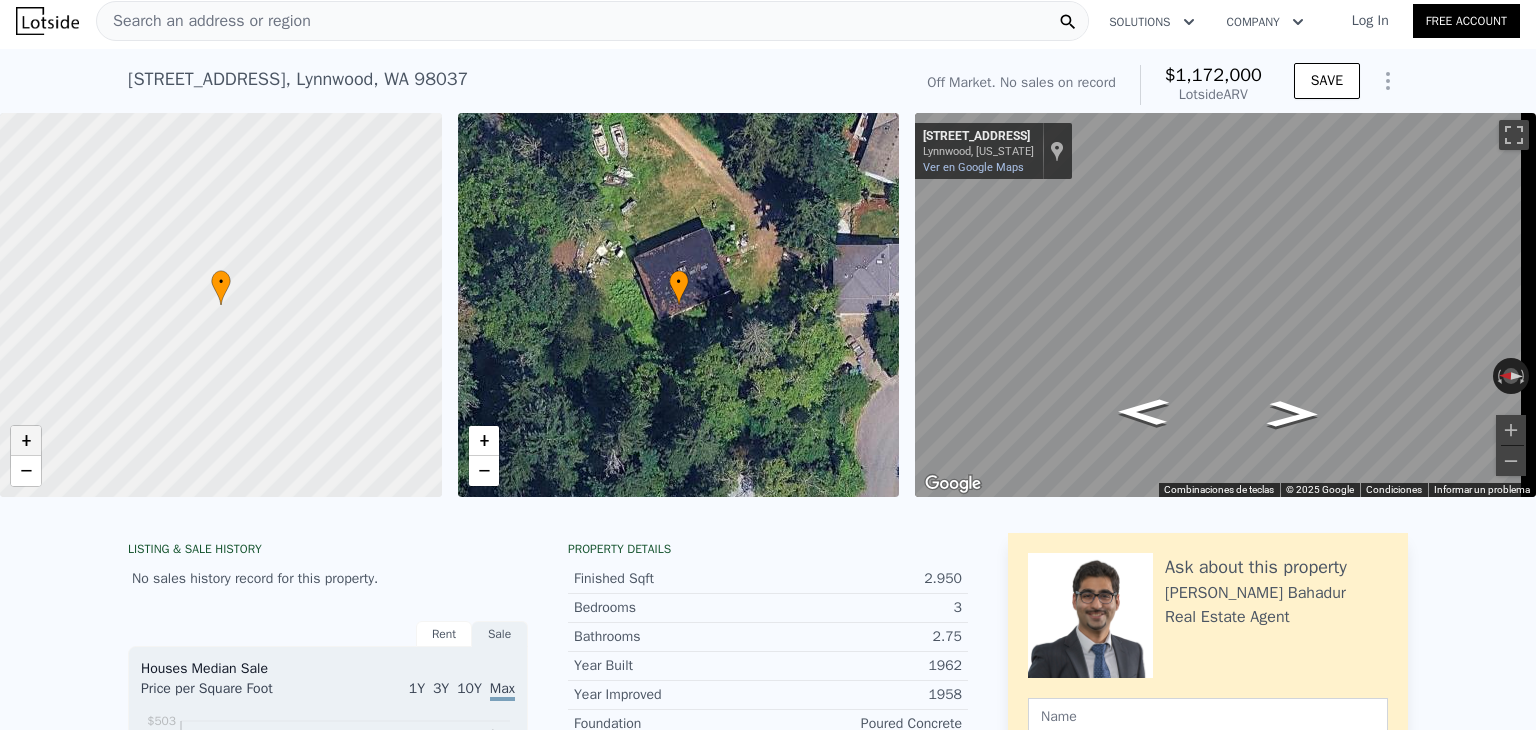 click on "+" at bounding box center (26, 441) 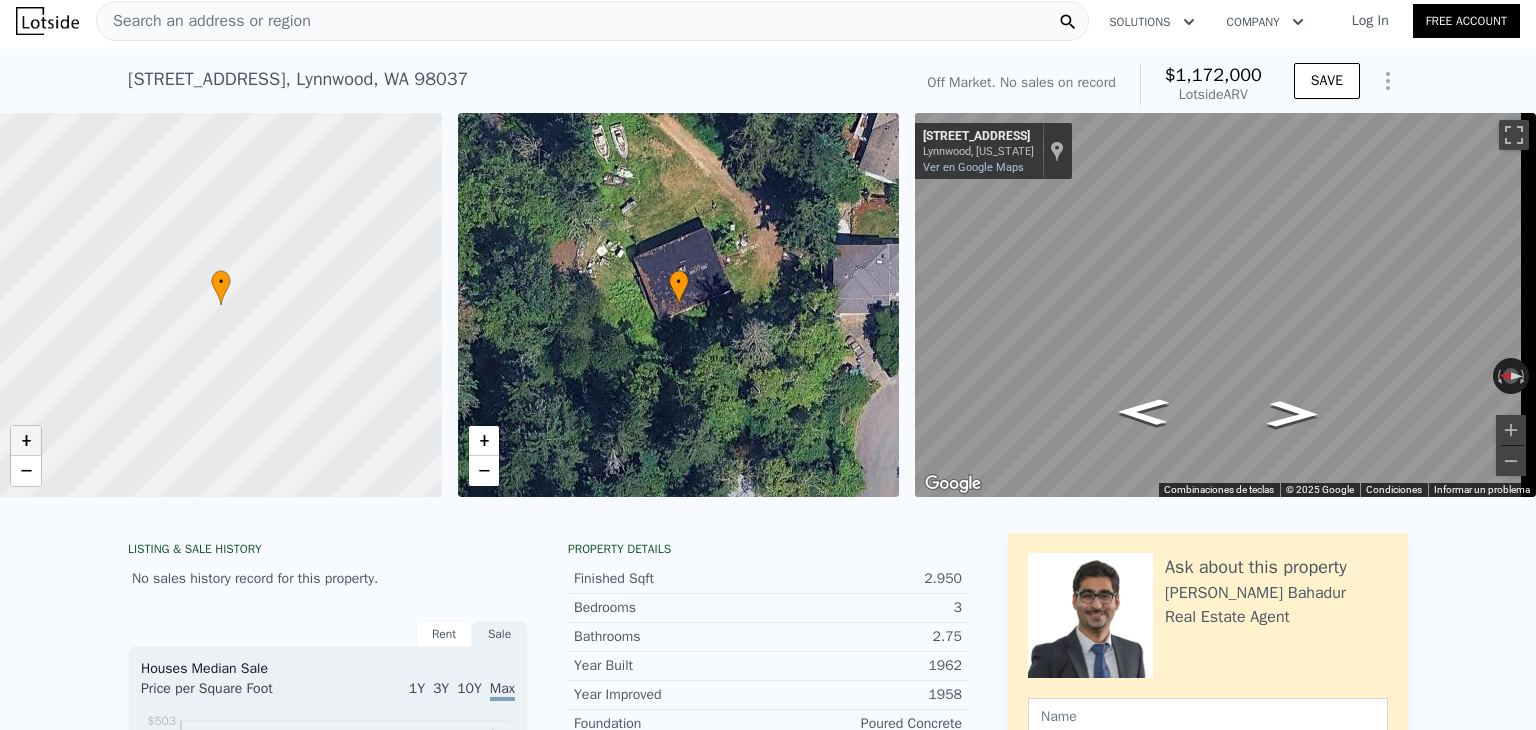 click on "+" at bounding box center (26, 441) 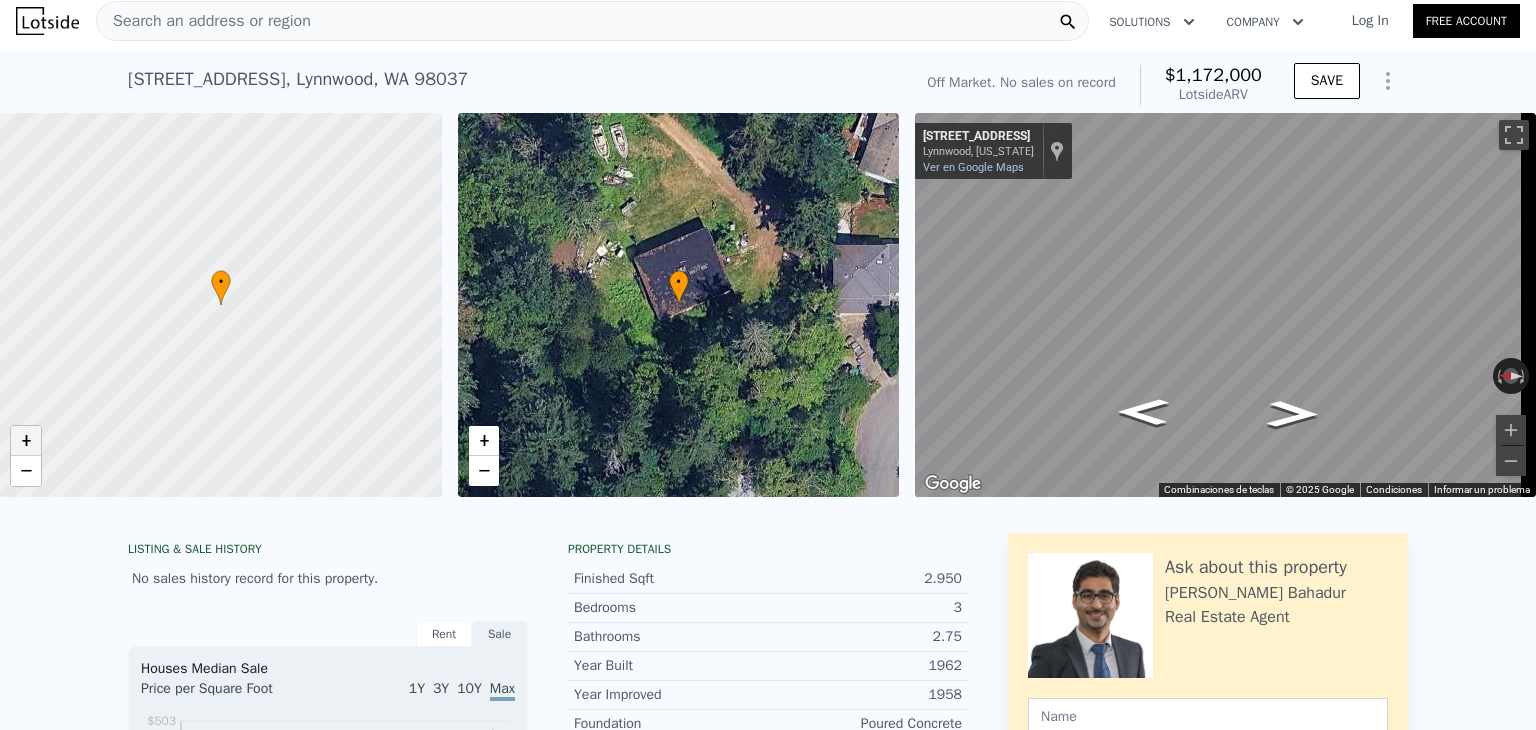 click on "+" at bounding box center (26, 441) 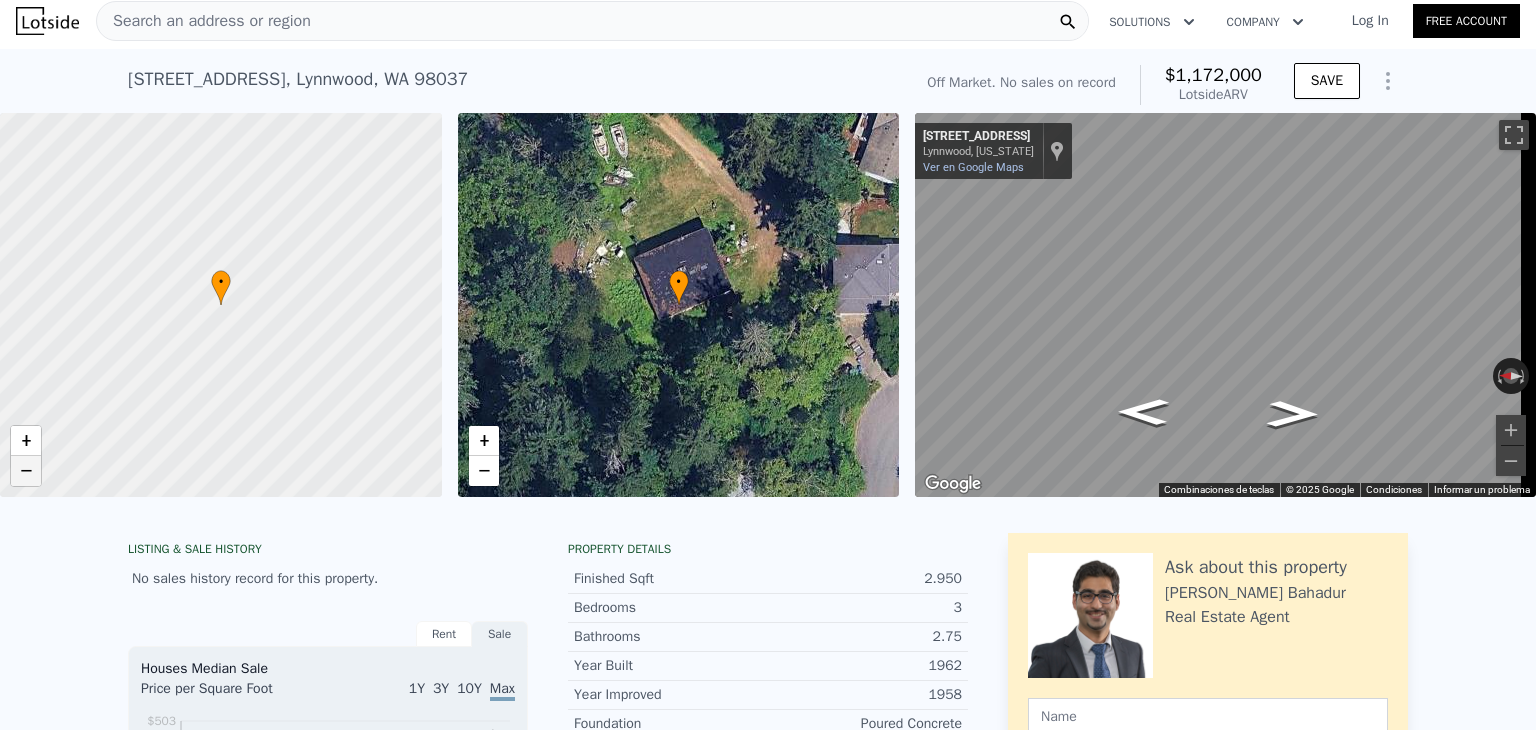 click on "−" at bounding box center [26, 471] 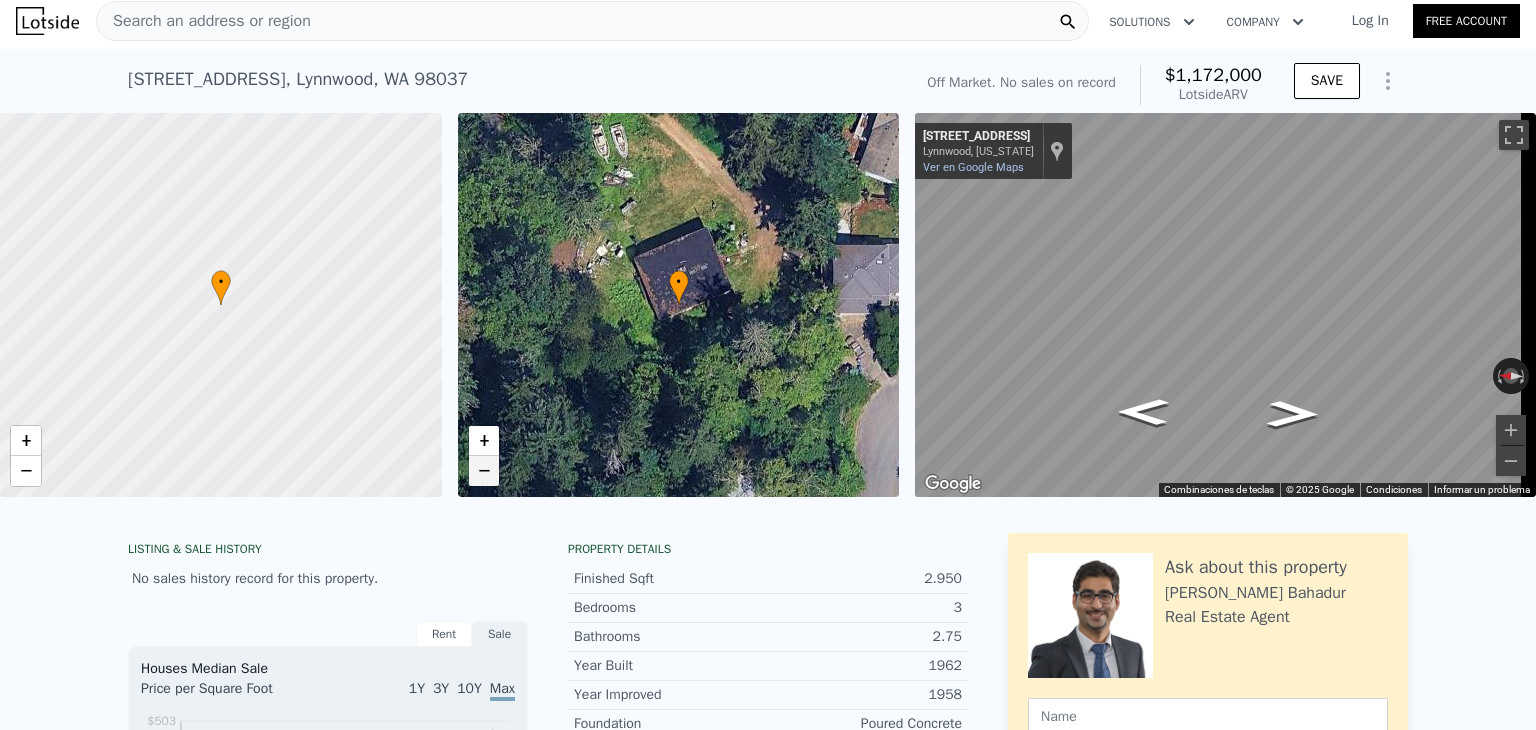 click on "−" at bounding box center (484, 471) 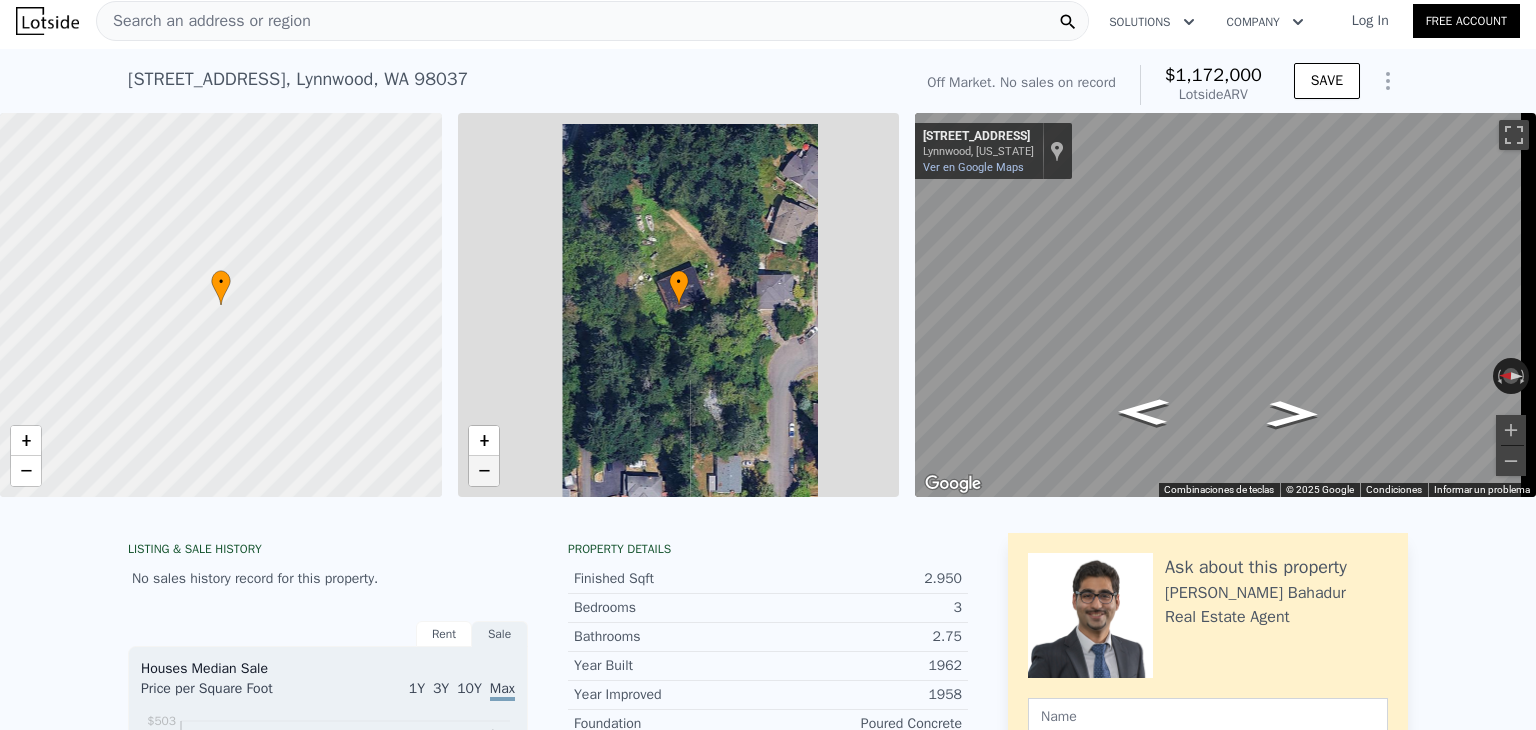 click on "−" at bounding box center [484, 471] 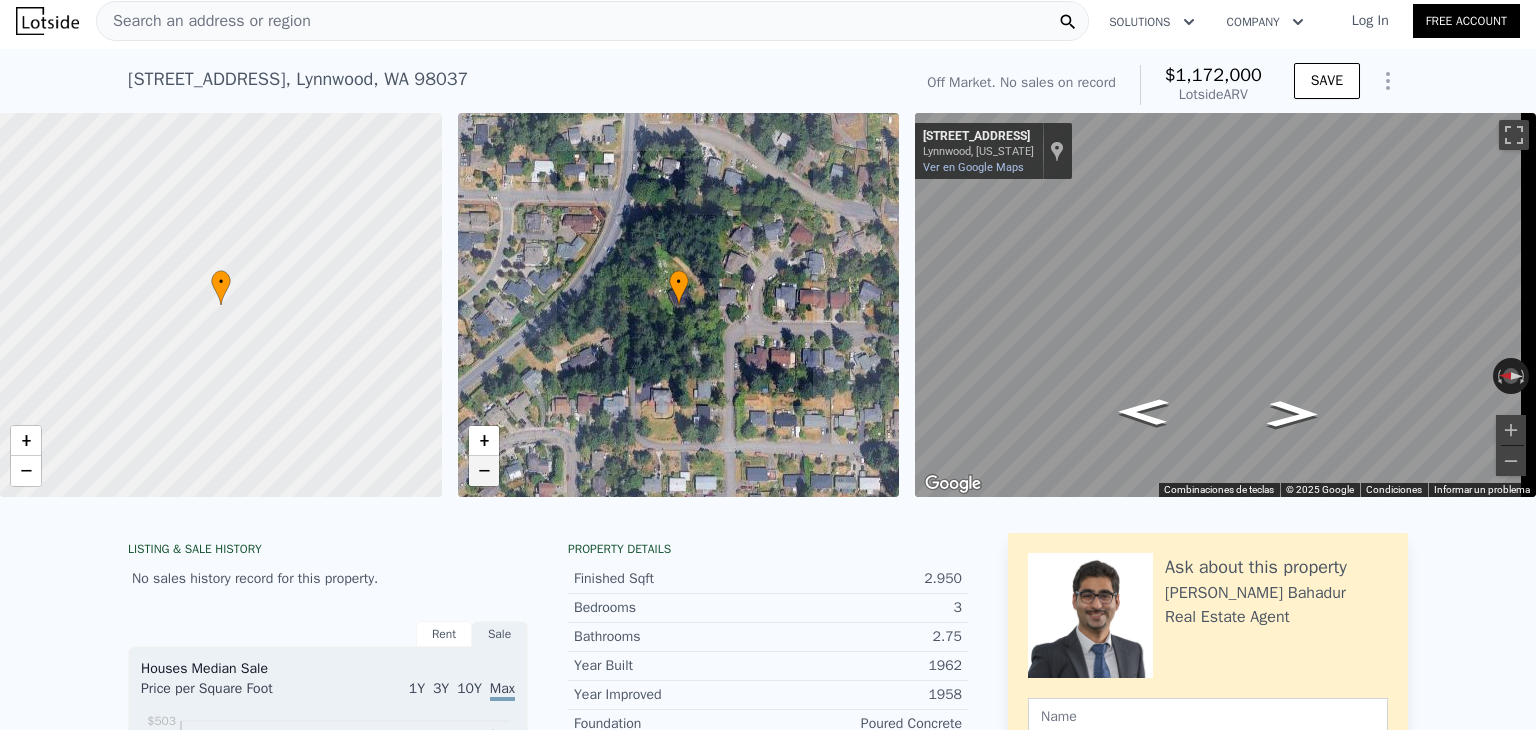 click on "−" at bounding box center (484, 471) 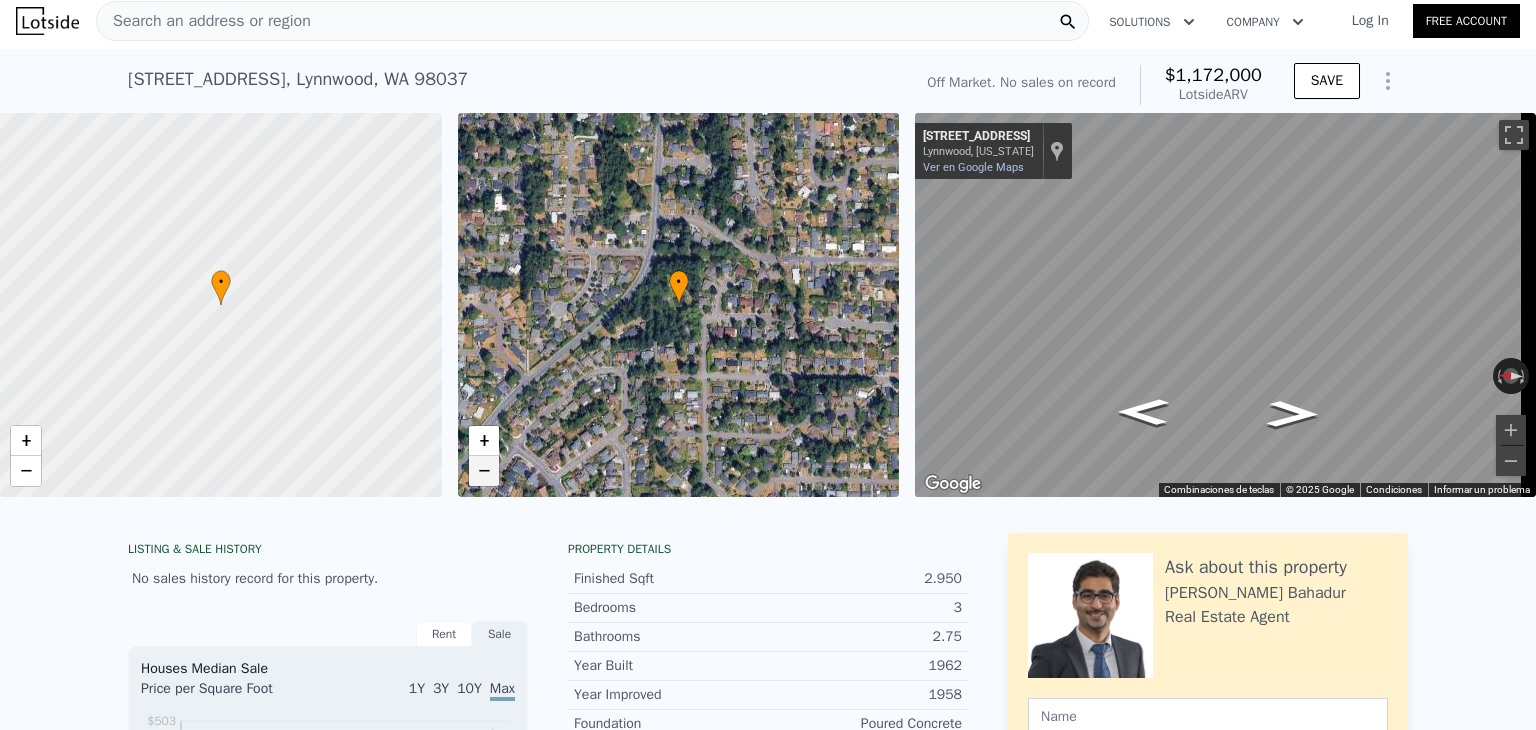 click on "−" at bounding box center (484, 471) 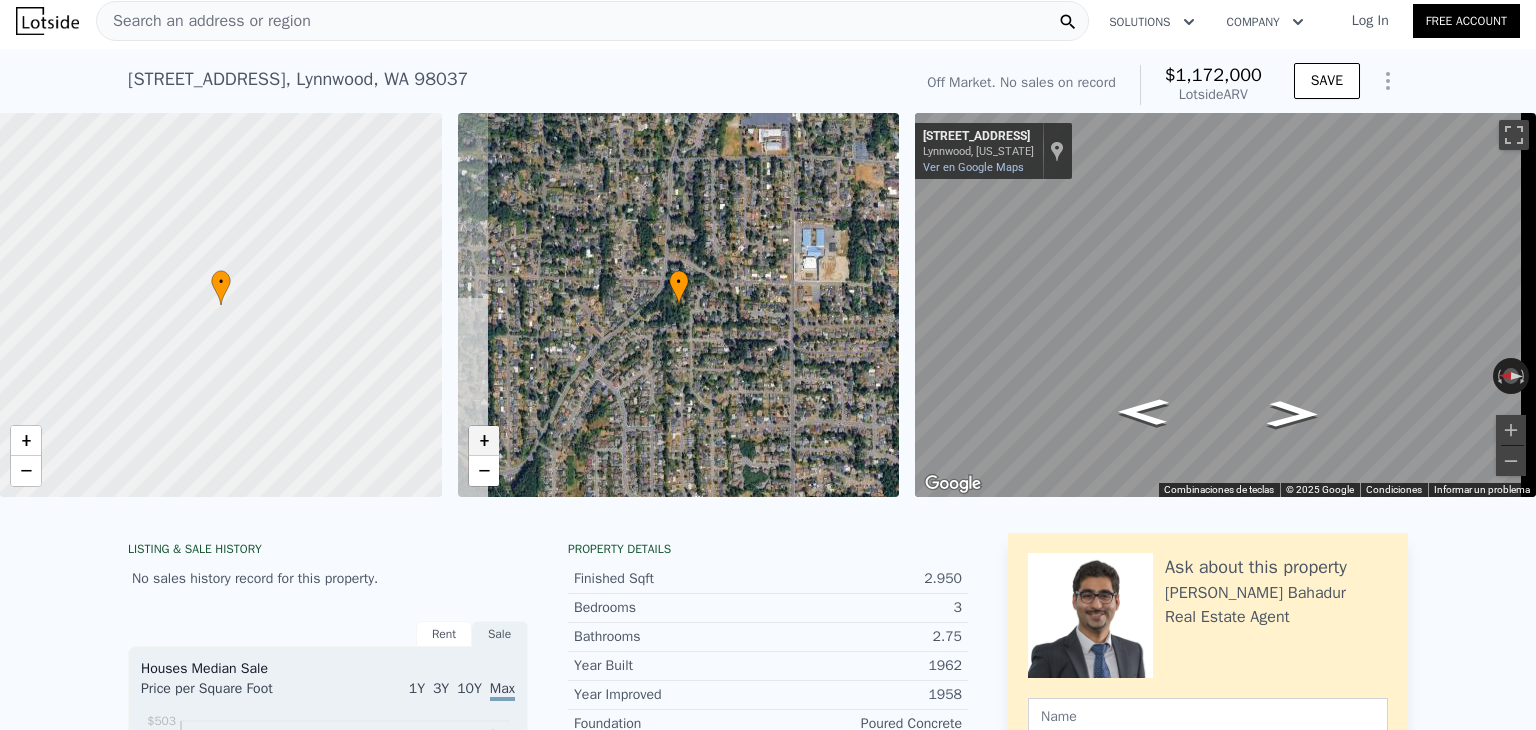 click on "+" at bounding box center (484, 441) 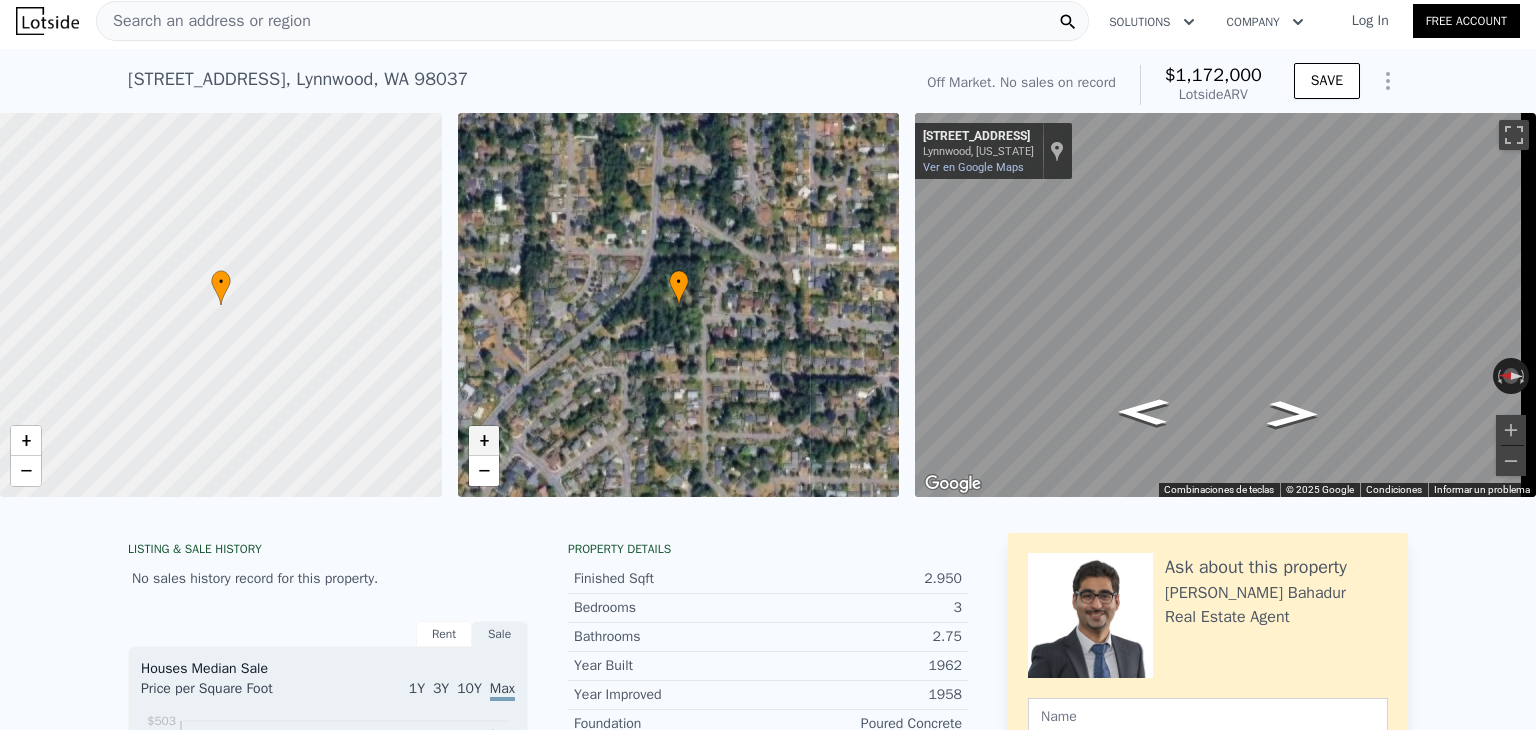 click on "+" at bounding box center (484, 441) 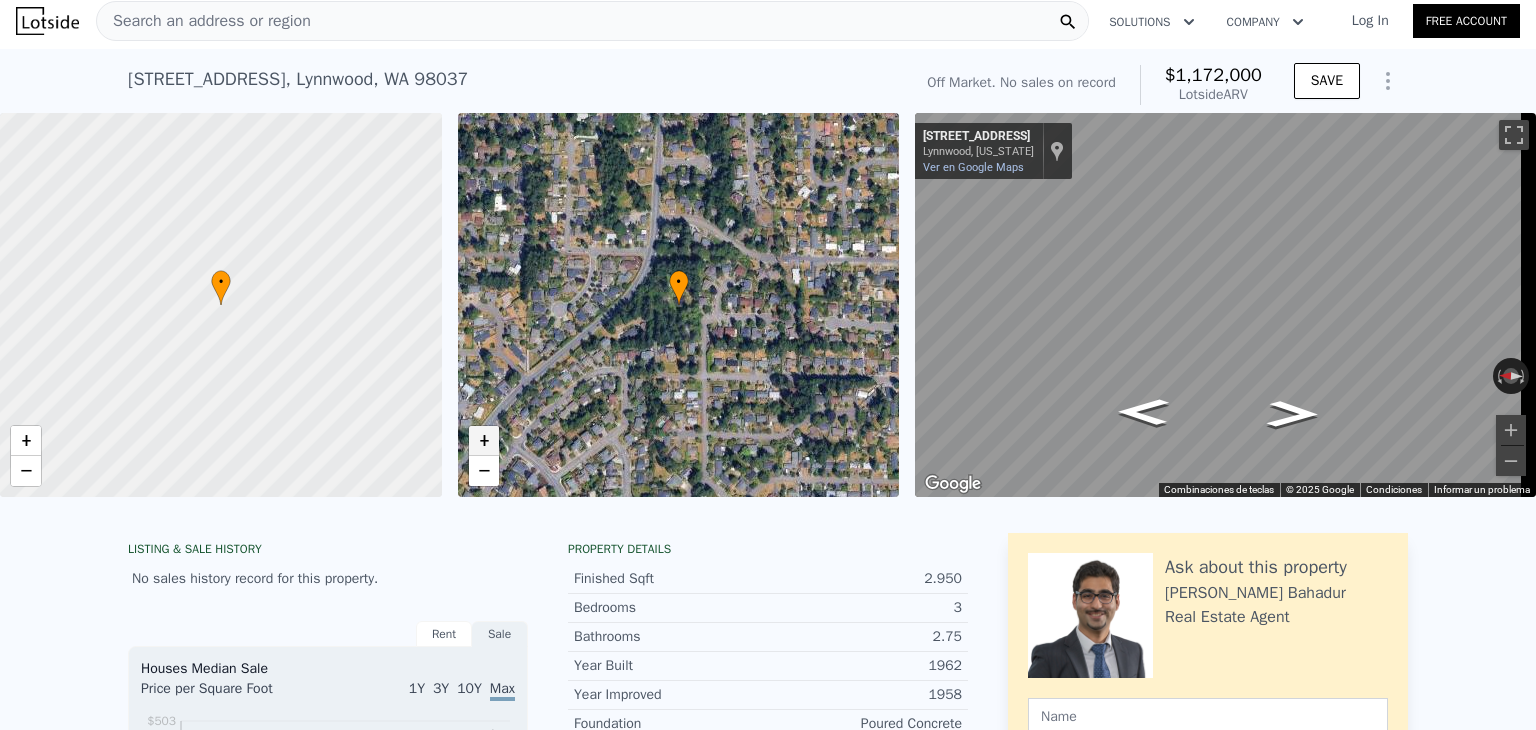 click on "+" at bounding box center [484, 441] 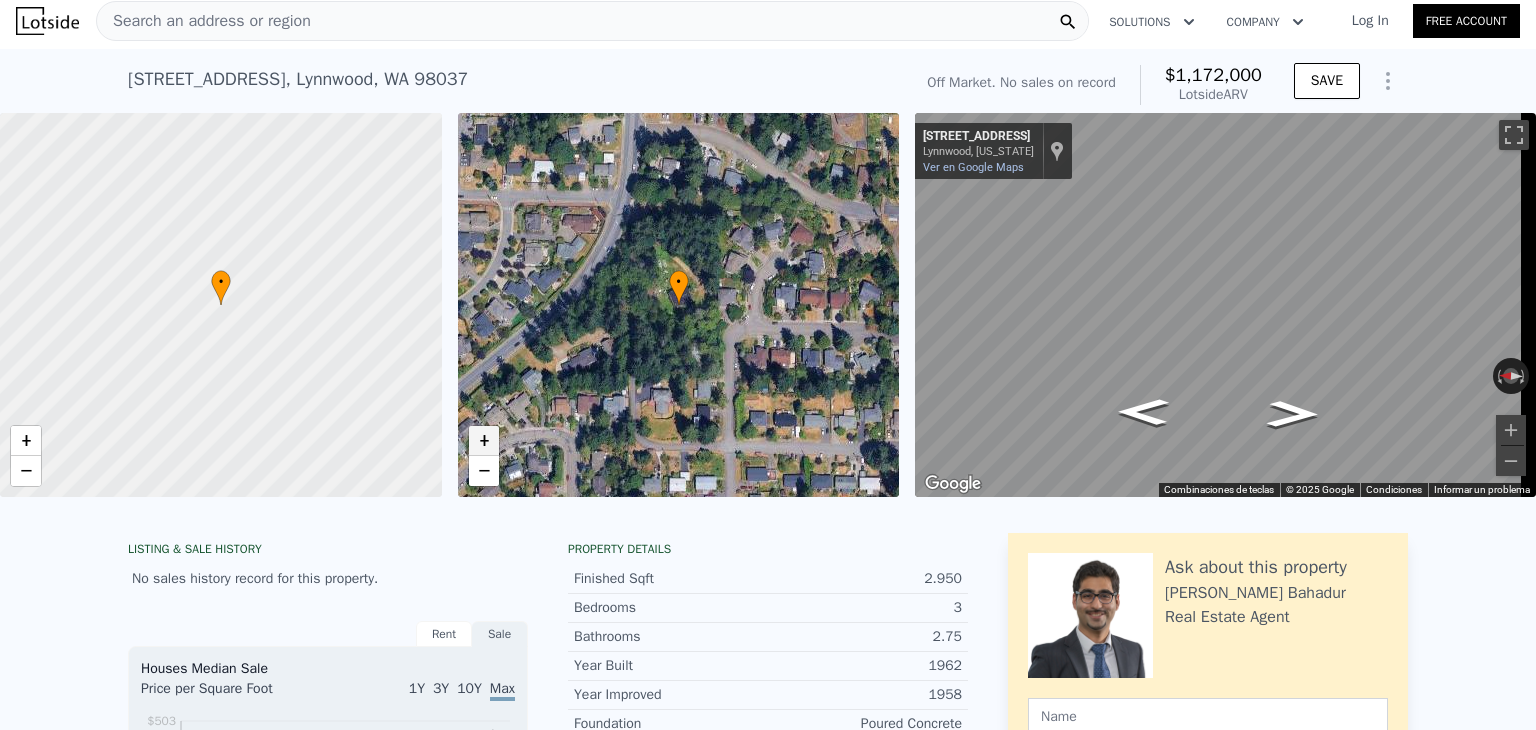 click on "+" at bounding box center [484, 441] 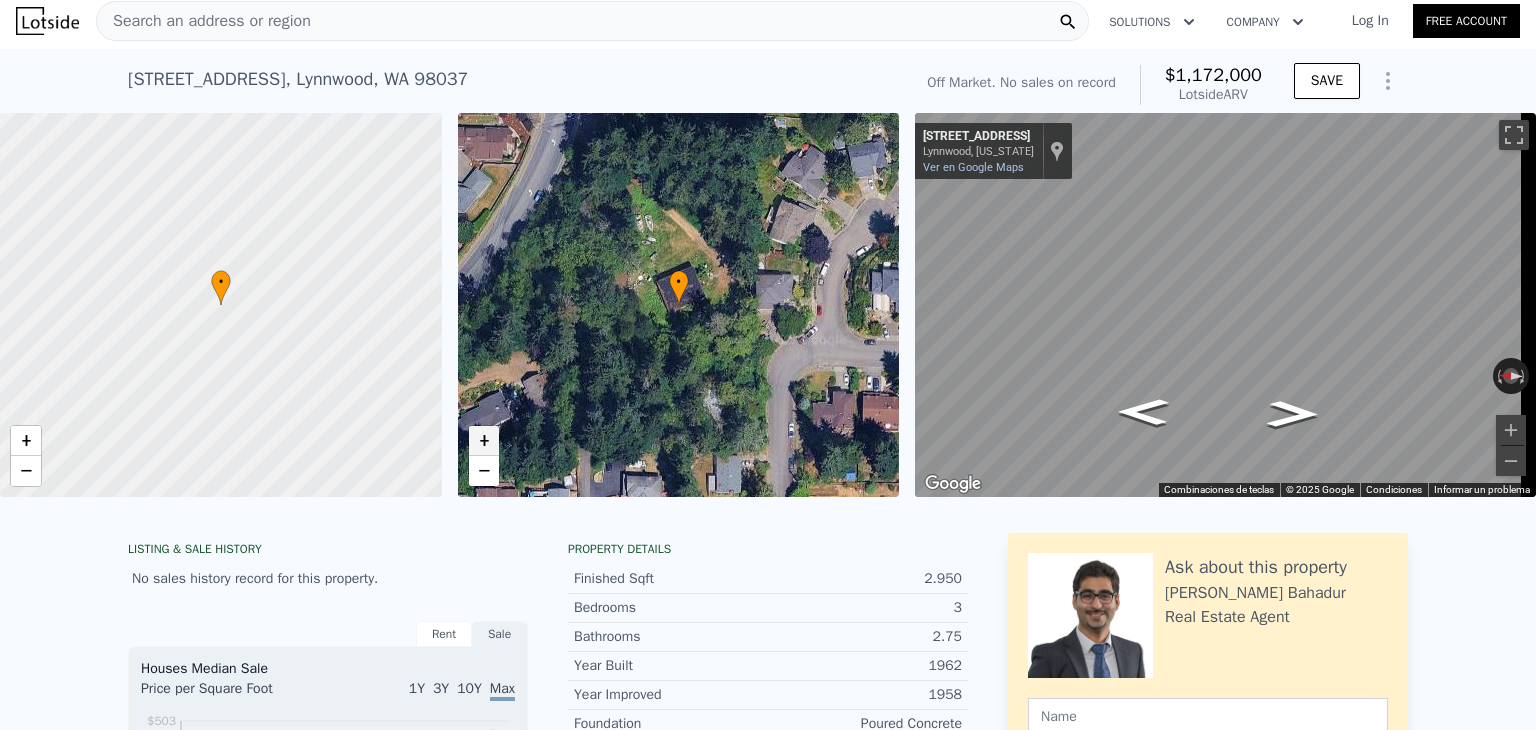 click on "+" at bounding box center (484, 441) 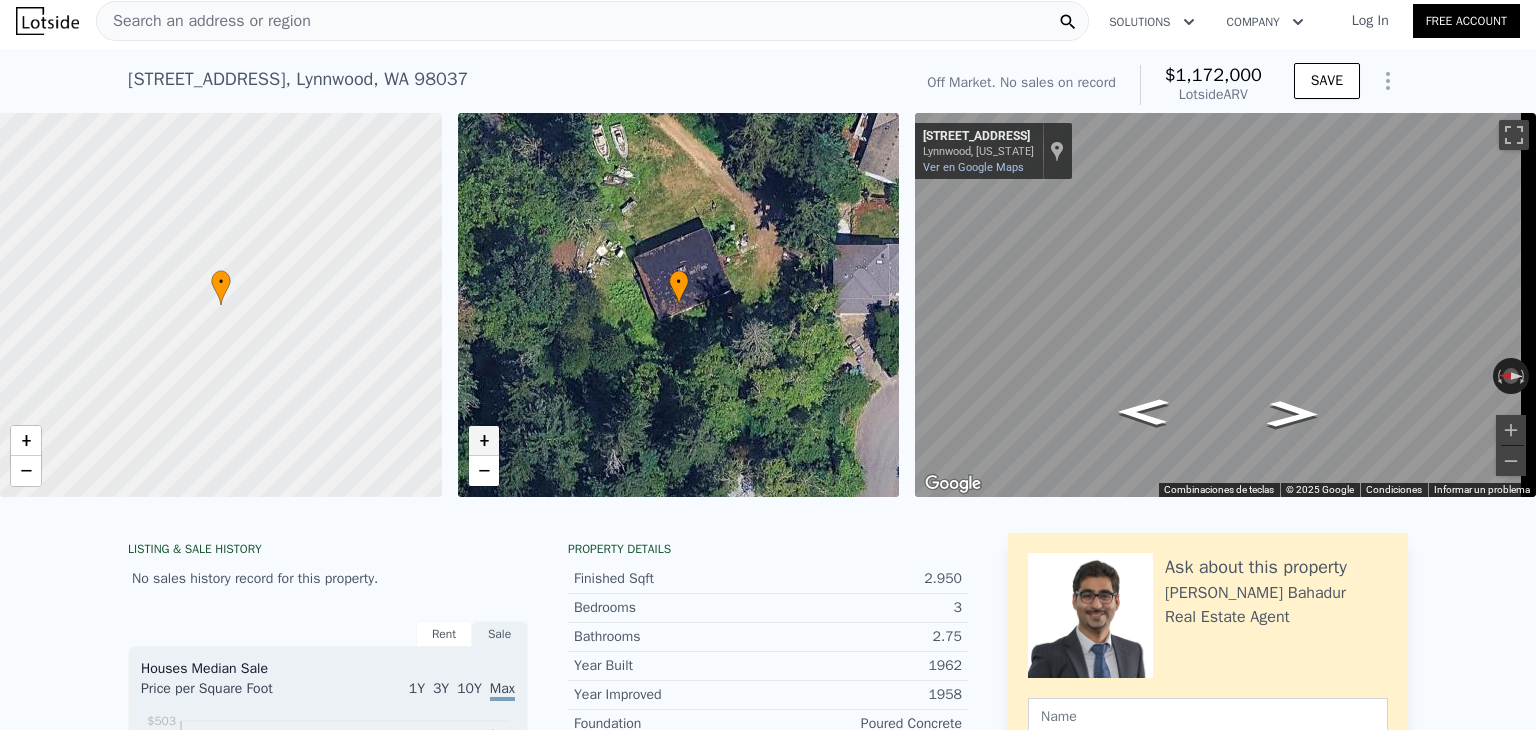 click on "+" at bounding box center (484, 441) 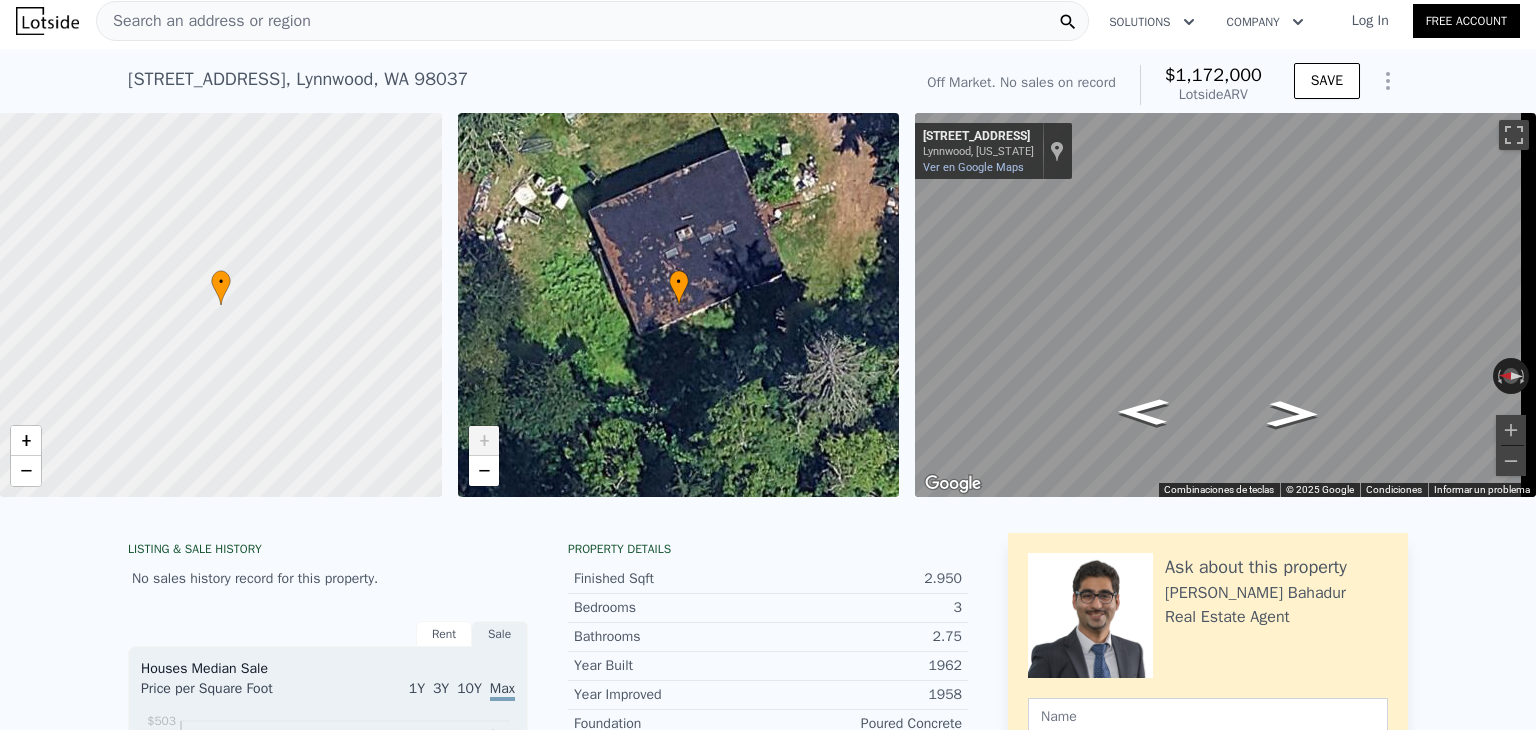 click on "+" at bounding box center (484, 441) 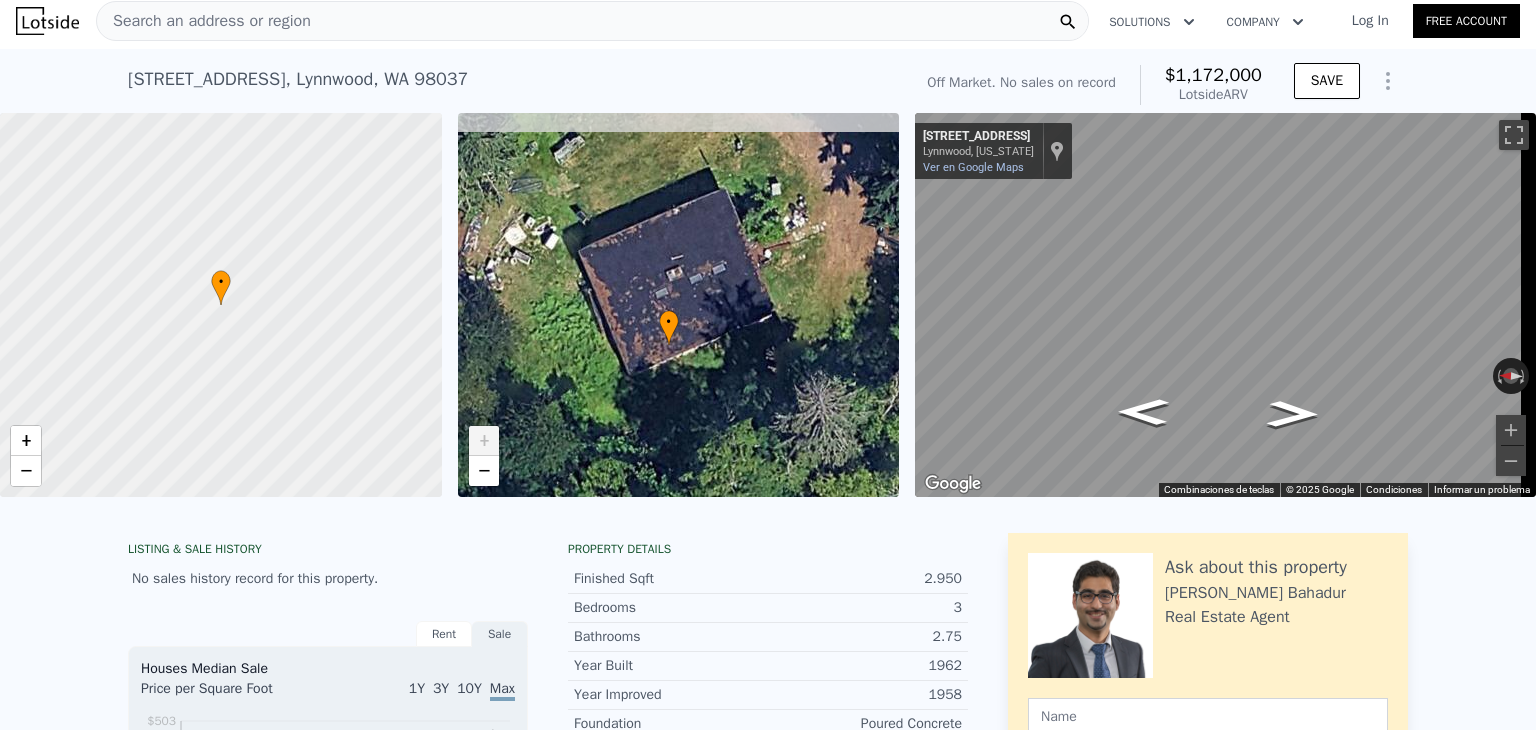 drag, startPoint x: 634, startPoint y: 334, endPoint x: 620, endPoint y: 398, distance: 65.51336 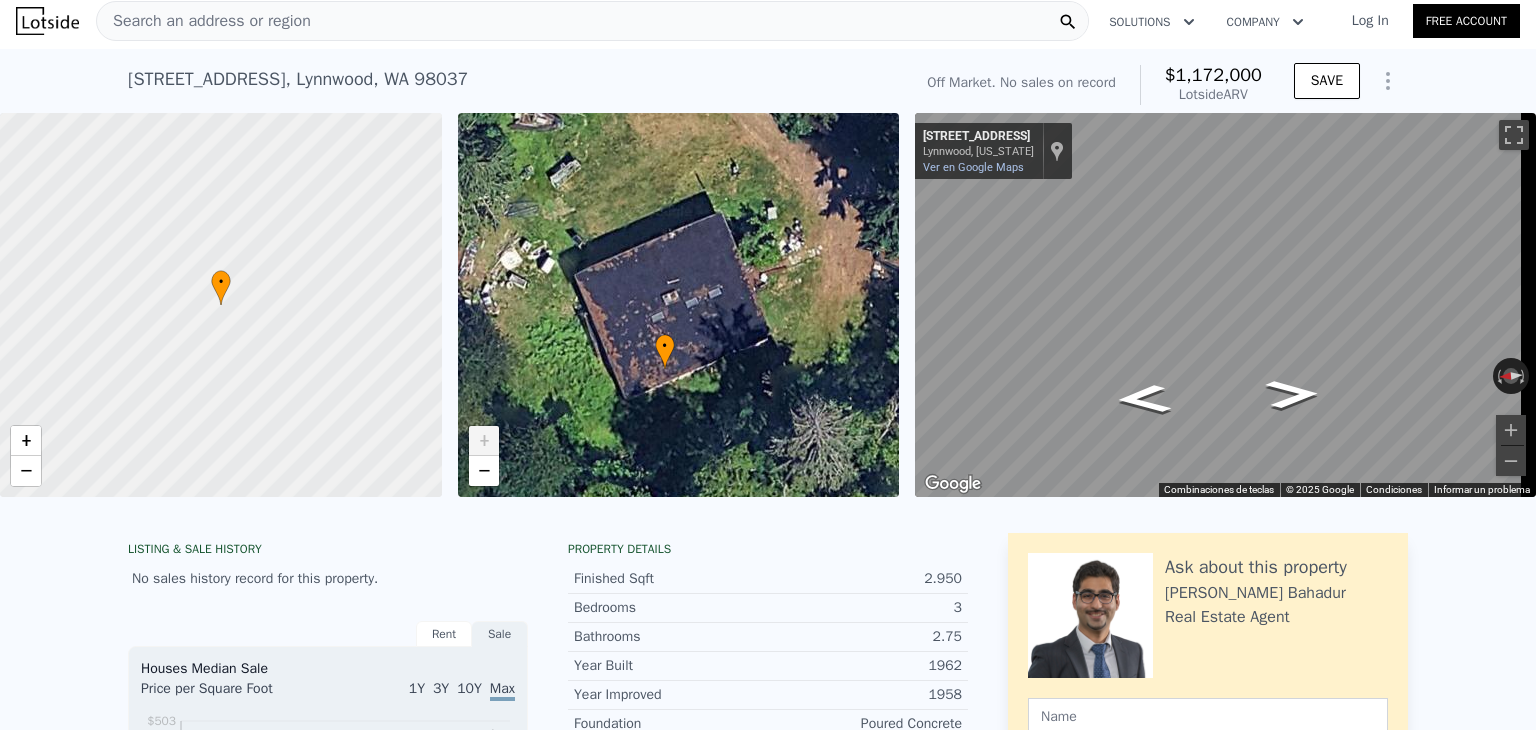 click on "Search an address or region Solutions Company Open main menu Log In Free Account [STREET_ADDRESS] No sales on record (~ARV  $1.172m ) Off Market. No sales on record $1,172,000 Lotside  ARV SAVE
•
+ −
•
+ −                 ← Mover a la izquierda → Mover a la derecha ↑ Mover hacia arriba ↓ Mover hacia abajo + Acercar - Alejar             [STREET_ADDRESS][GEOGRAPHIC_DATA][US_STATE][STREET_ADDRESS][GEOGRAPHIC_DATA] en Google Maps       Custom Imagery                 Esta imagen ya no está disponible.                                     Girar la vista         Combinaciones de teclas Datos del mapa © 2025 Google © 2025 Google Condiciones Informar un problema   LISTING & SALE HISTORY No sales history record for this property. Rent Sale Rent over time Price per Square Foot 1Y 3Y 10Y Max 2000 2002 2005 2007 2009 2012 2014 2017 2019 2021 2024 $0.77 $0.97 $1.17 $1.37 3" at bounding box center (768, 365) 